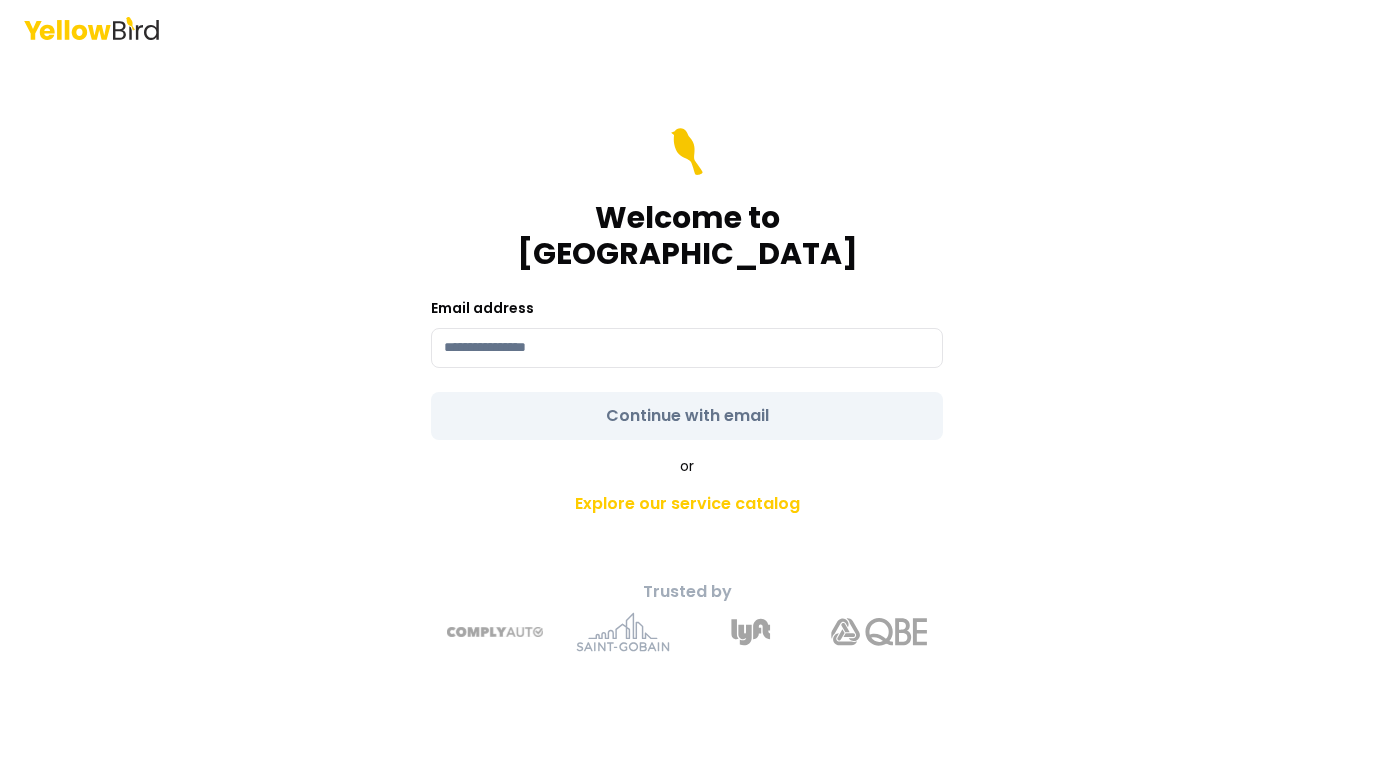 scroll, scrollTop: 0, scrollLeft: 0, axis: both 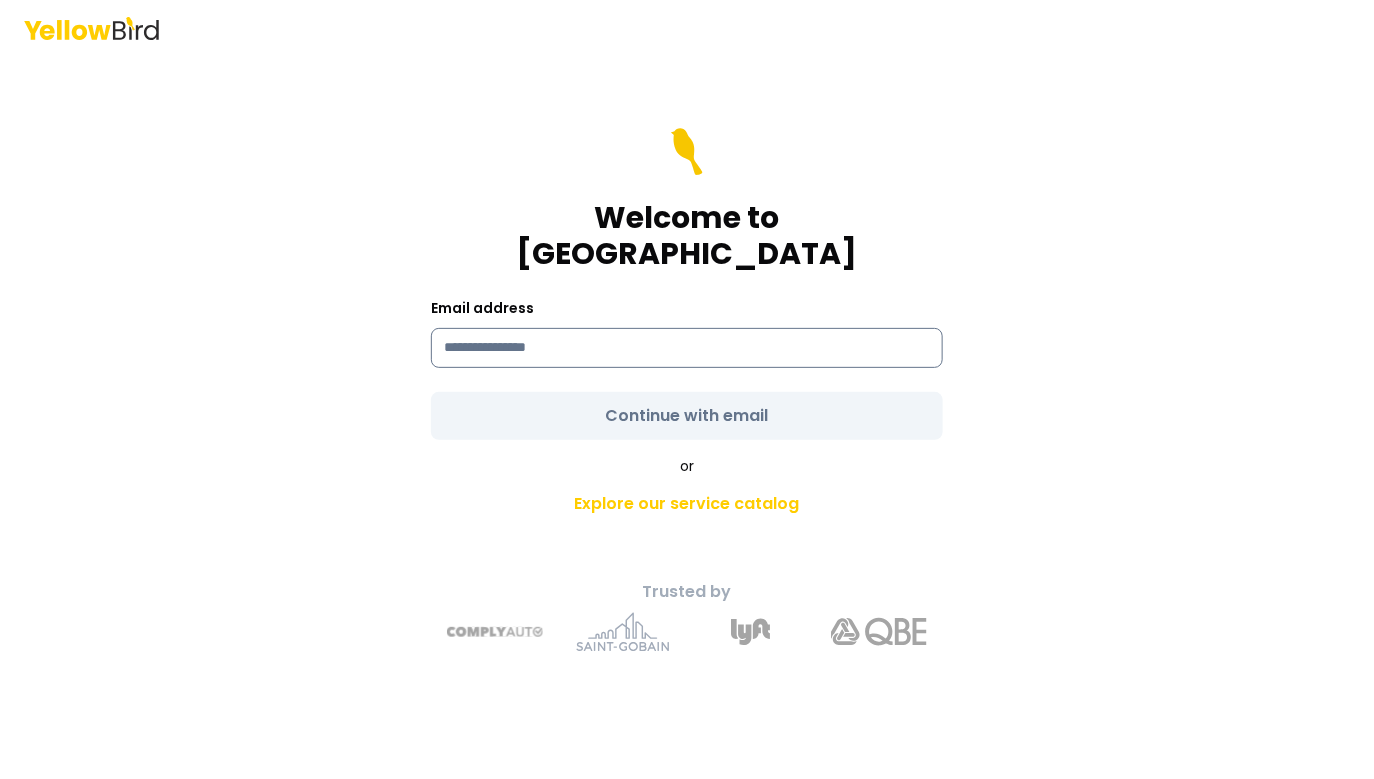 click at bounding box center (687, 348) 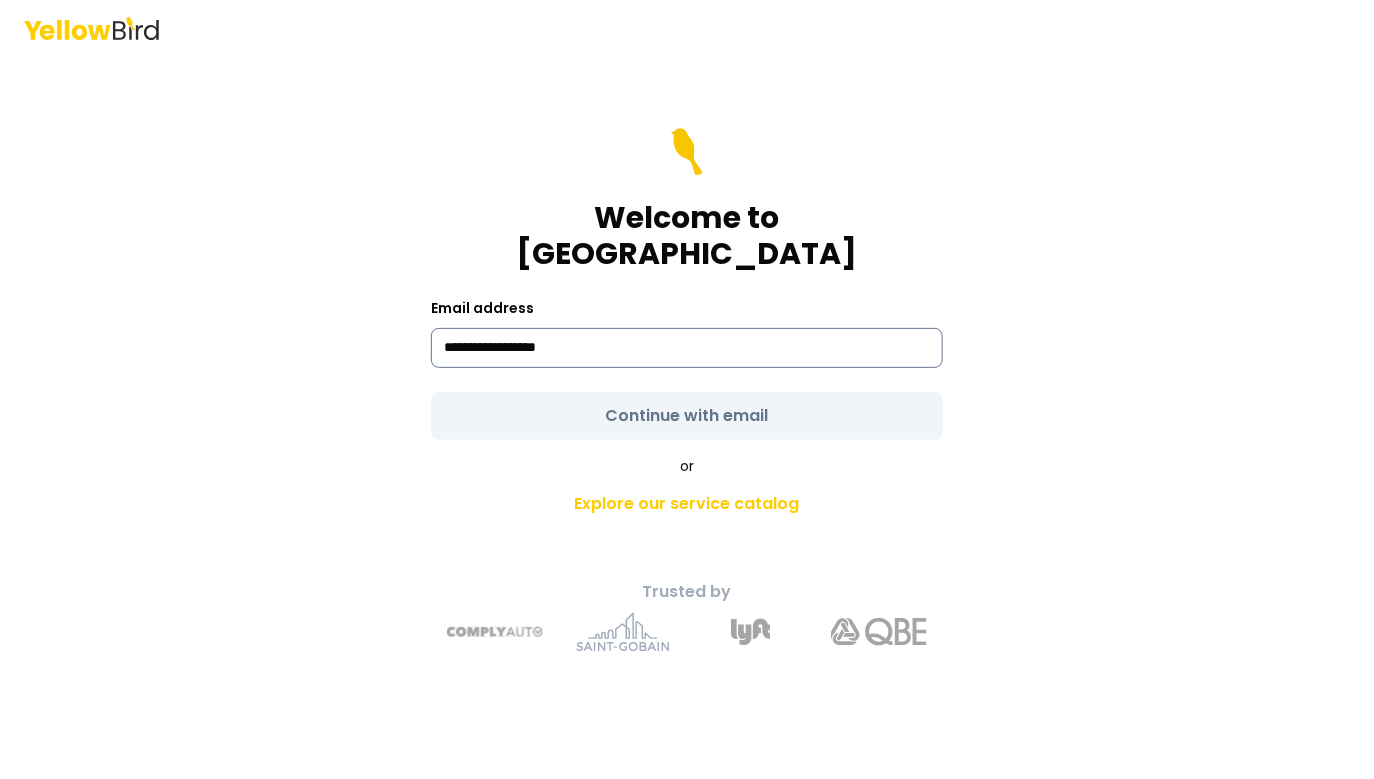 type on "**********" 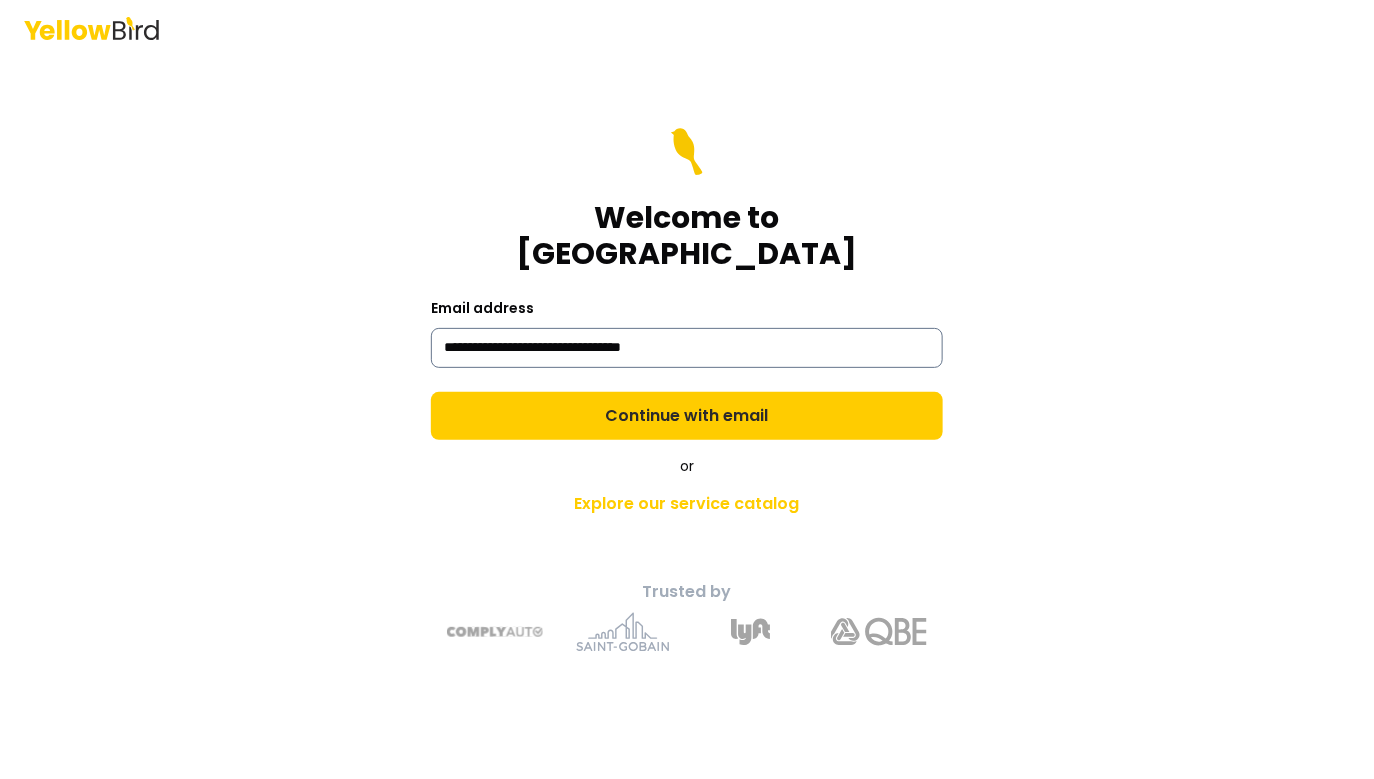 click on "Continue with email" at bounding box center (687, 416) 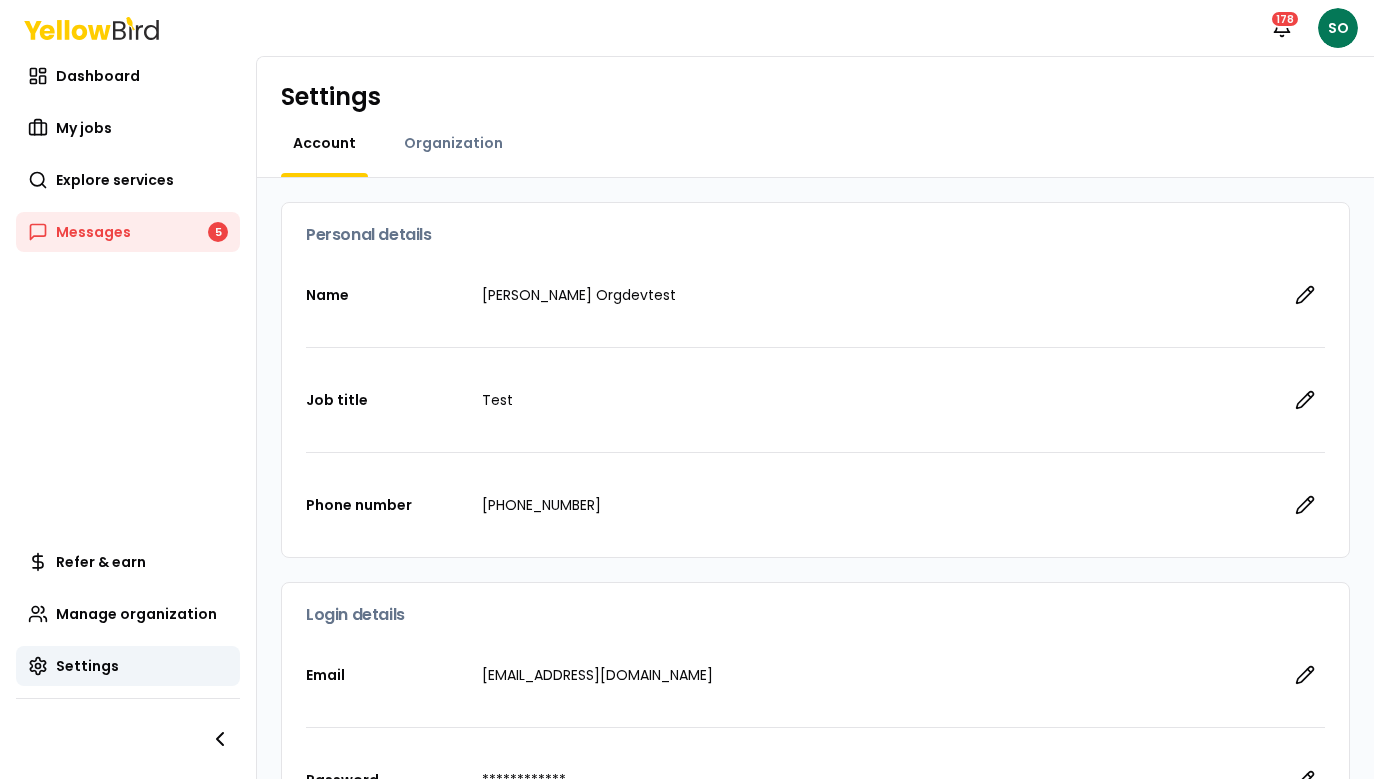 scroll, scrollTop: 0, scrollLeft: 0, axis: both 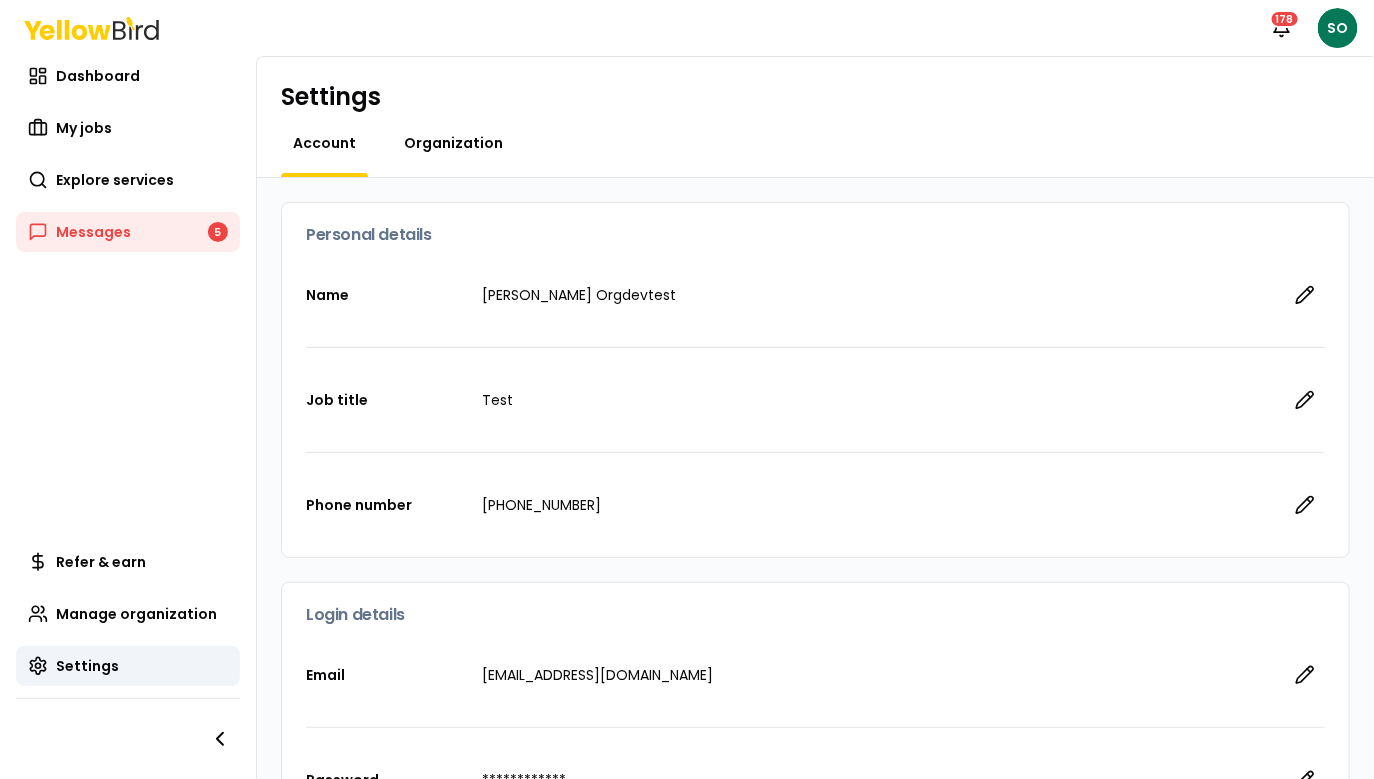 click on "Organization" at bounding box center [453, 143] 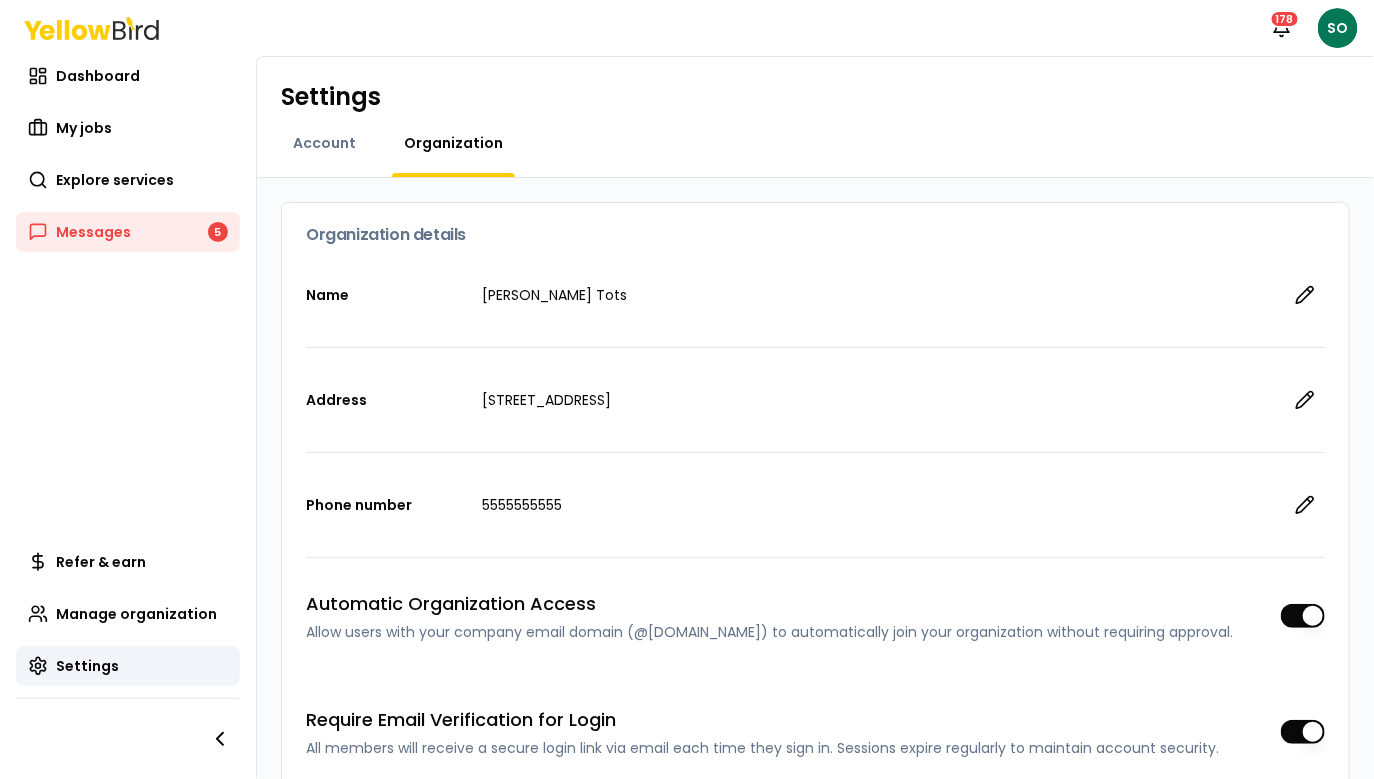 scroll, scrollTop: 123, scrollLeft: 0, axis: vertical 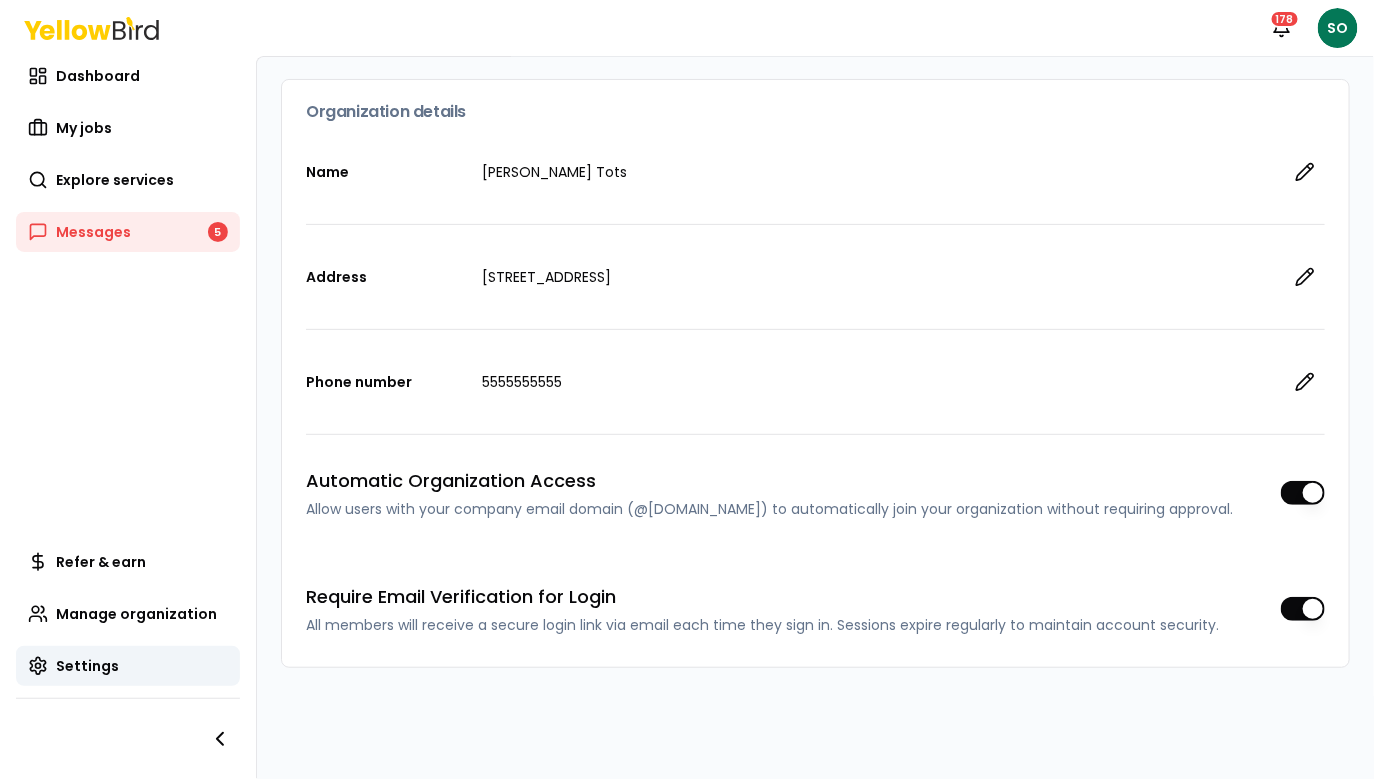 click at bounding box center [1303, 609] 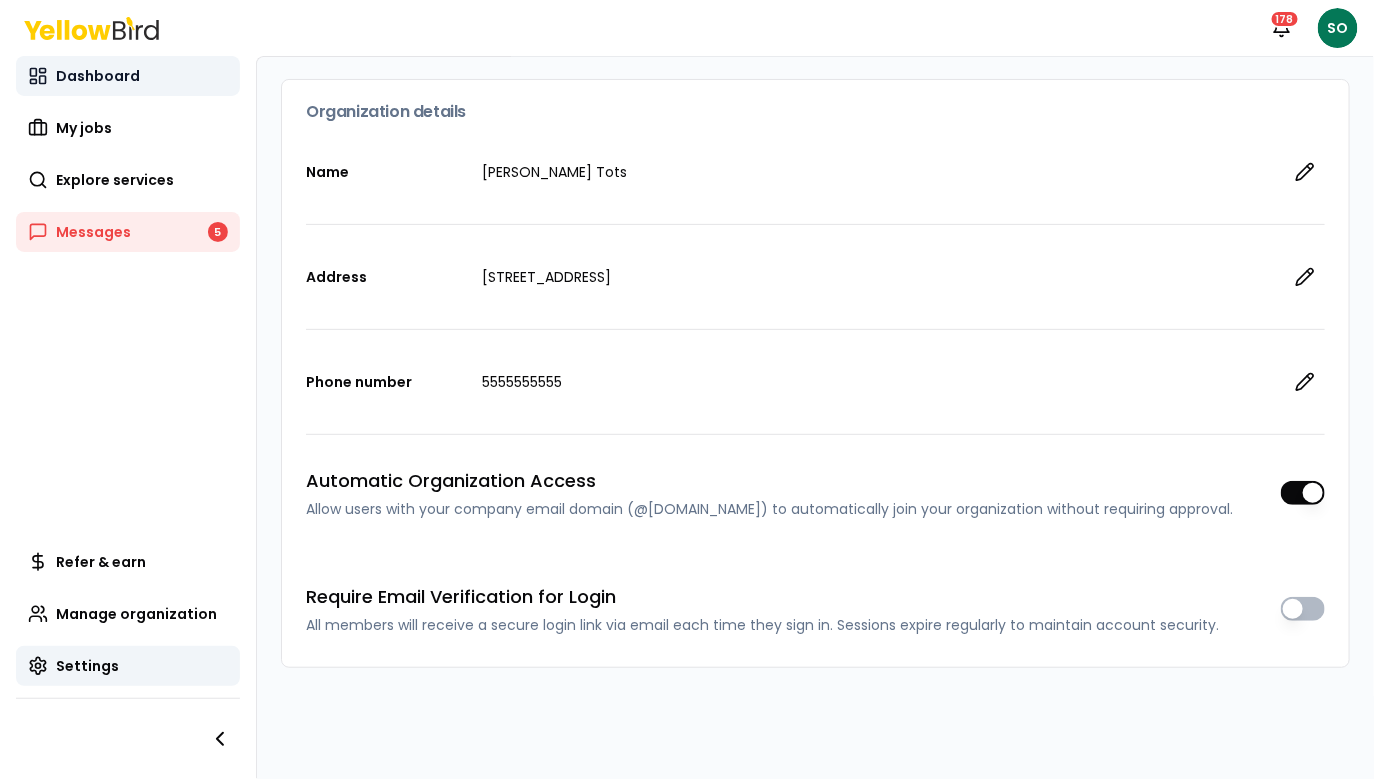 click on "Dashboard" at bounding box center (98, 76) 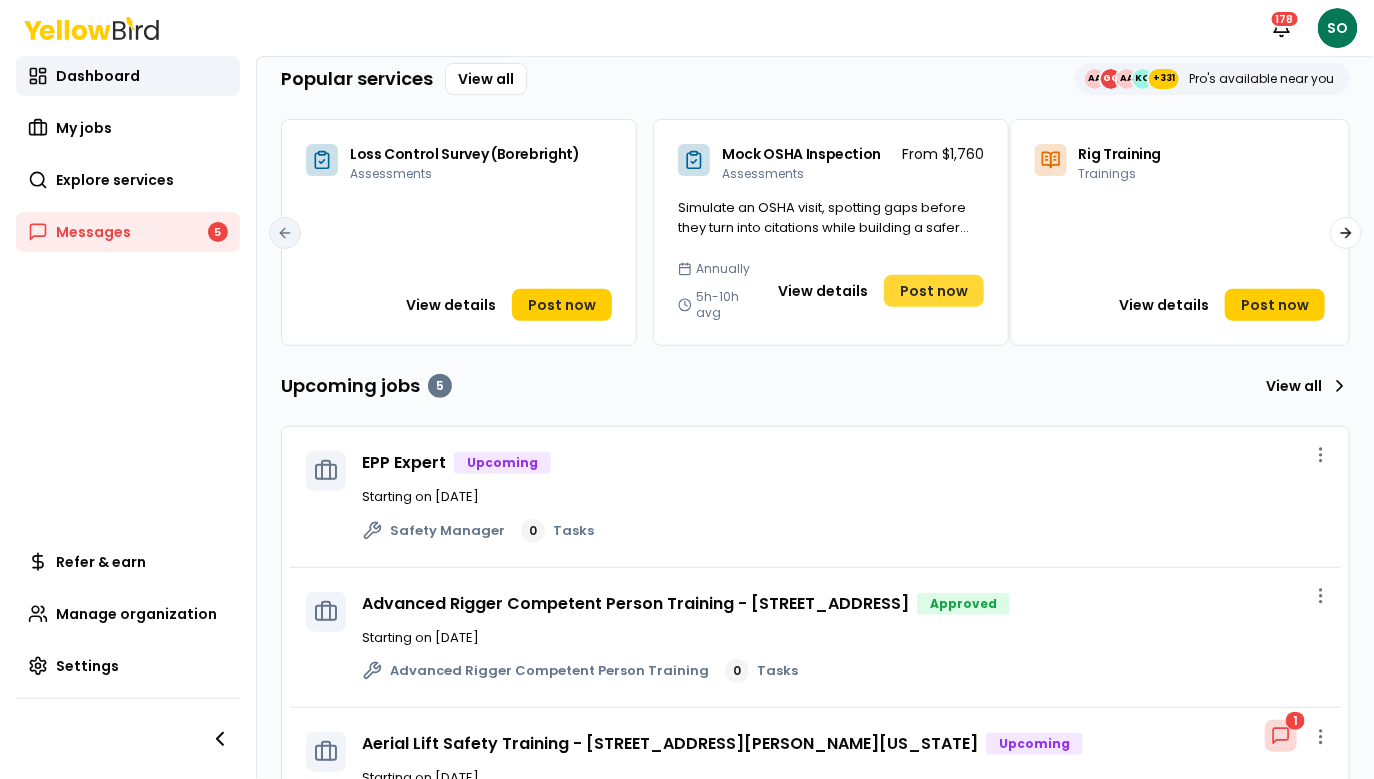 click on "Post now" at bounding box center (934, 291) 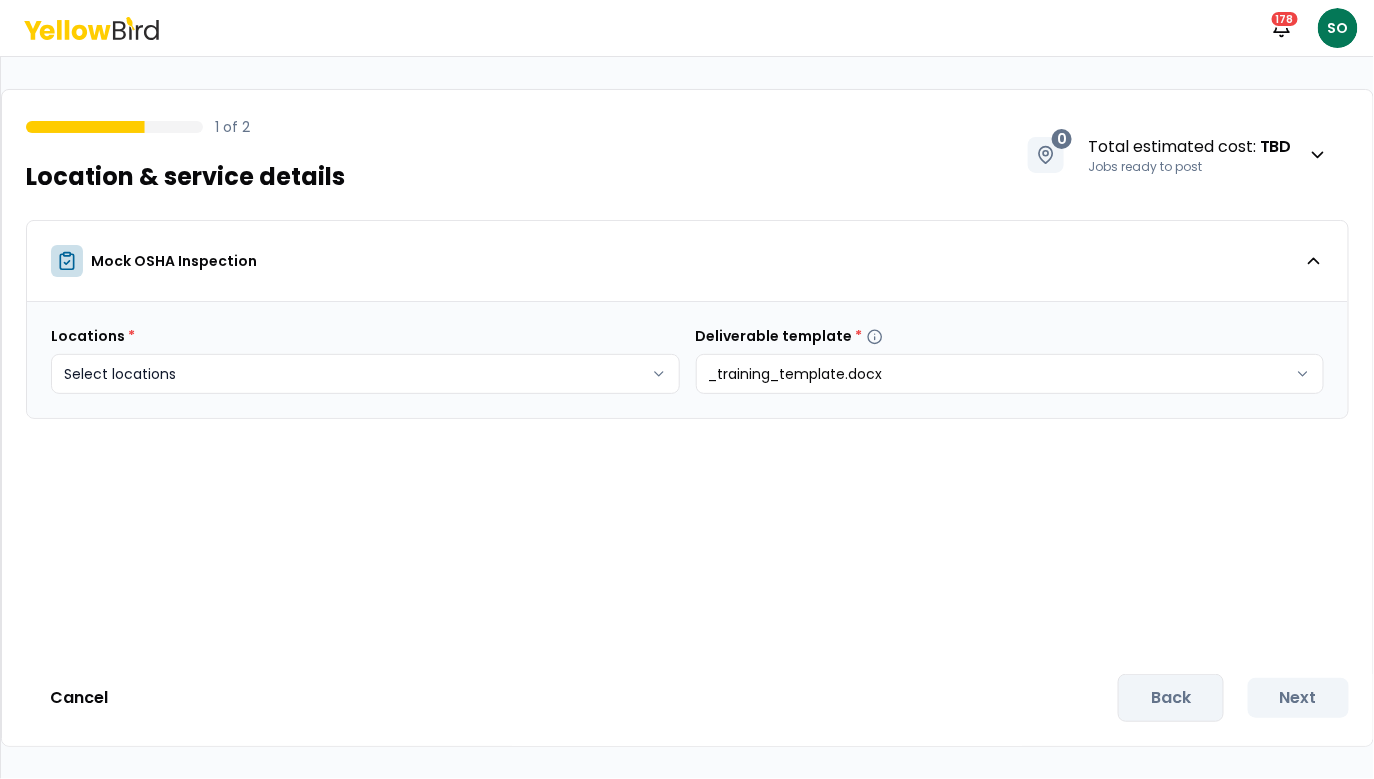 click on "Notifications 178 SO 1 of 2 Location & service details 0 Total estimated cost :   TBD Jobs ready to post Mock OSHA Inspection Locations   * Select locations Deliverable template   * _training_template.docx Cancel Back Next" at bounding box center (687, 389) 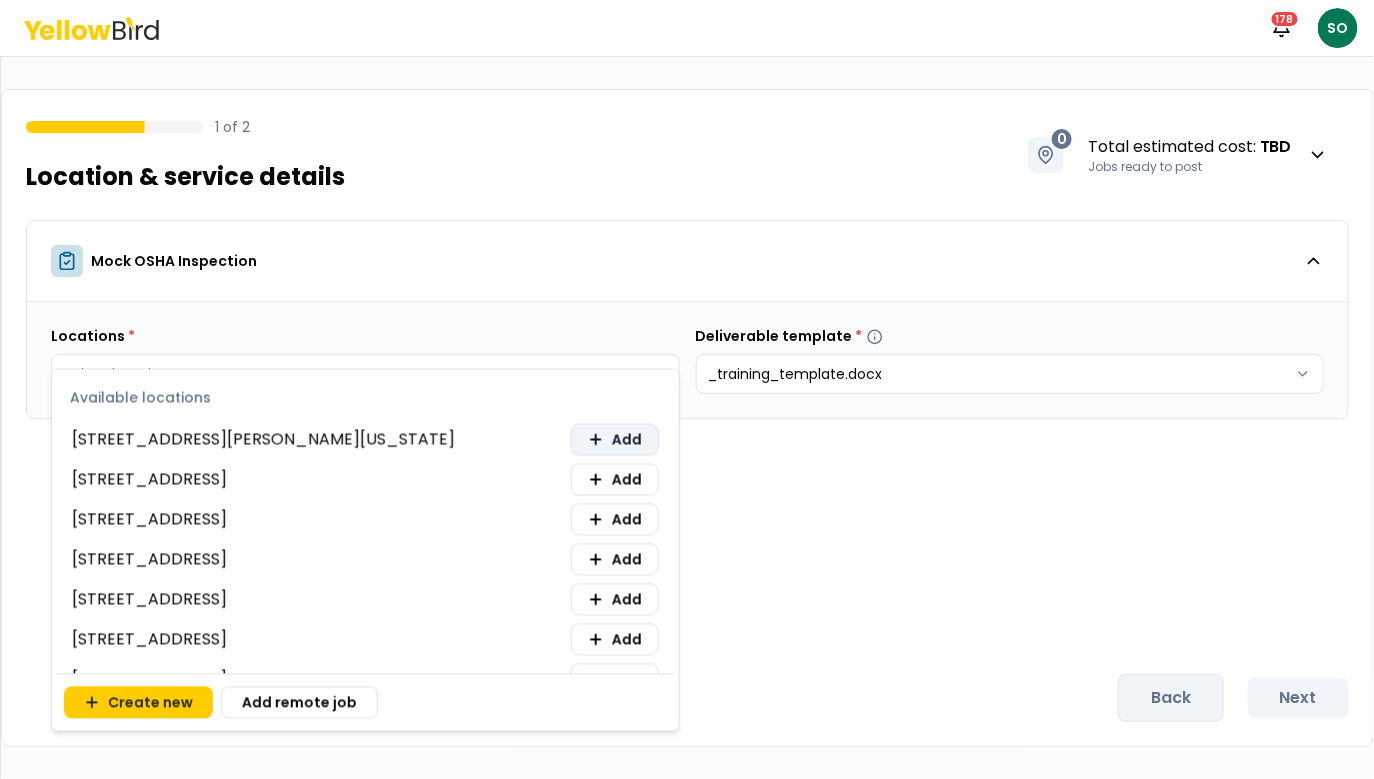 click on "Add" at bounding box center [615, 440] 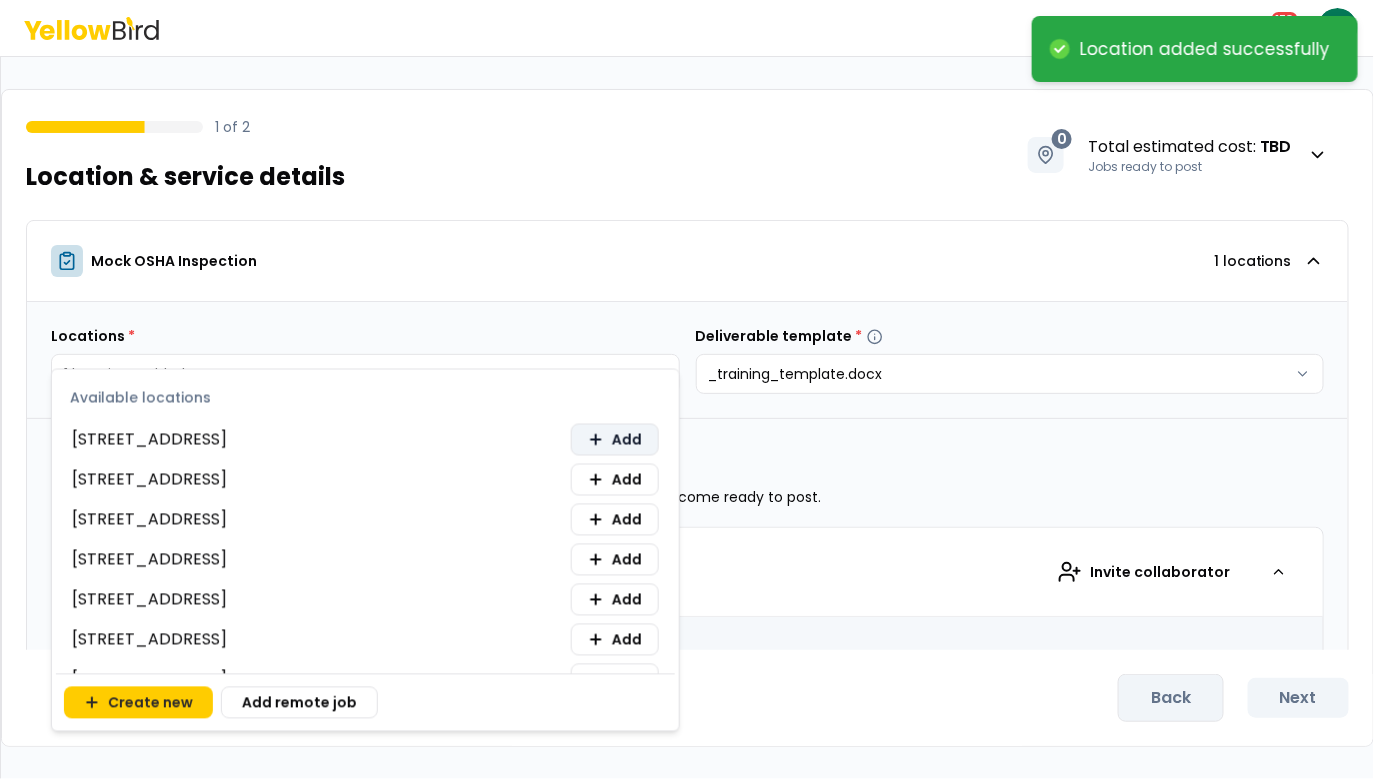 click on "Add" at bounding box center [627, 480] 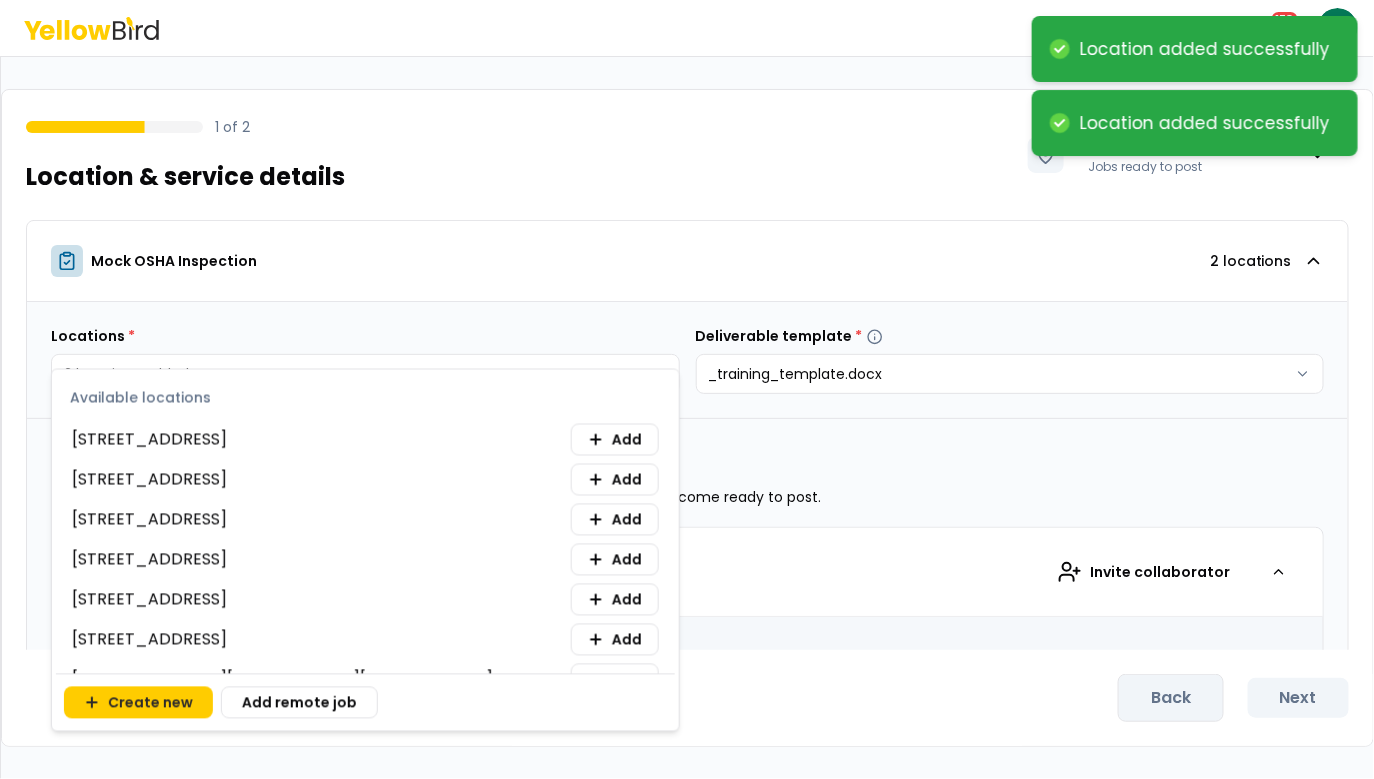 click on "Add" at bounding box center (615, 520) 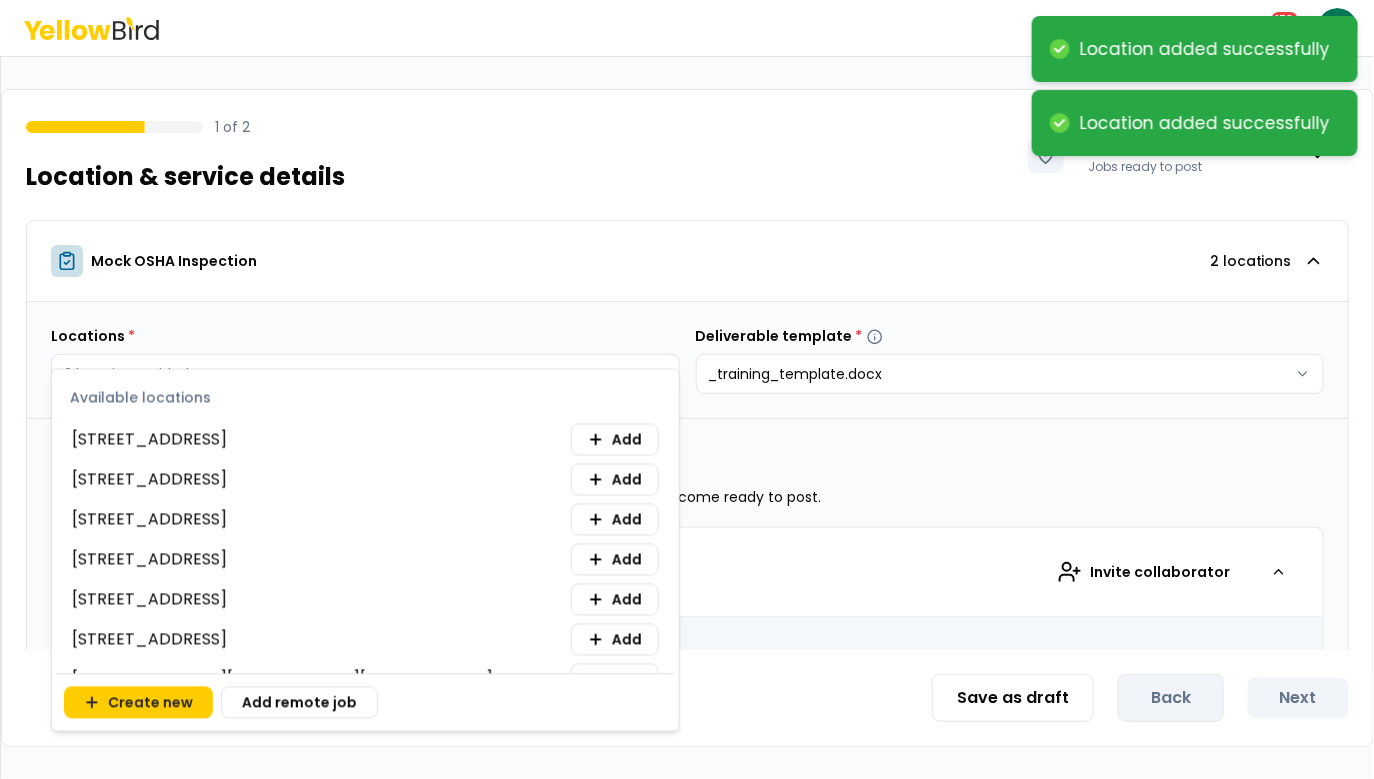 click on "Add" at bounding box center [627, 560] 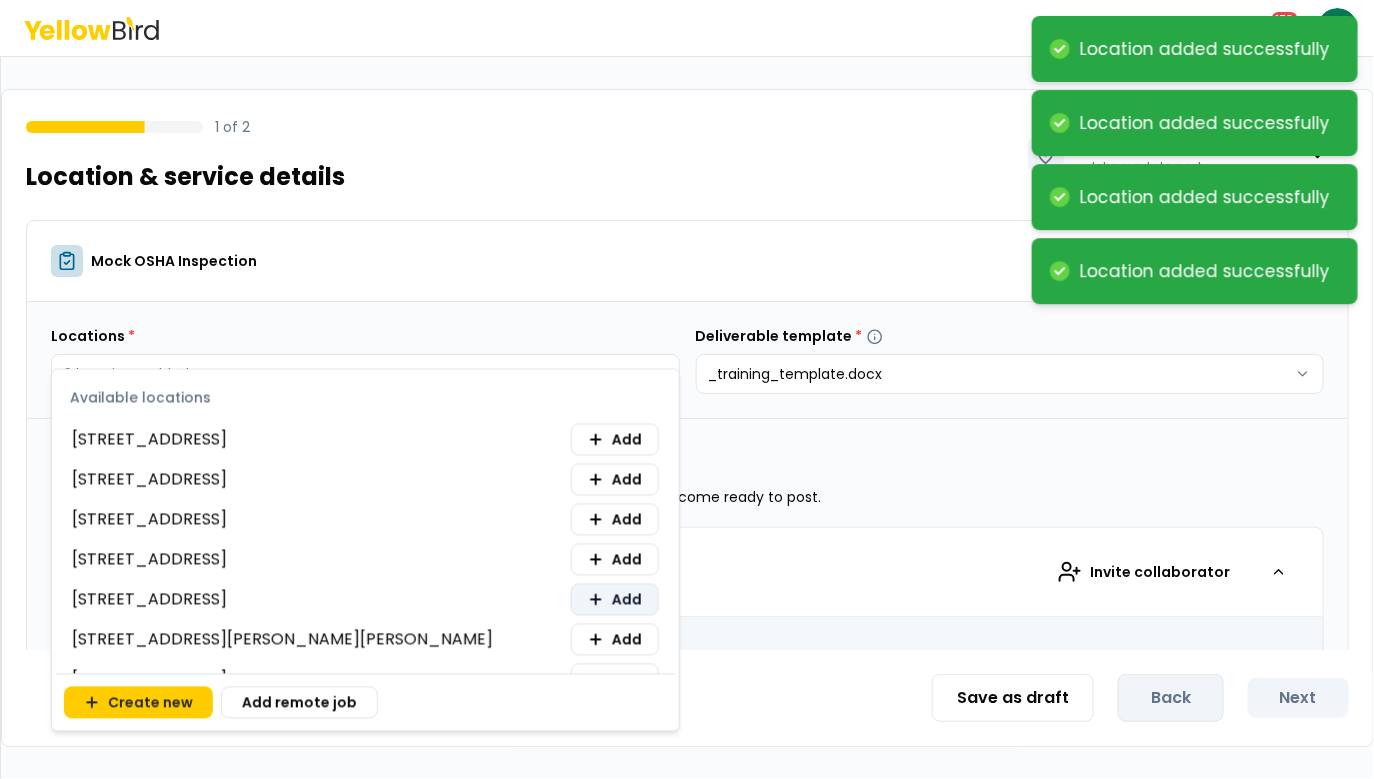 click on "Add" at bounding box center (627, 600) 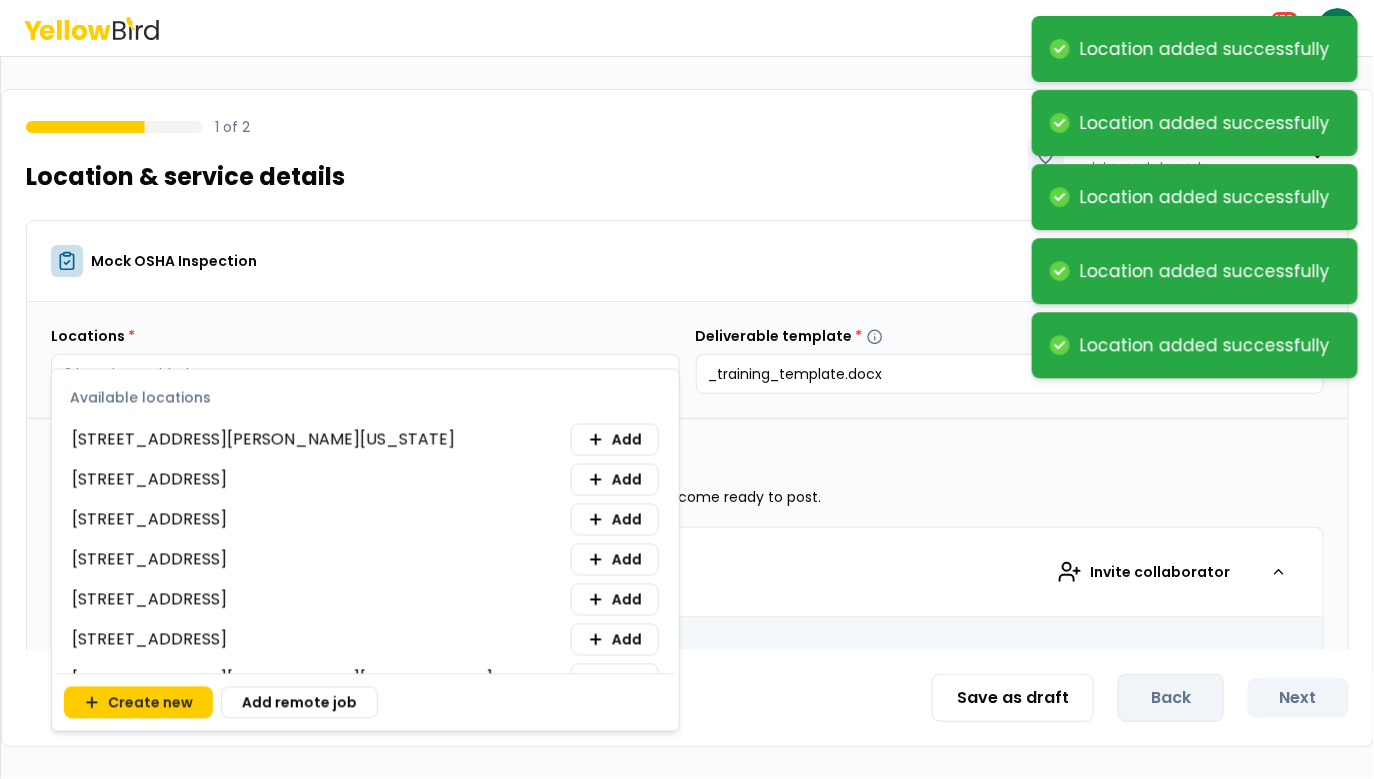click on "**********" at bounding box center [687, 389] 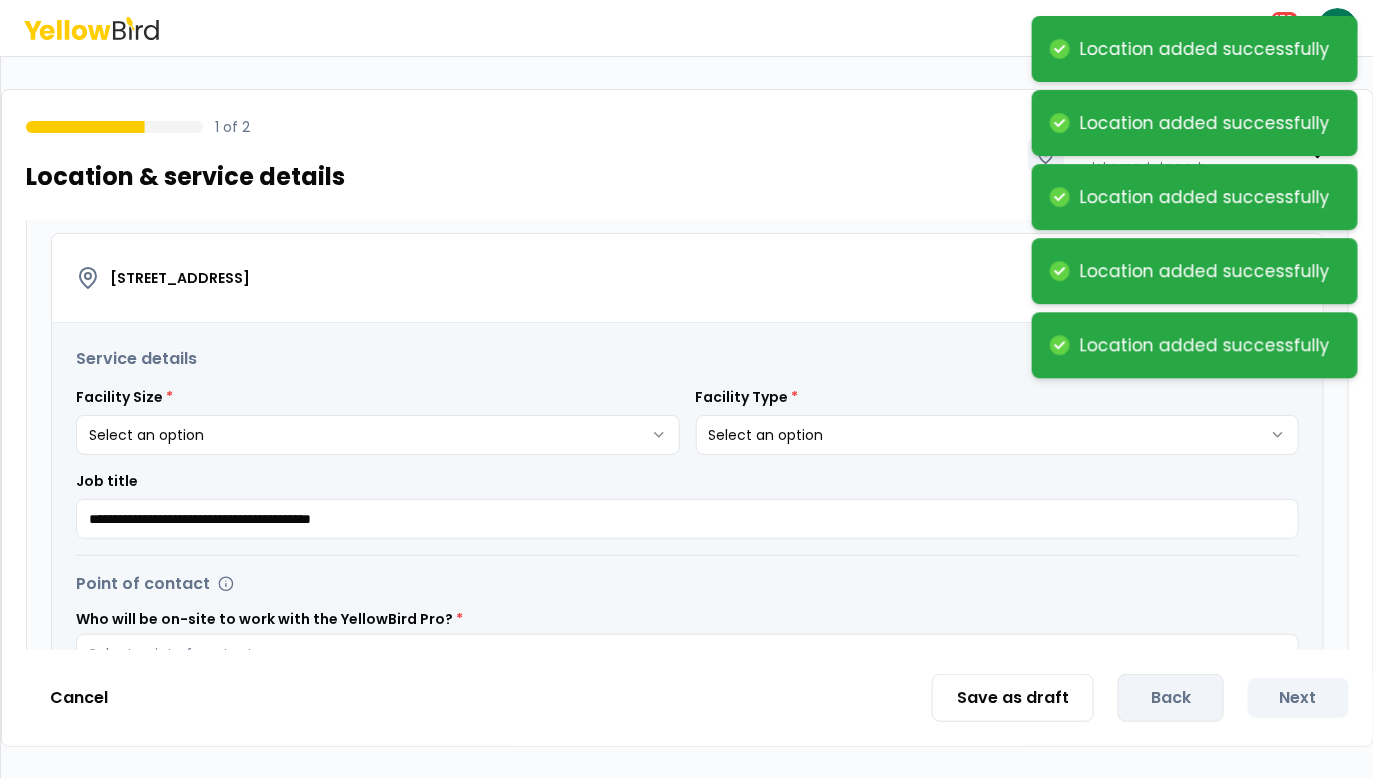 scroll, scrollTop: 334, scrollLeft: 0, axis: vertical 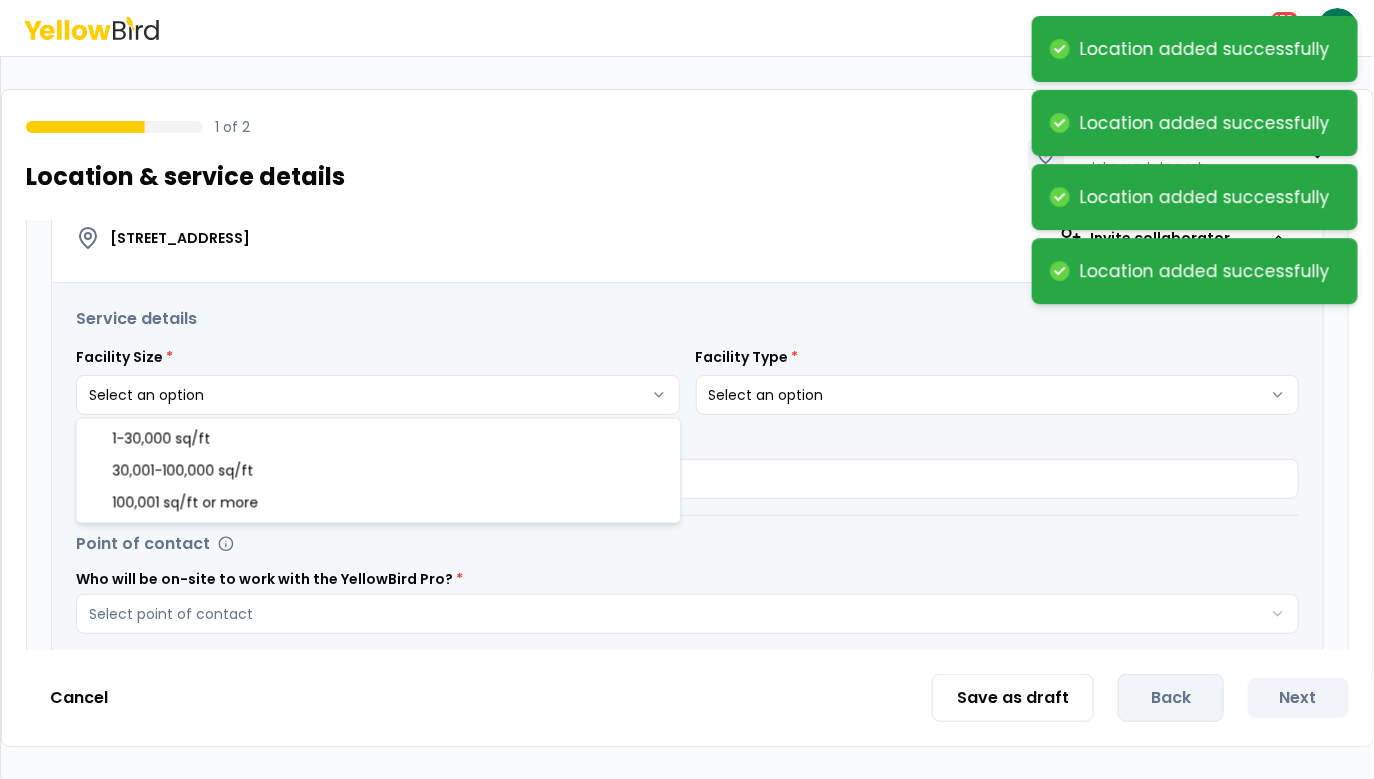 click on "**********" at bounding box center [687, 389] 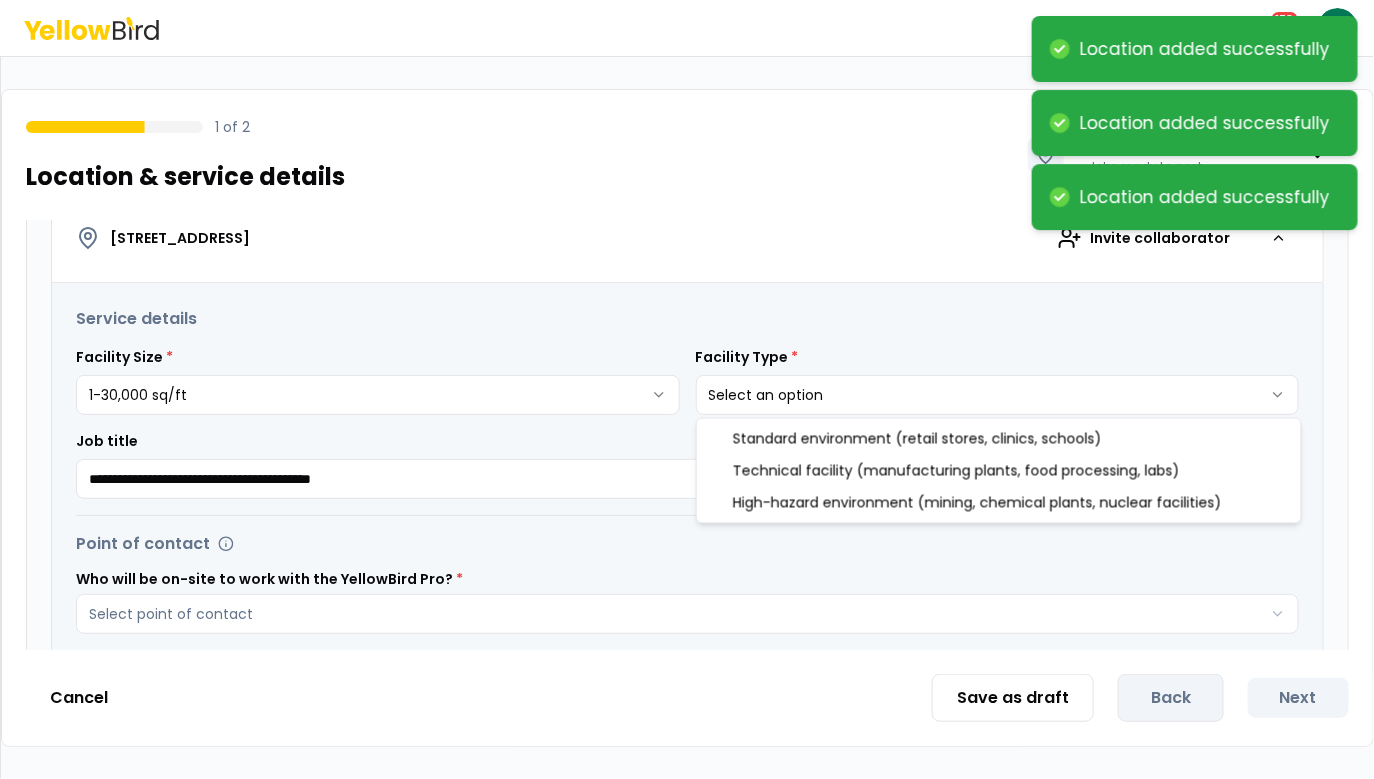 click on "**********" at bounding box center [687, 389] 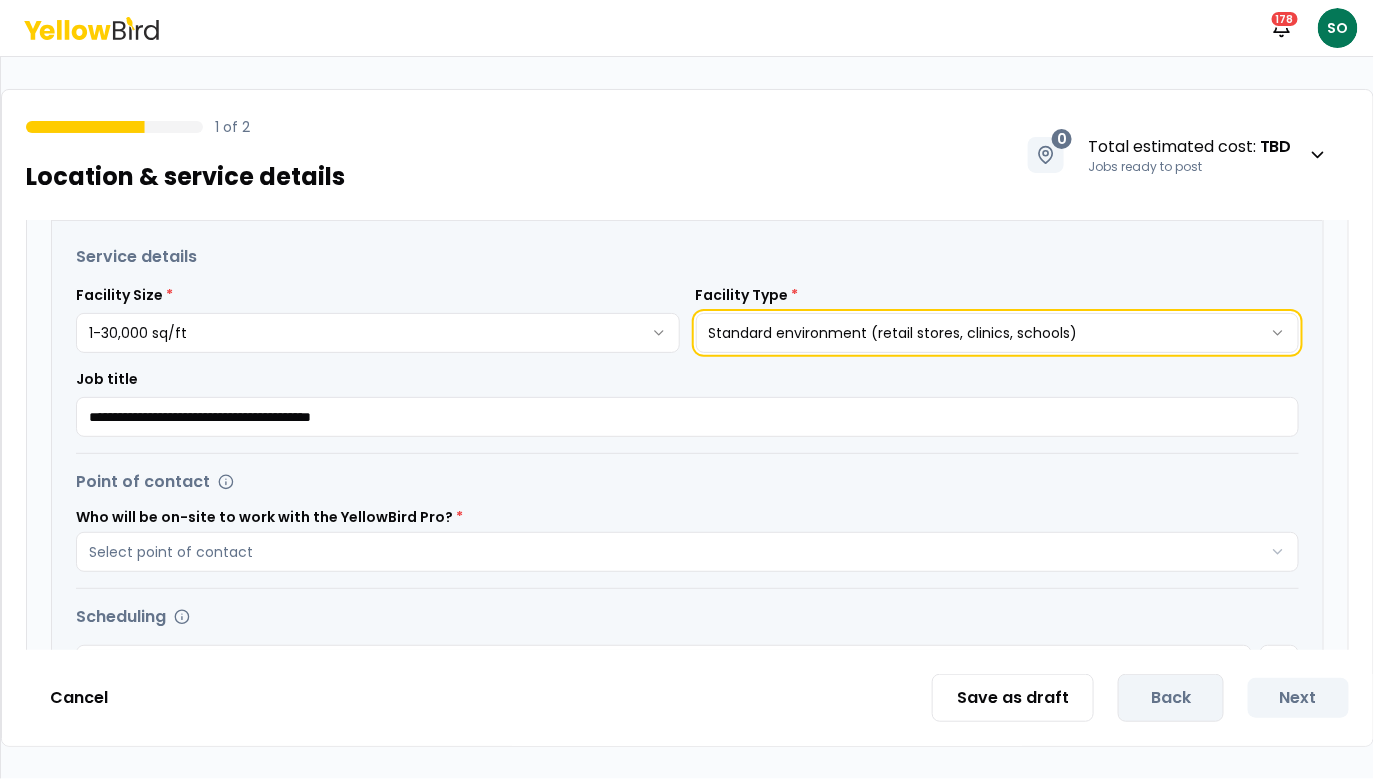 scroll, scrollTop: 442, scrollLeft: 0, axis: vertical 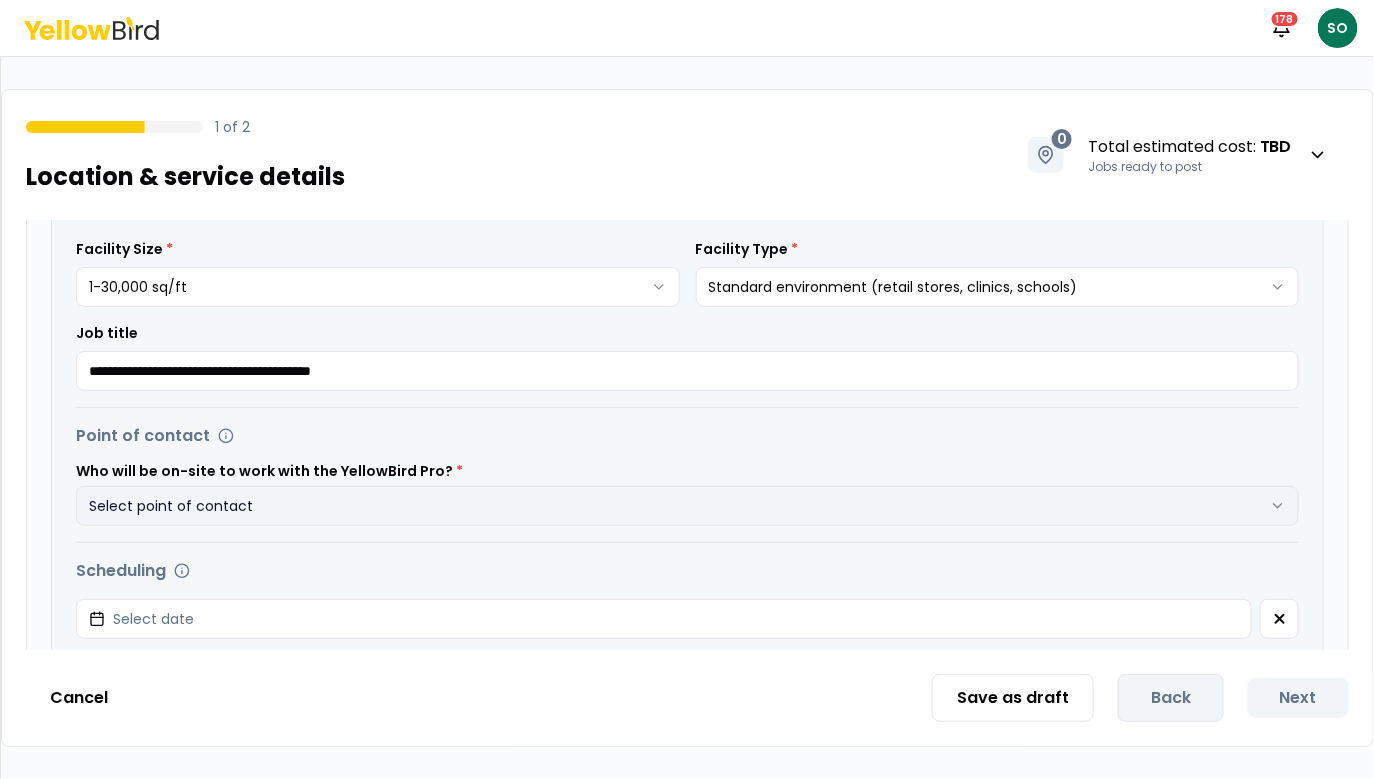 click on "Select point of contact" at bounding box center (687, 506) 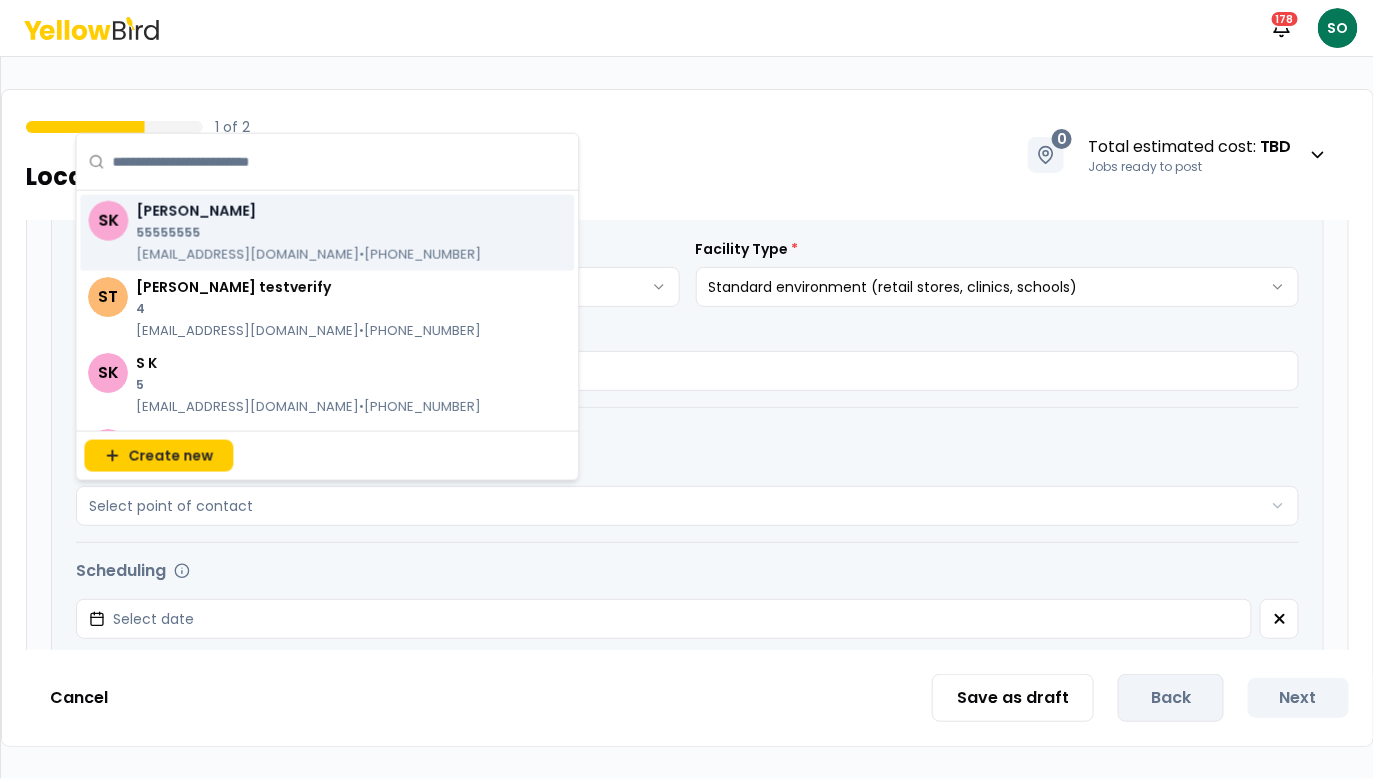 click on "skorchinski+newverifyofpoc@goyellowbird.com  •  (555) 555-5555" at bounding box center (308, 255) 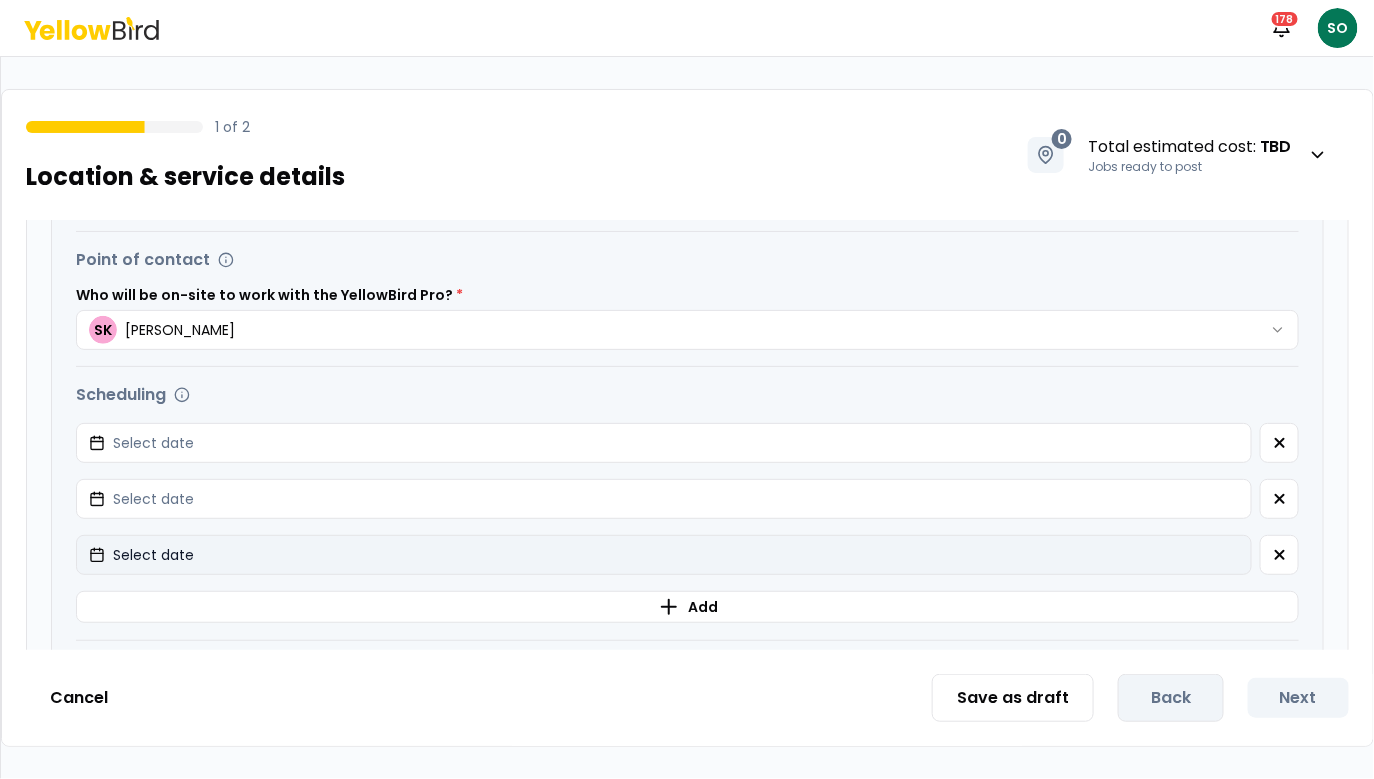 scroll, scrollTop: 630, scrollLeft: 0, axis: vertical 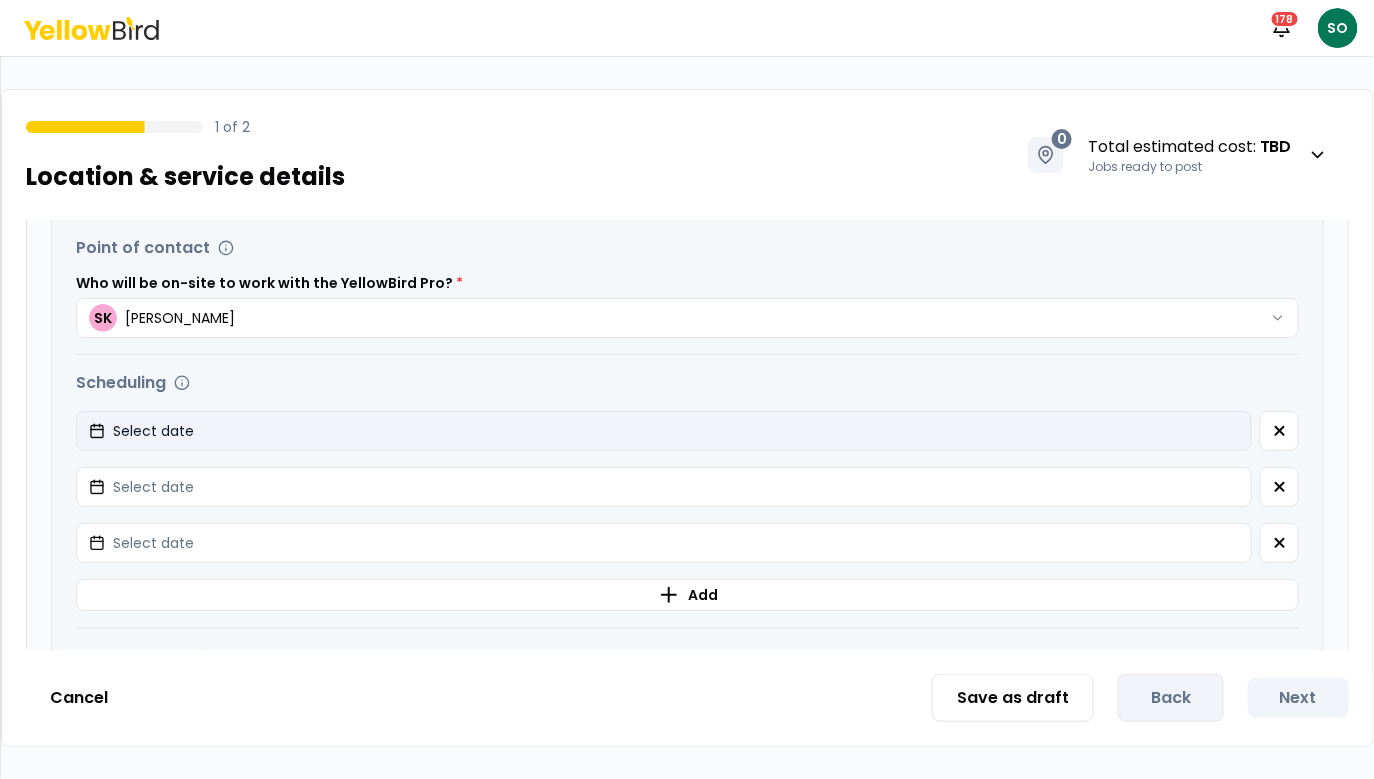 click on "Select date" at bounding box center (664, 431) 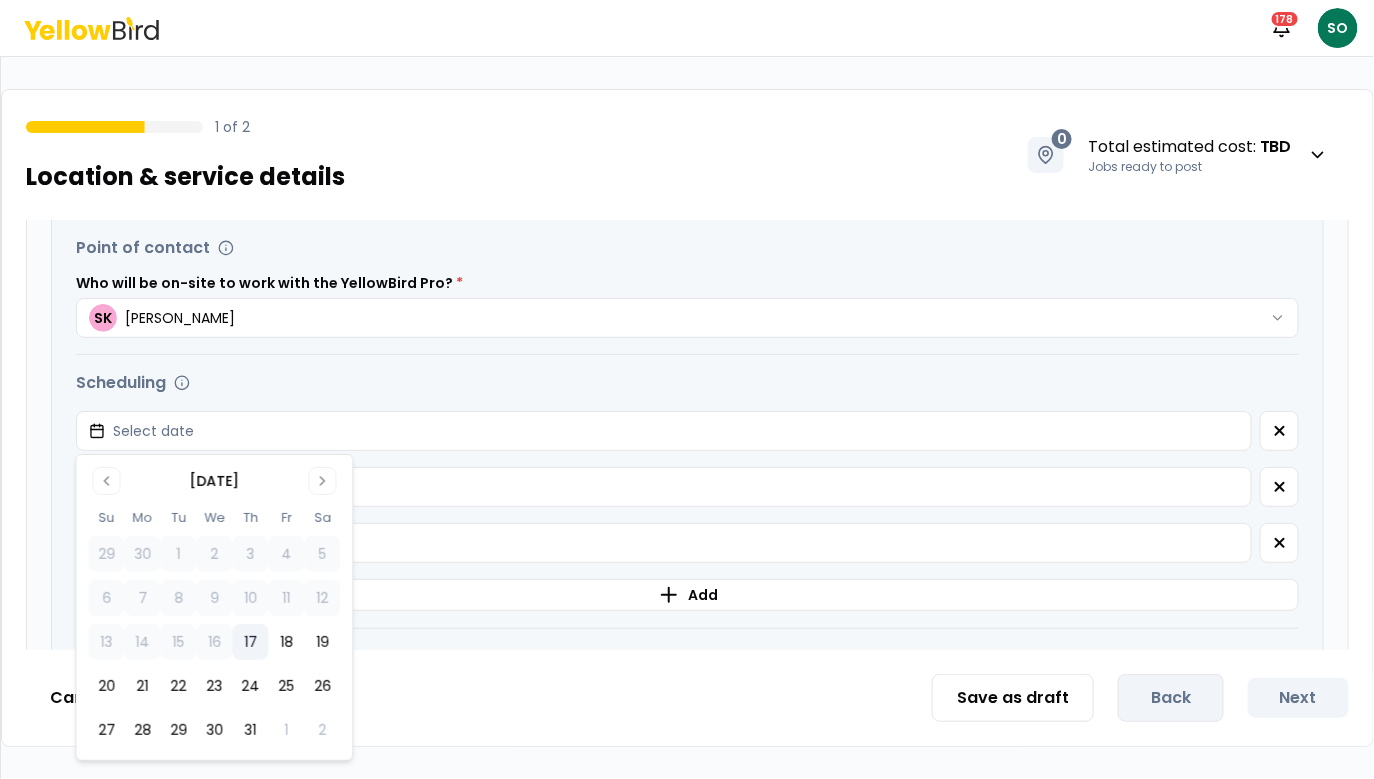 click on "17" at bounding box center [250, 642] 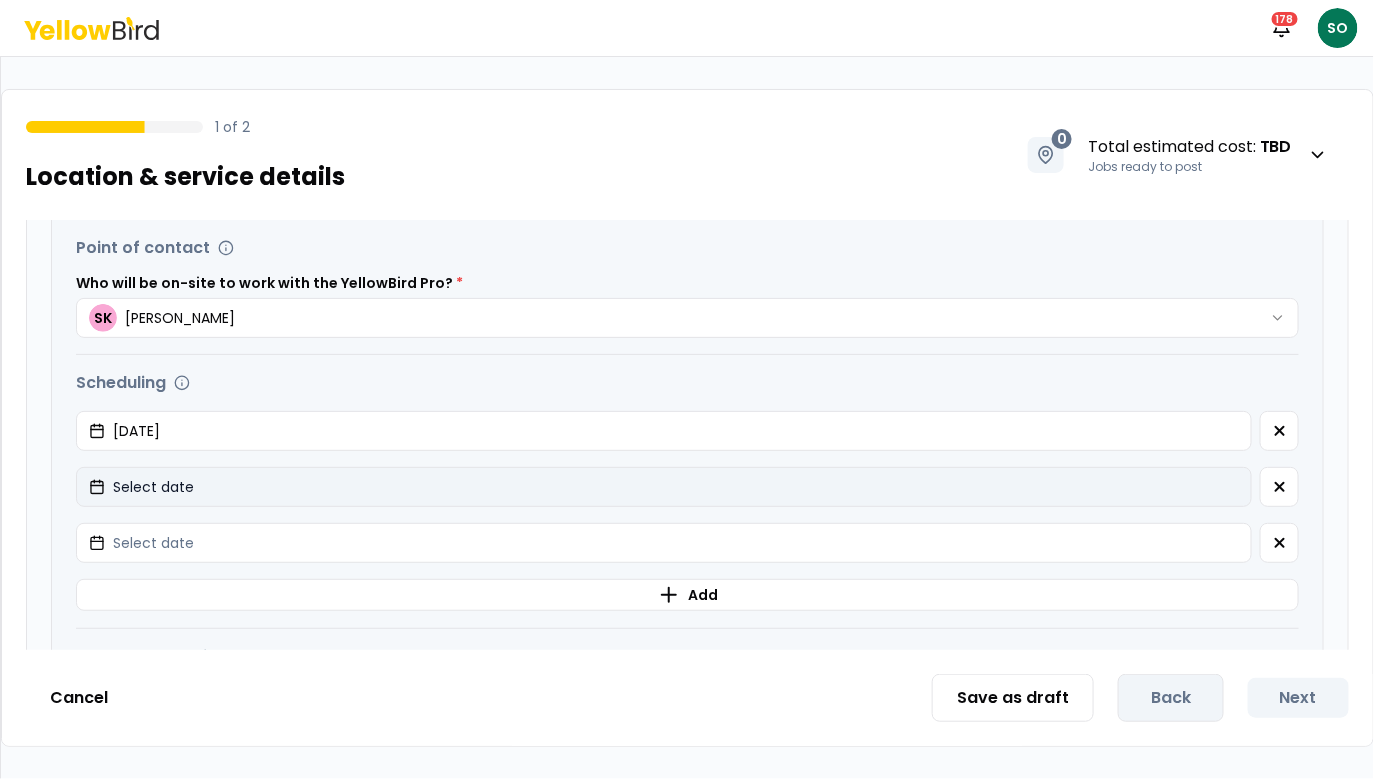 click on "Select date" at bounding box center (664, 487) 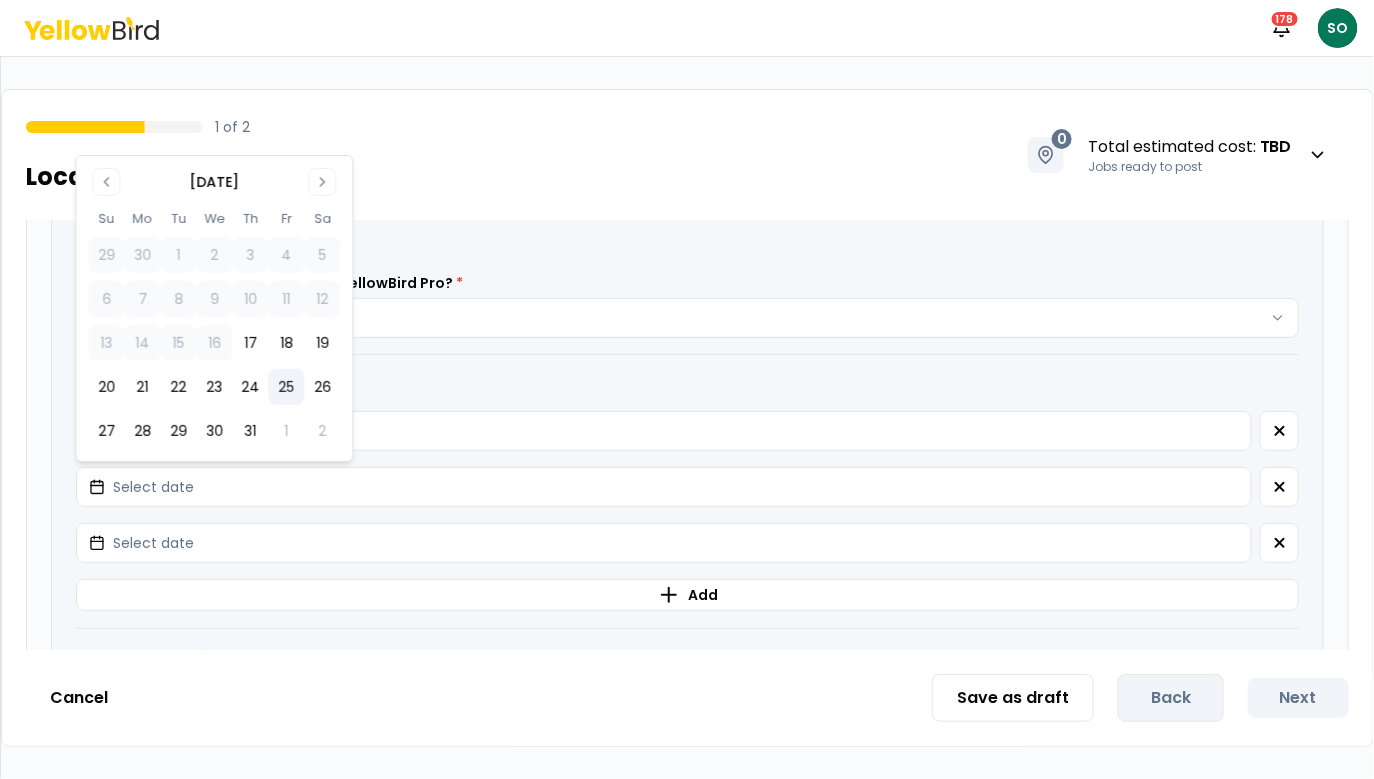 click on "25" at bounding box center [286, 387] 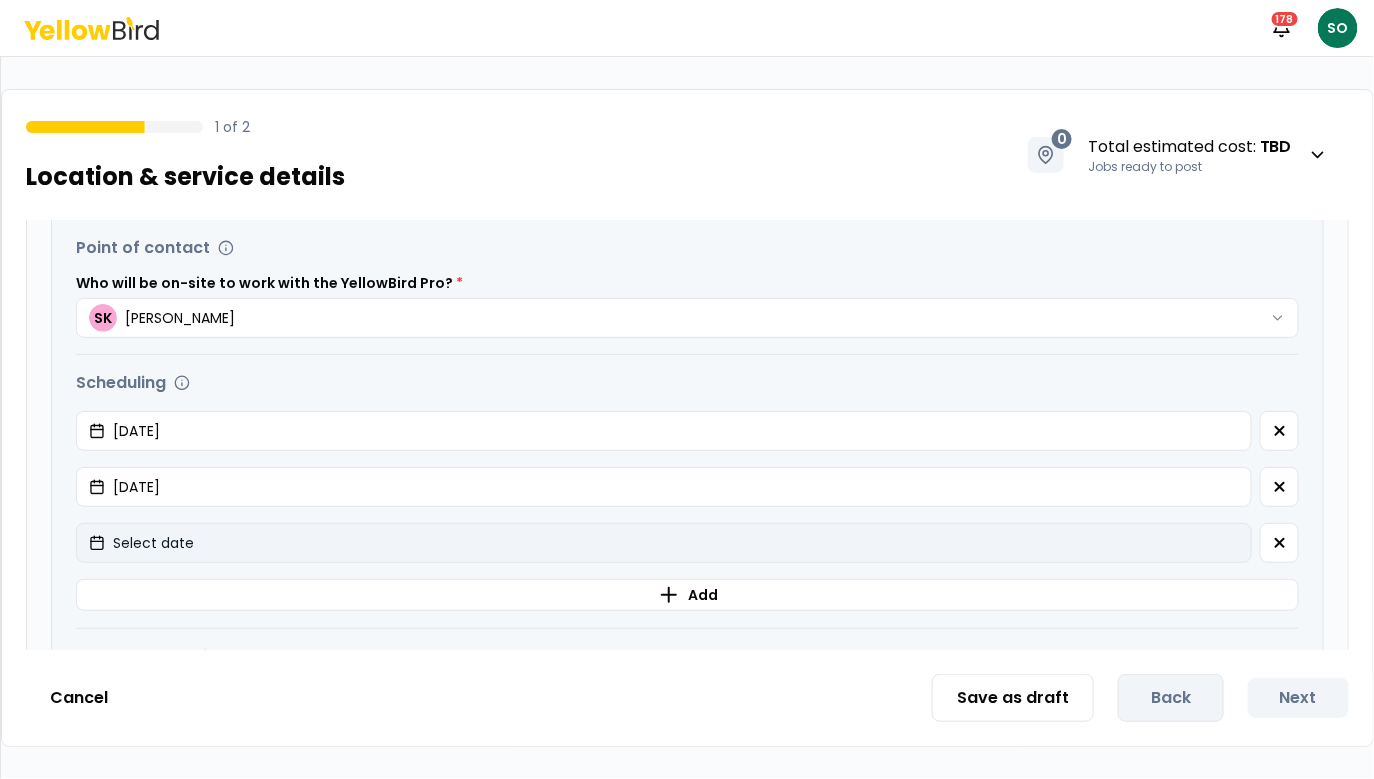 click on "Select date" at bounding box center [664, 543] 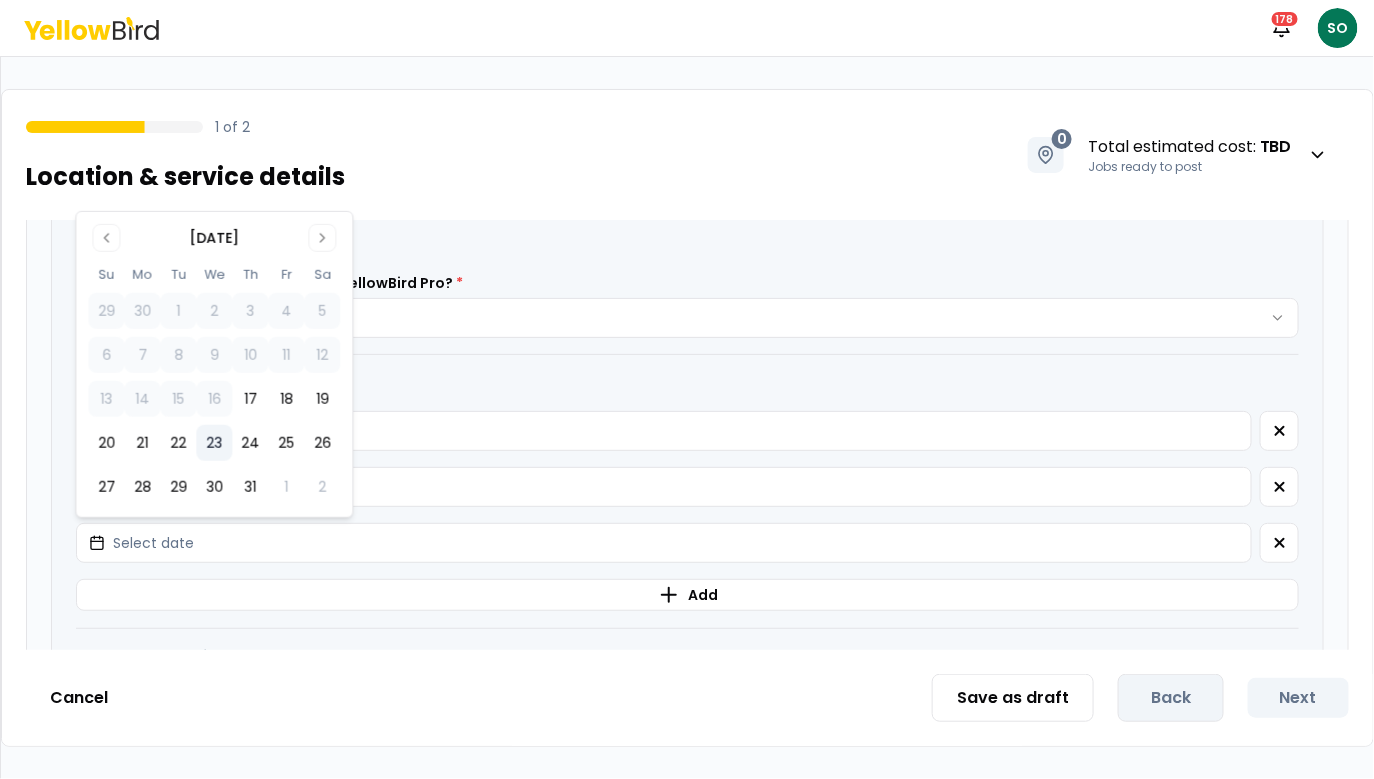 click on "23" at bounding box center [214, 443] 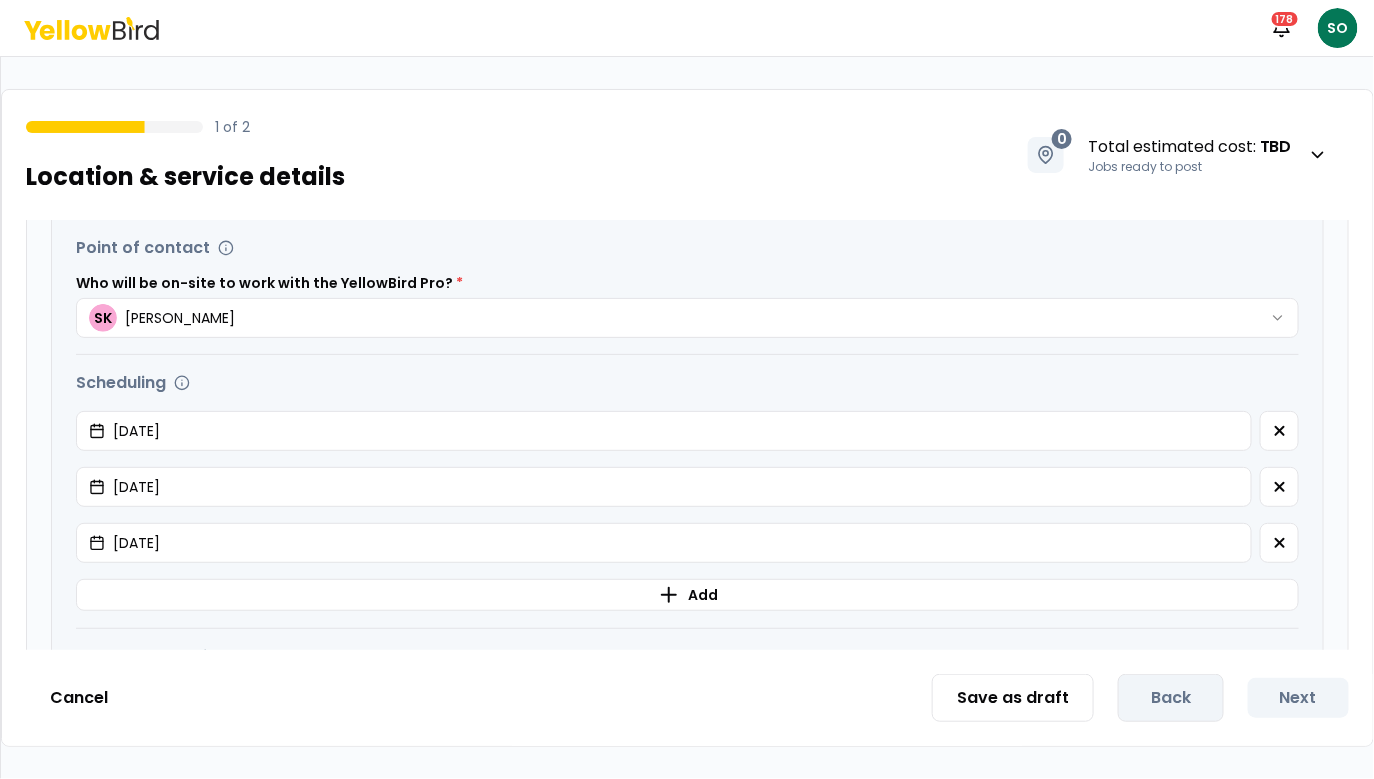 scroll, scrollTop: 796, scrollLeft: 0, axis: vertical 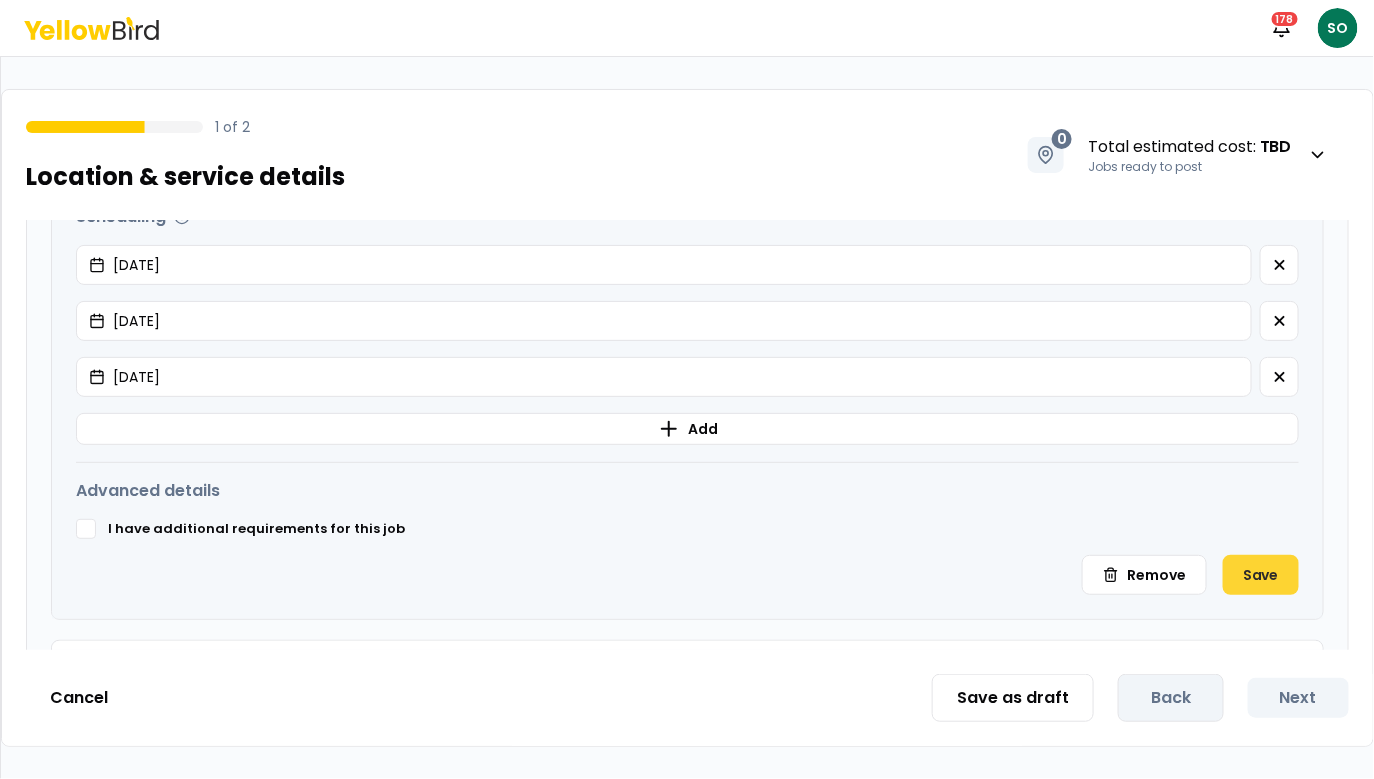 click on "Save" at bounding box center [1261, 575] 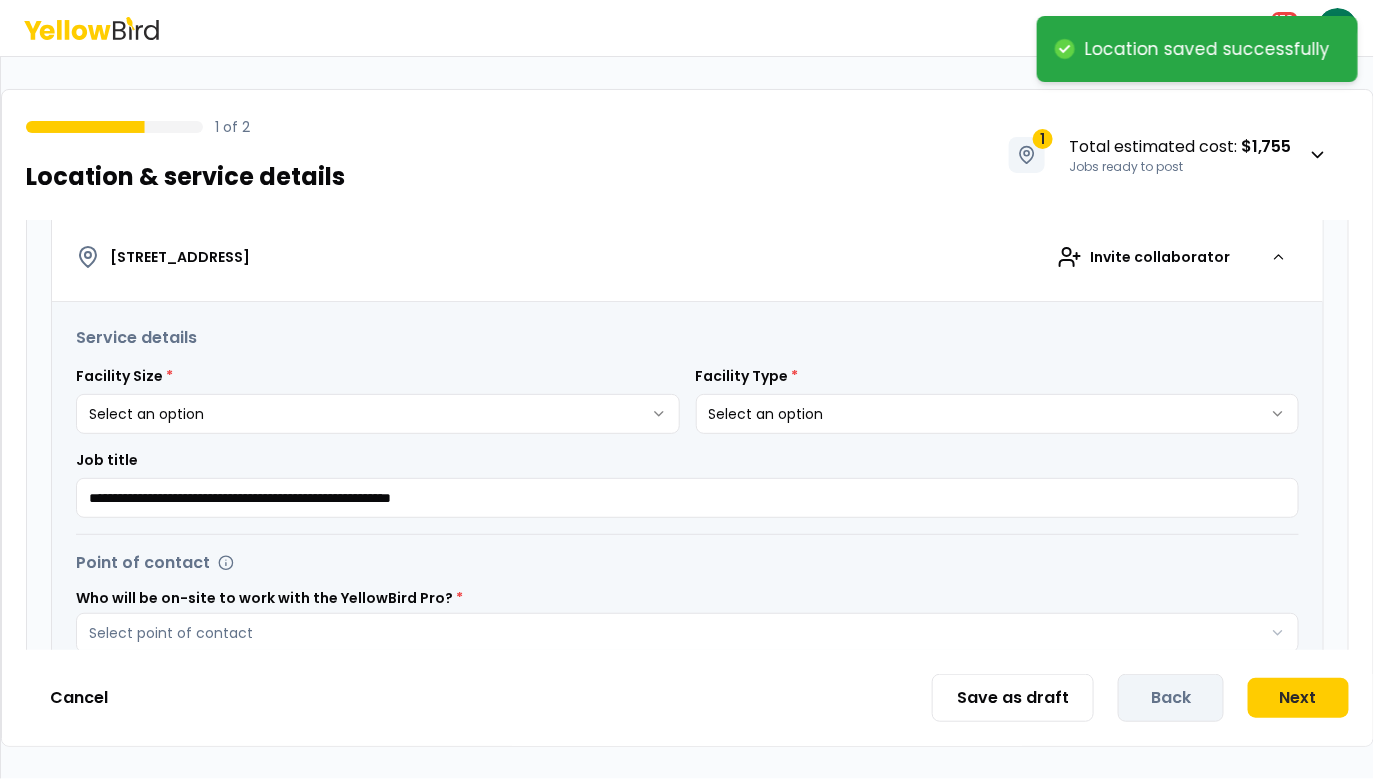 scroll, scrollTop: 318, scrollLeft: 0, axis: vertical 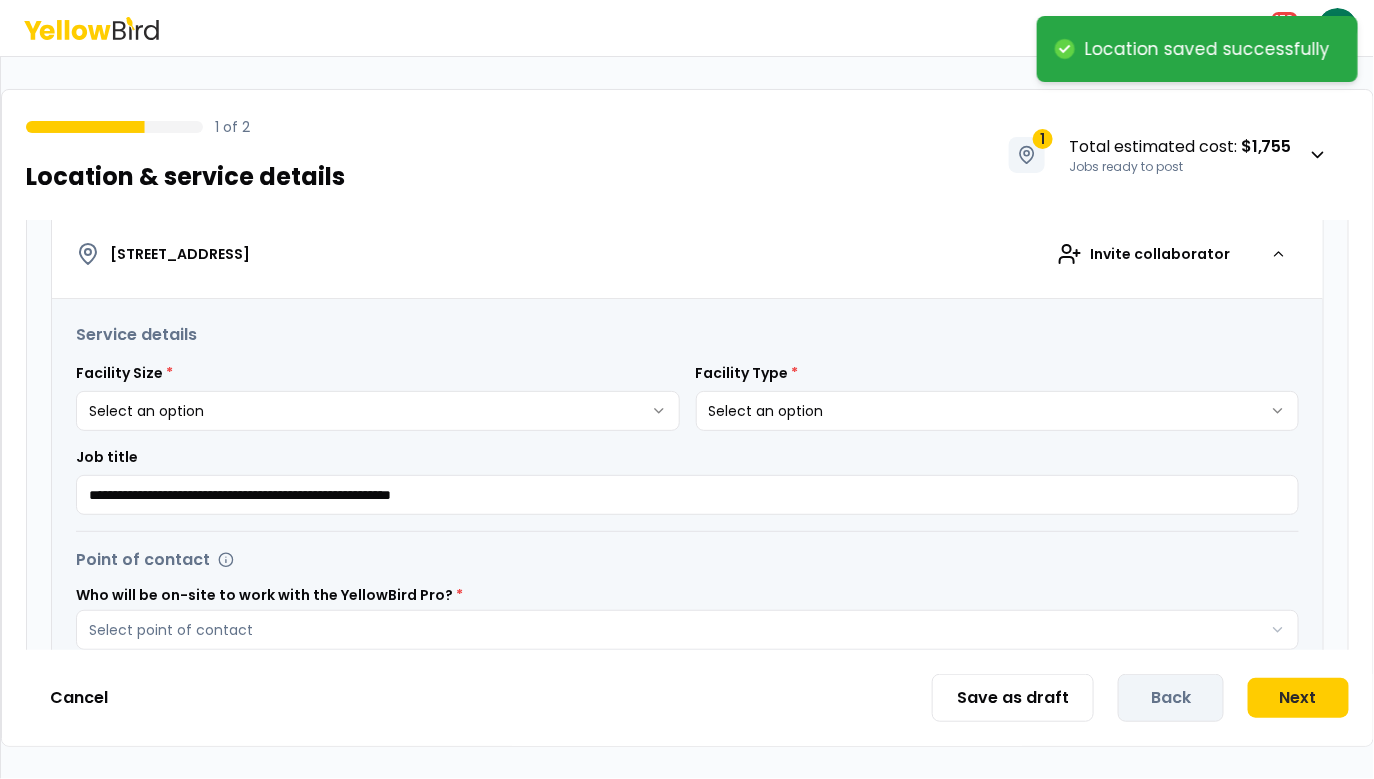 click on "**********" at bounding box center (687, 389) 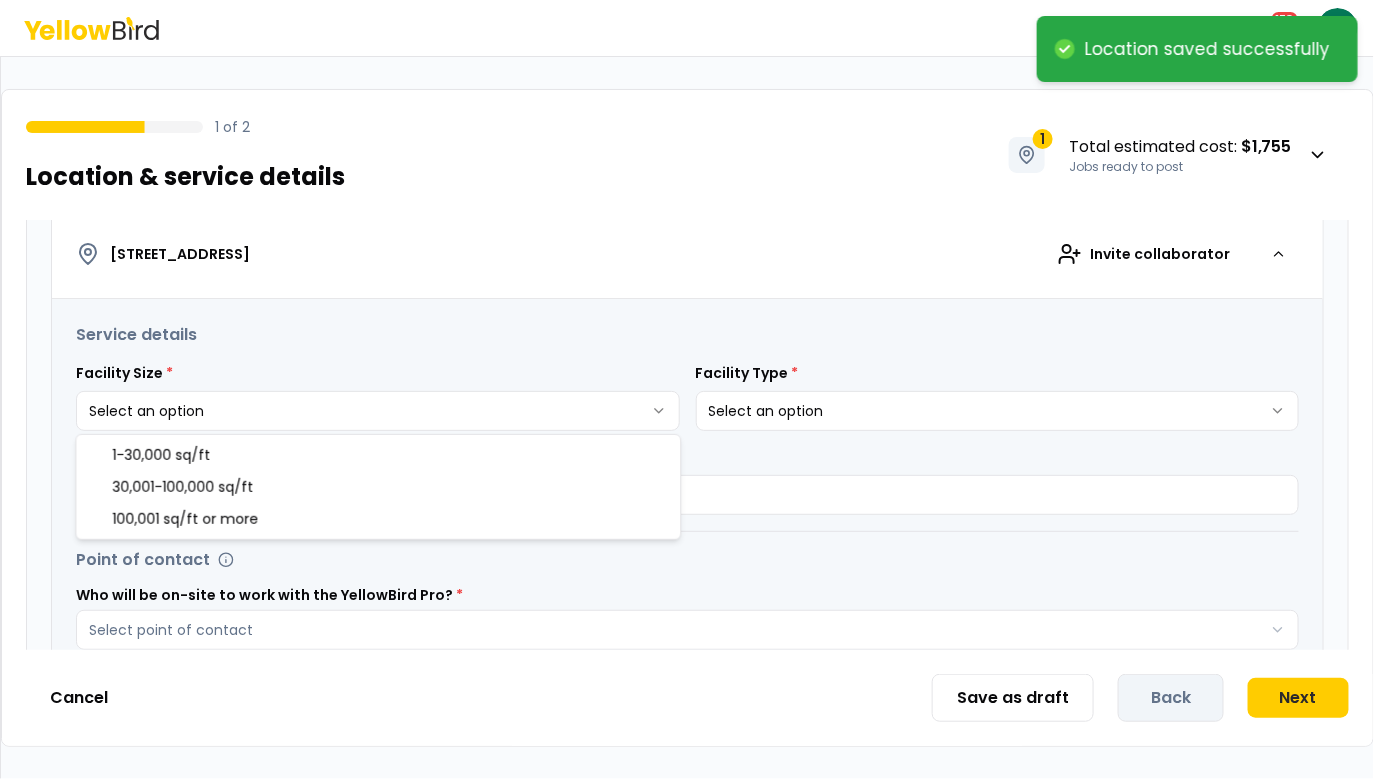 select on "*" 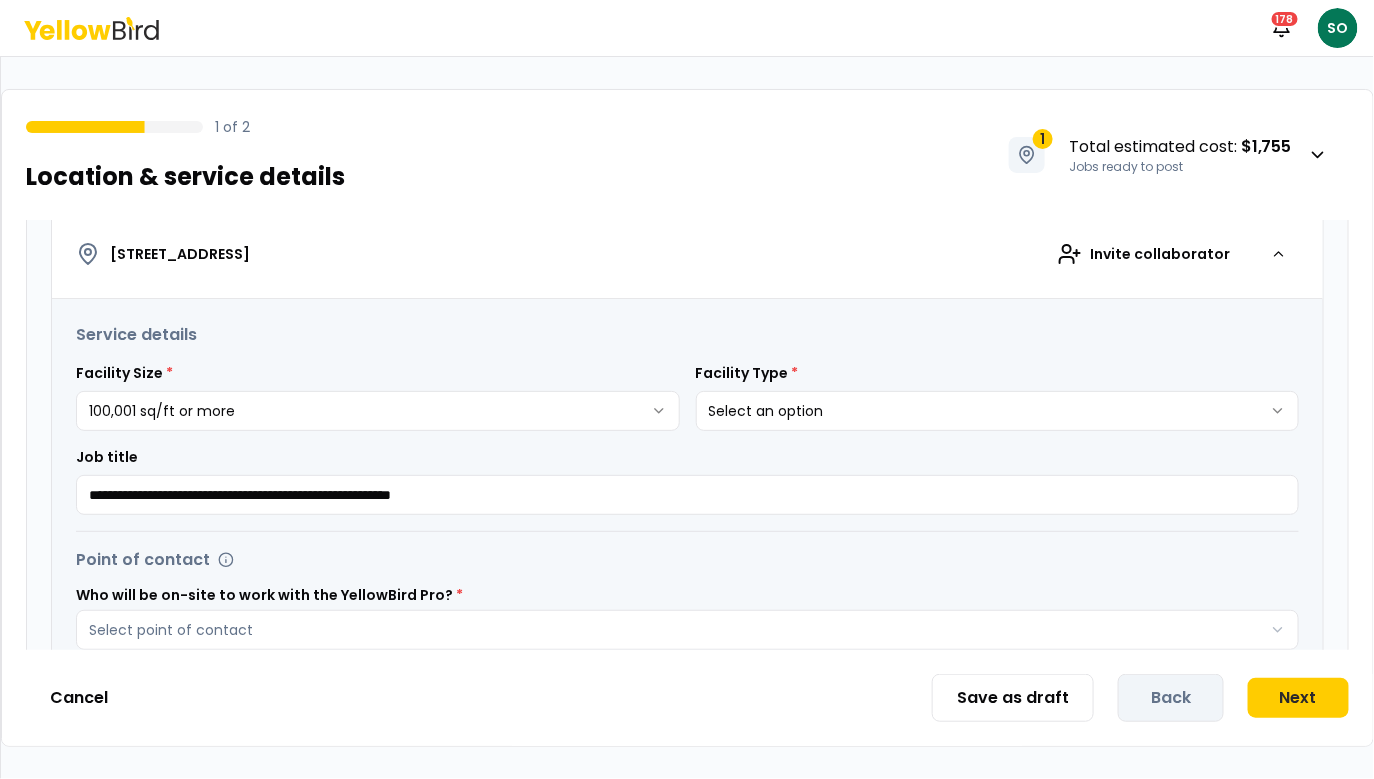 click on "**********" at bounding box center [687, 389] 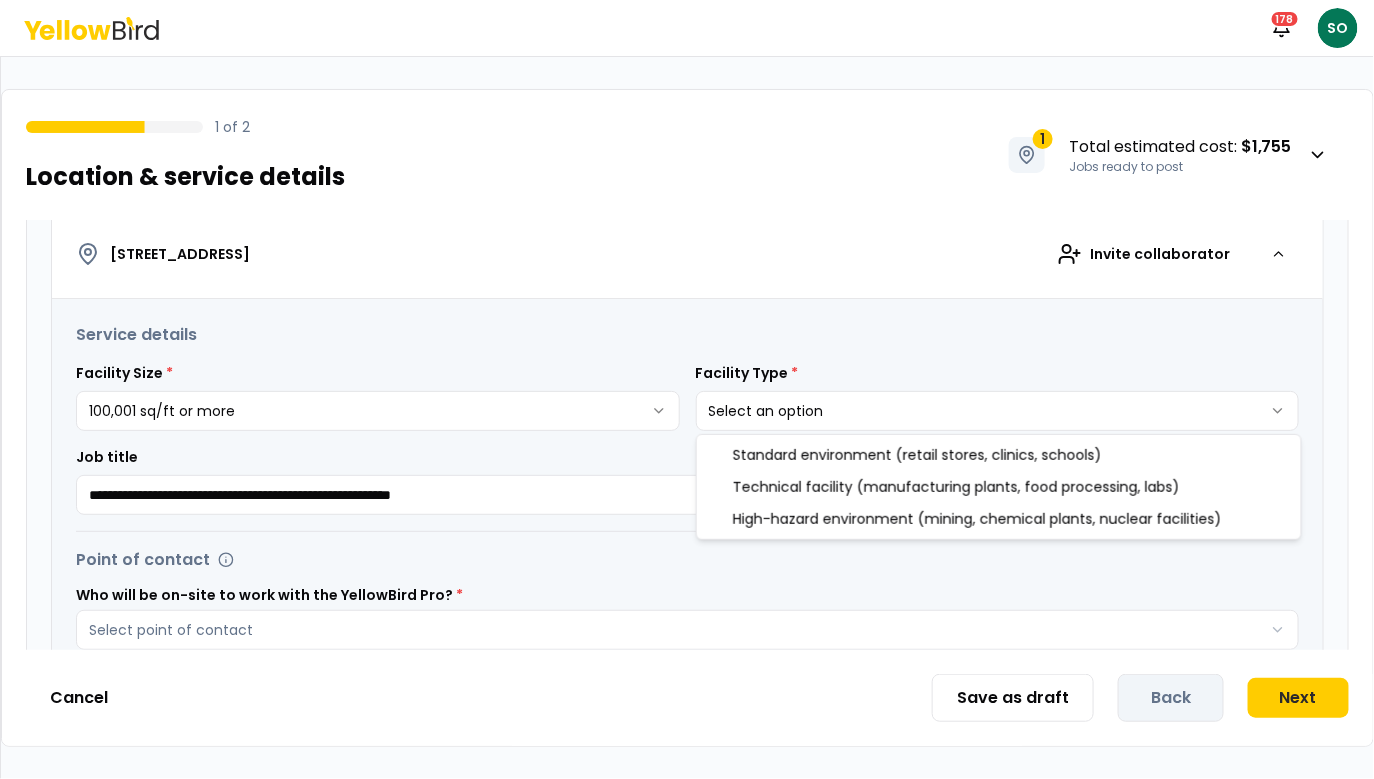 select on "*" 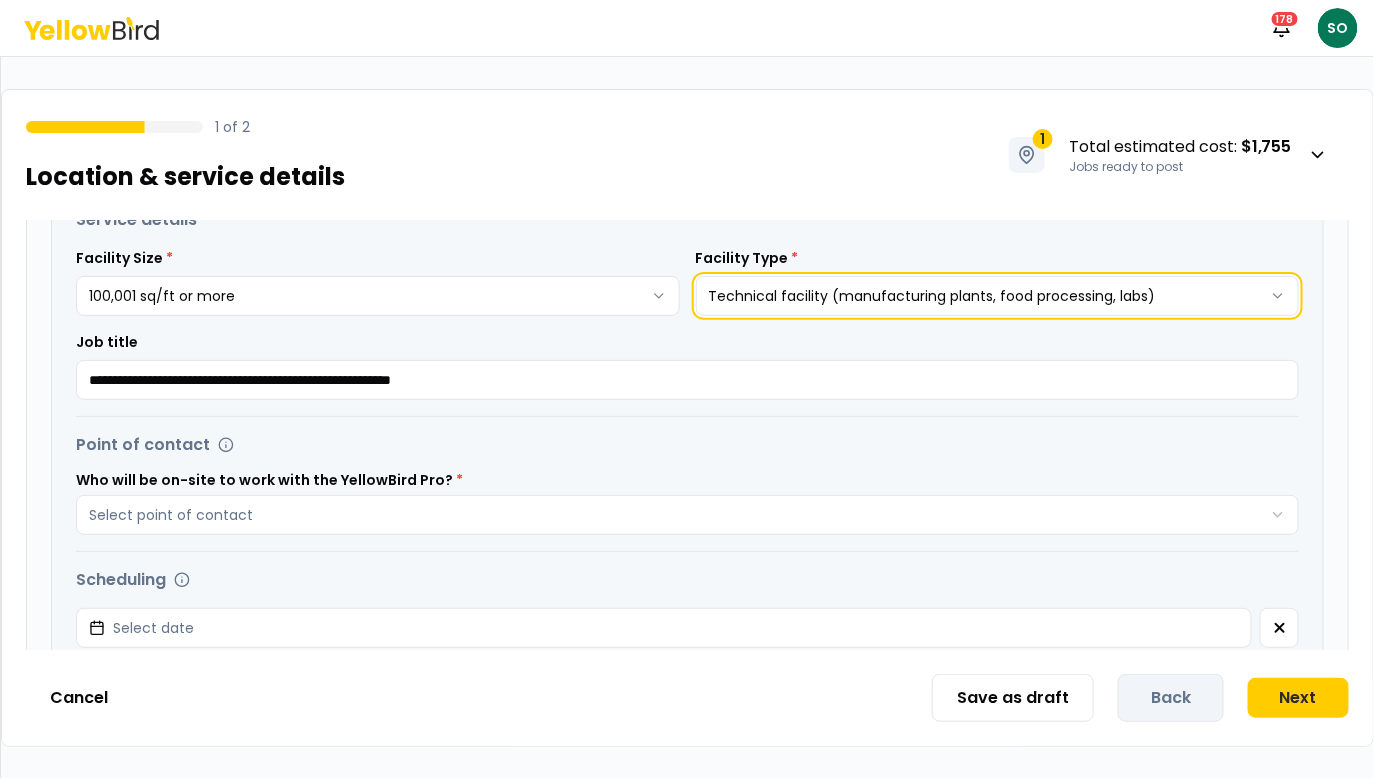 scroll, scrollTop: 475, scrollLeft: 0, axis: vertical 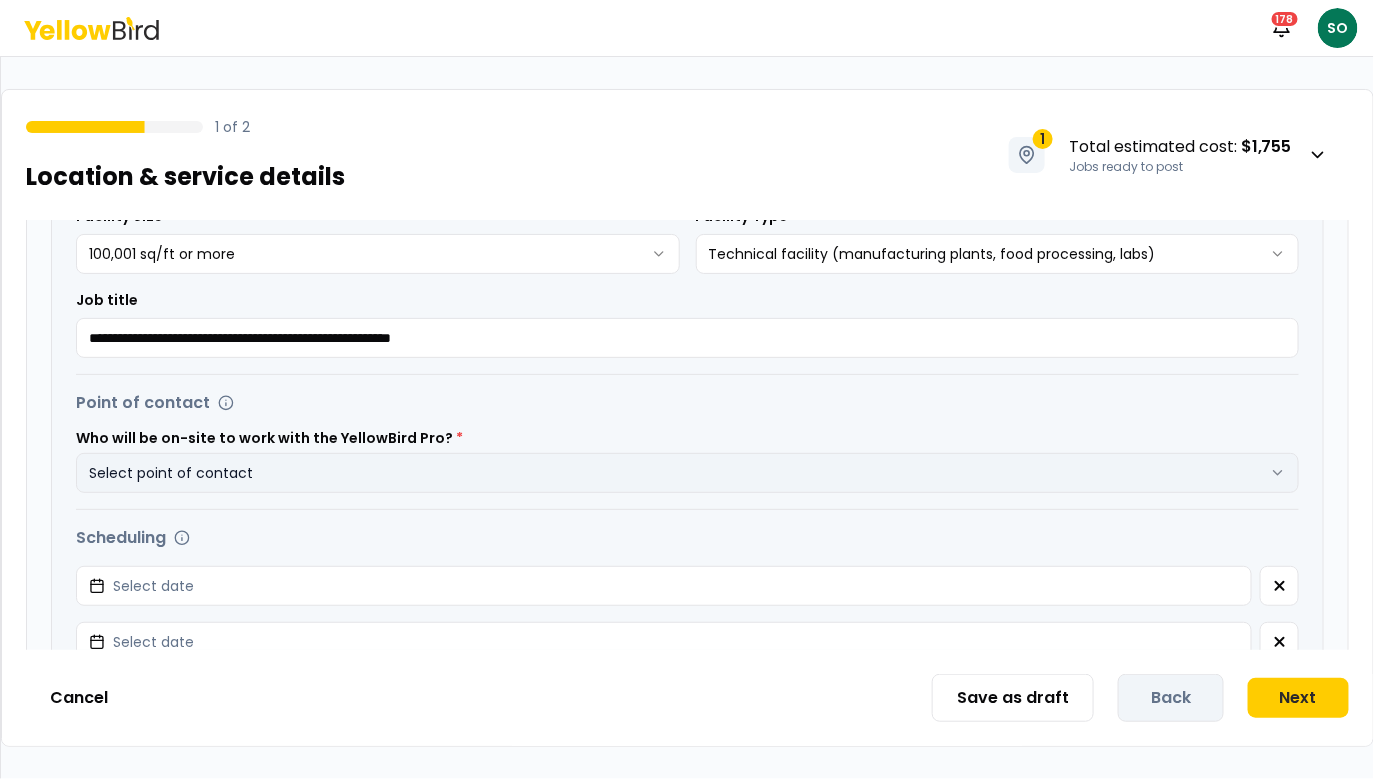 click on "Select point of contact" at bounding box center [687, 473] 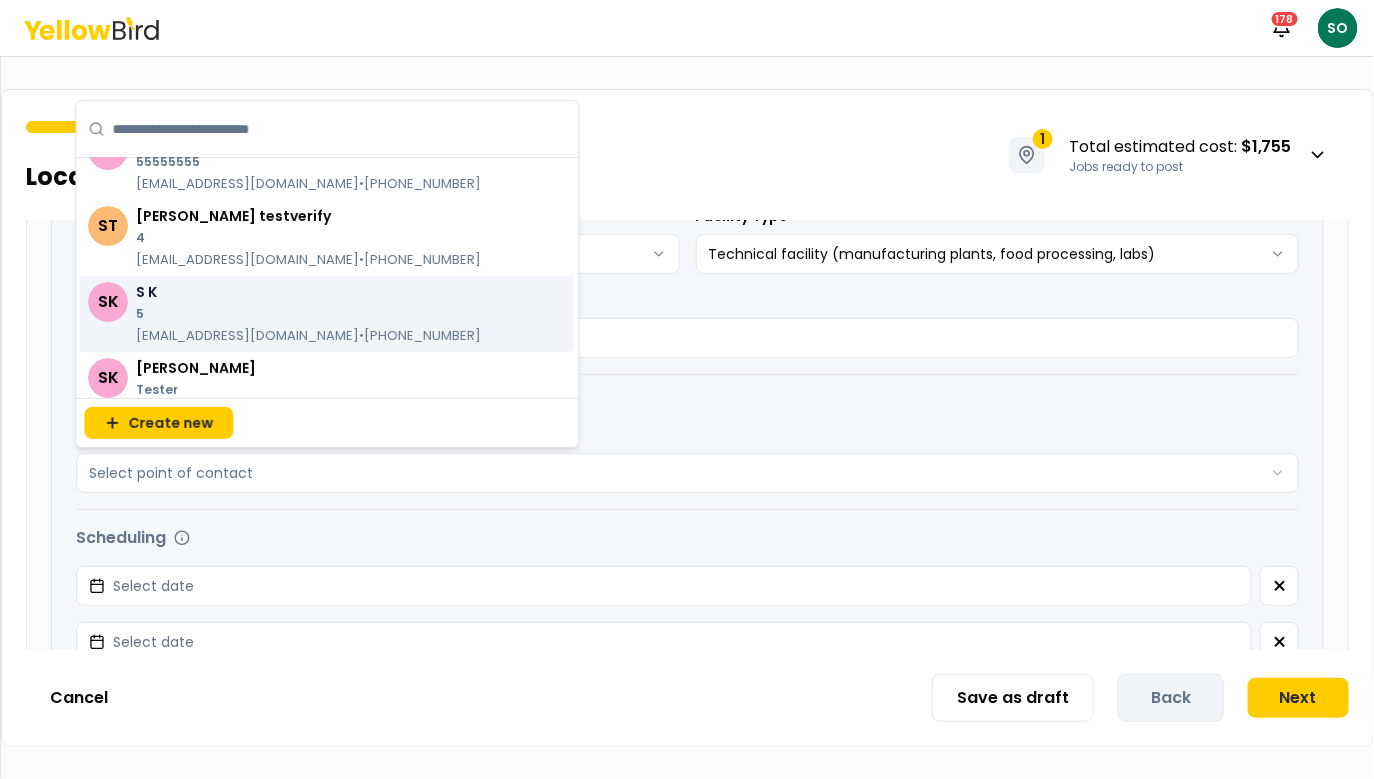 scroll, scrollTop: 101, scrollLeft: 0, axis: vertical 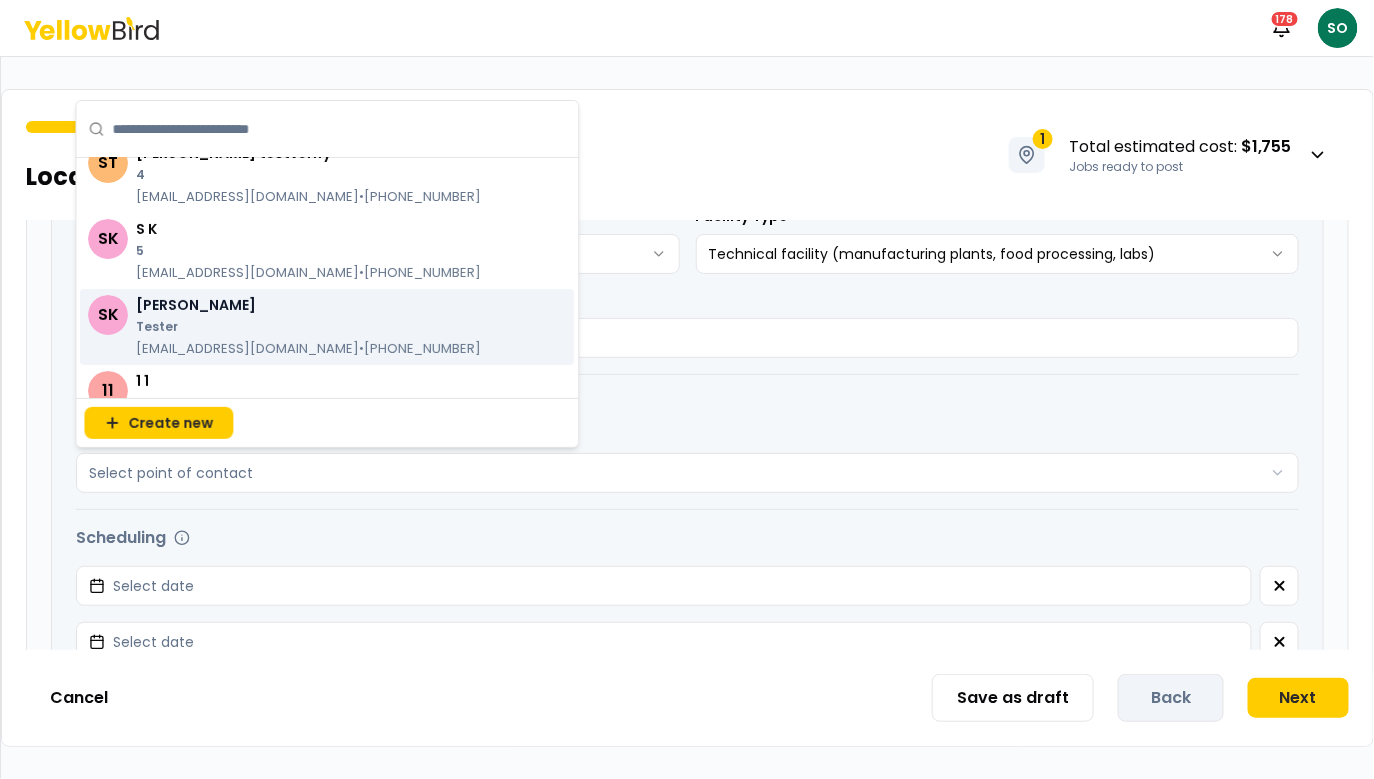 click on "skorchinski+org2222@goyellowbird.com  •  (555) 555-5555" at bounding box center (308, 349) 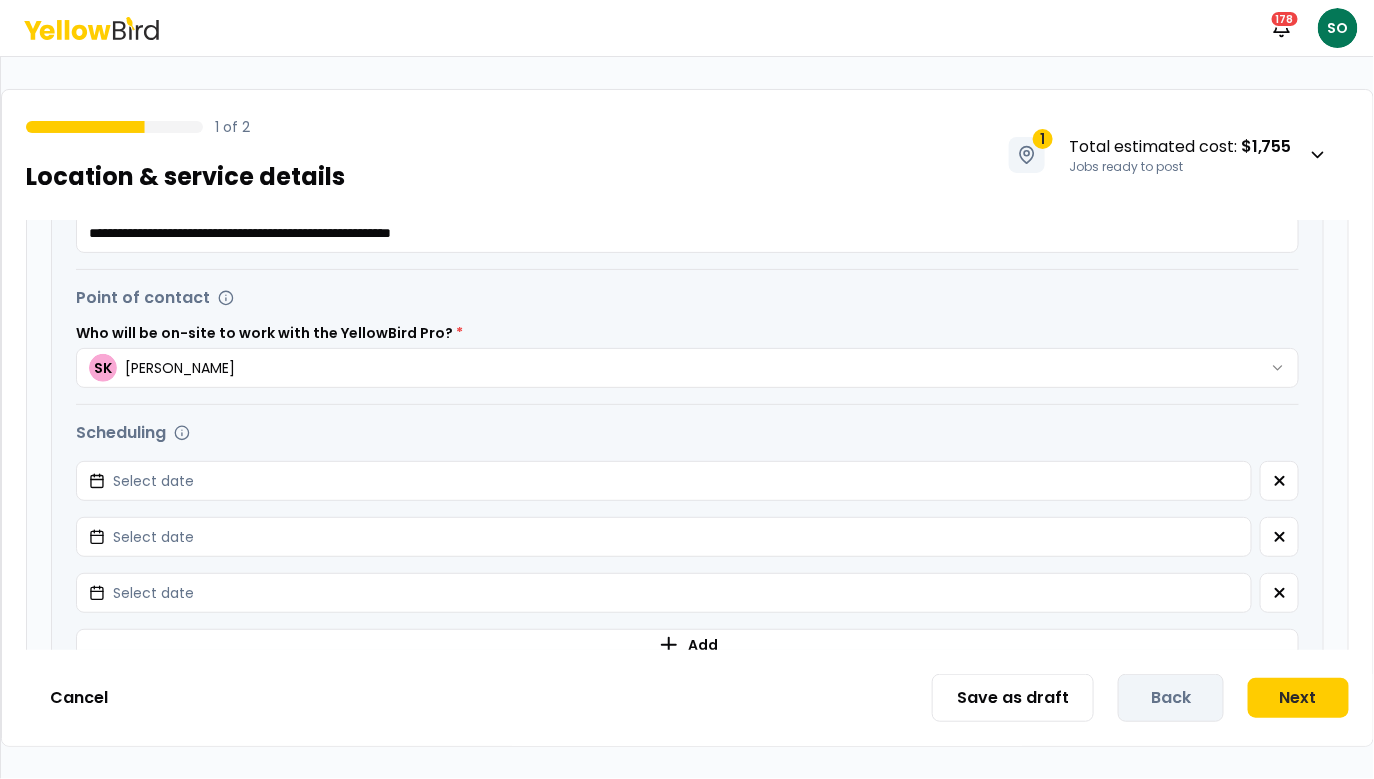 scroll, scrollTop: 587, scrollLeft: 0, axis: vertical 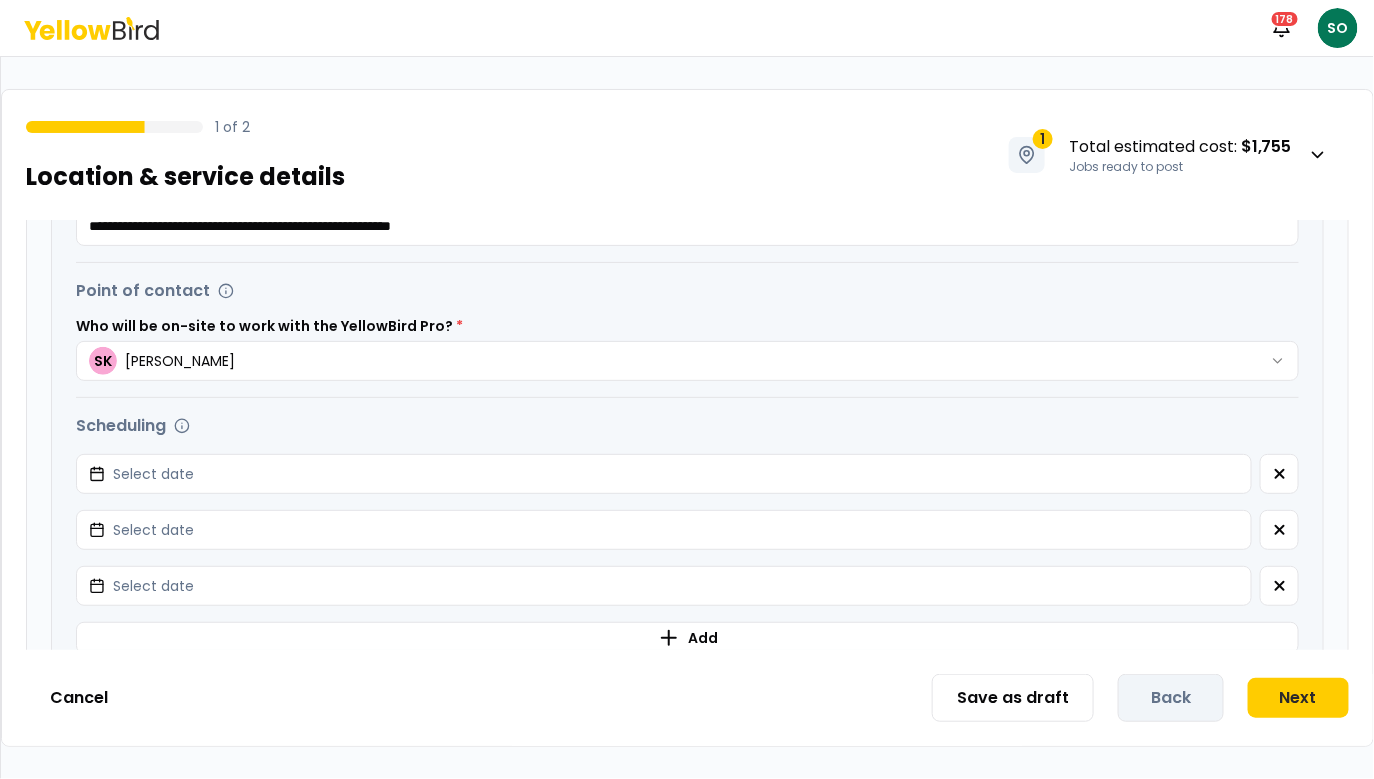 click on "Scheduling   Potential start dates Select date Potential start dates Select date Potential start dates Select date Add" at bounding box center (687, 534) 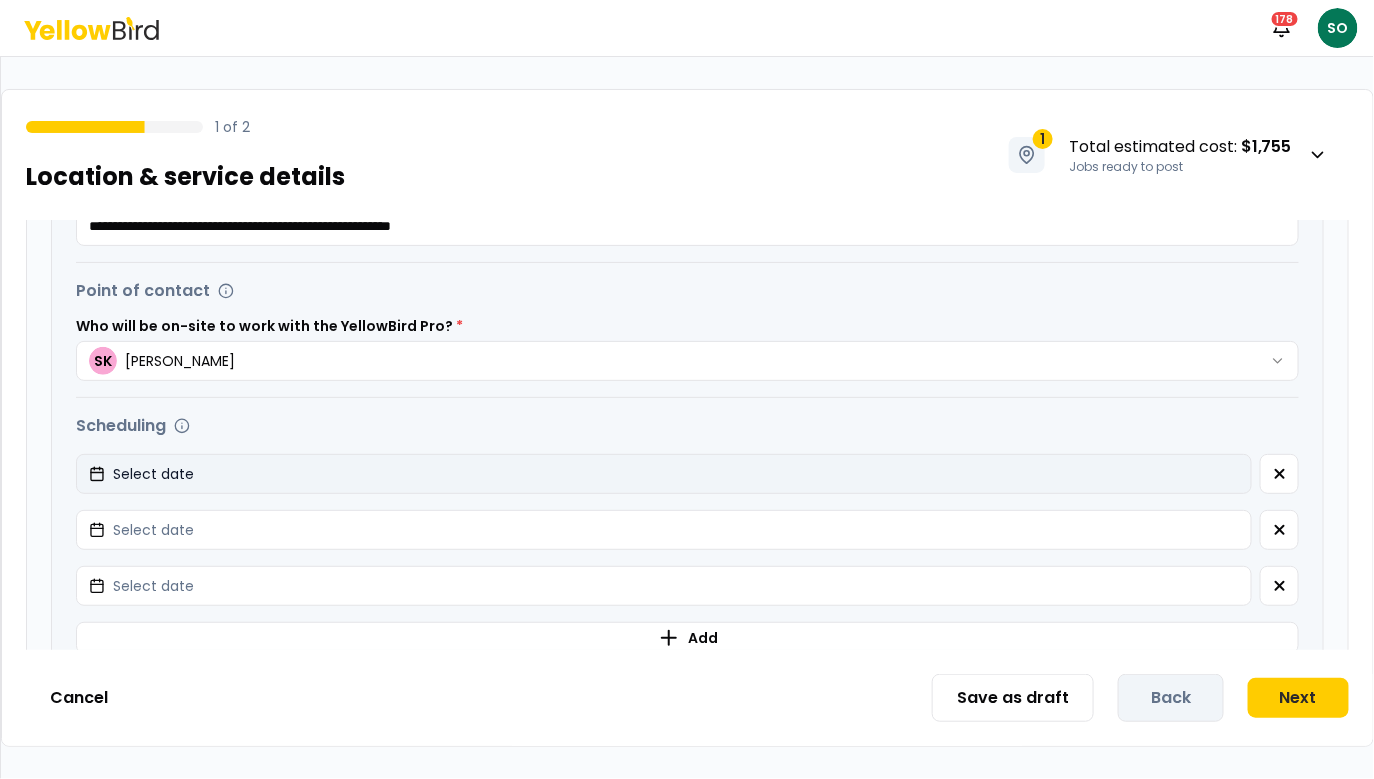 click on "Select date" at bounding box center [664, 474] 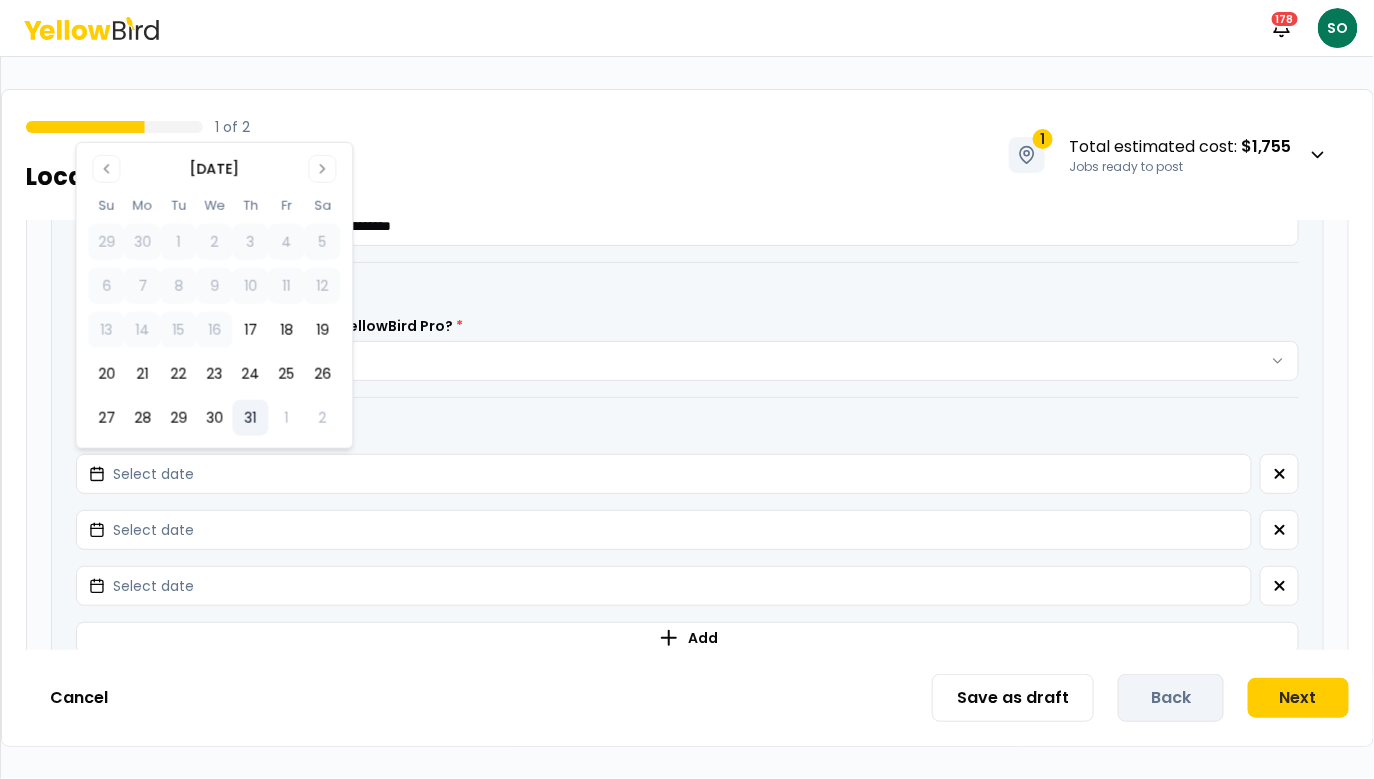 click on "31" at bounding box center [250, 418] 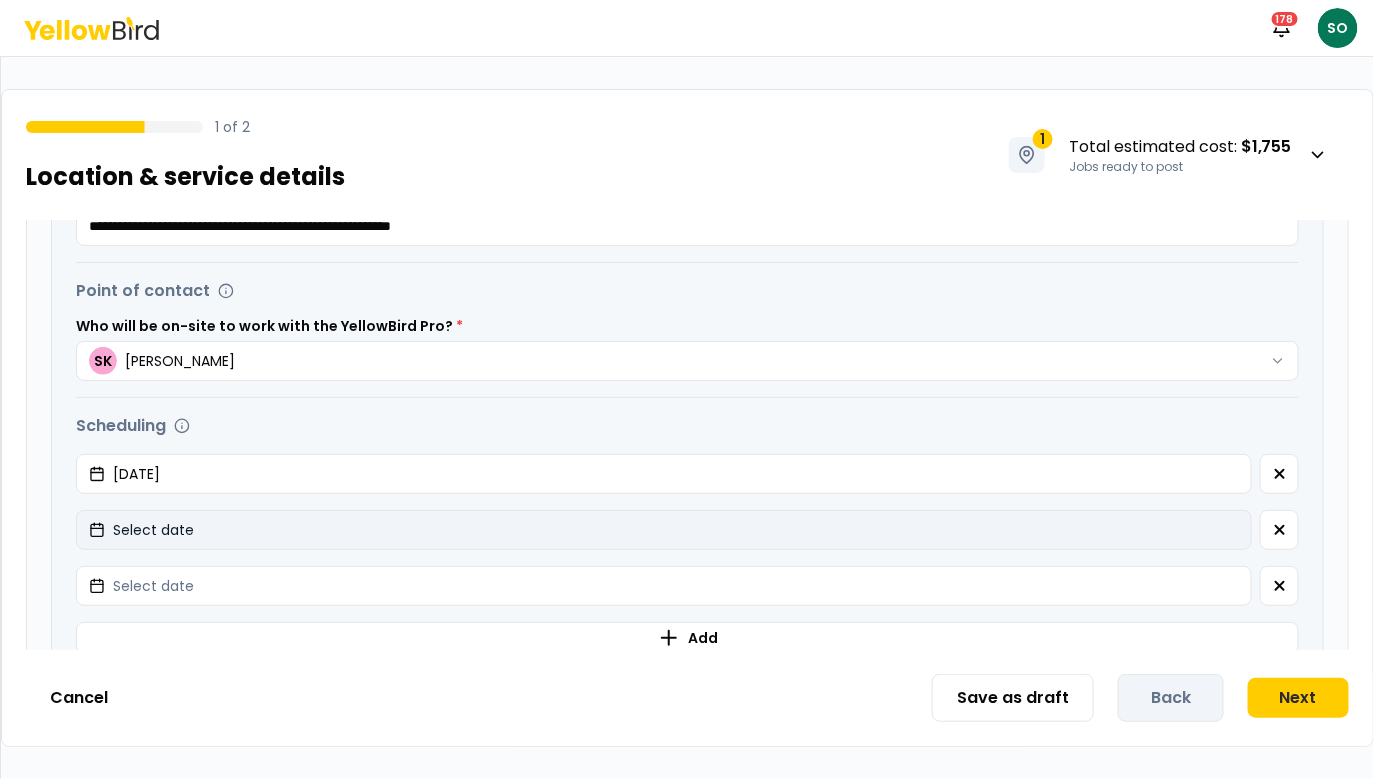 click on "Select date" at bounding box center [664, 530] 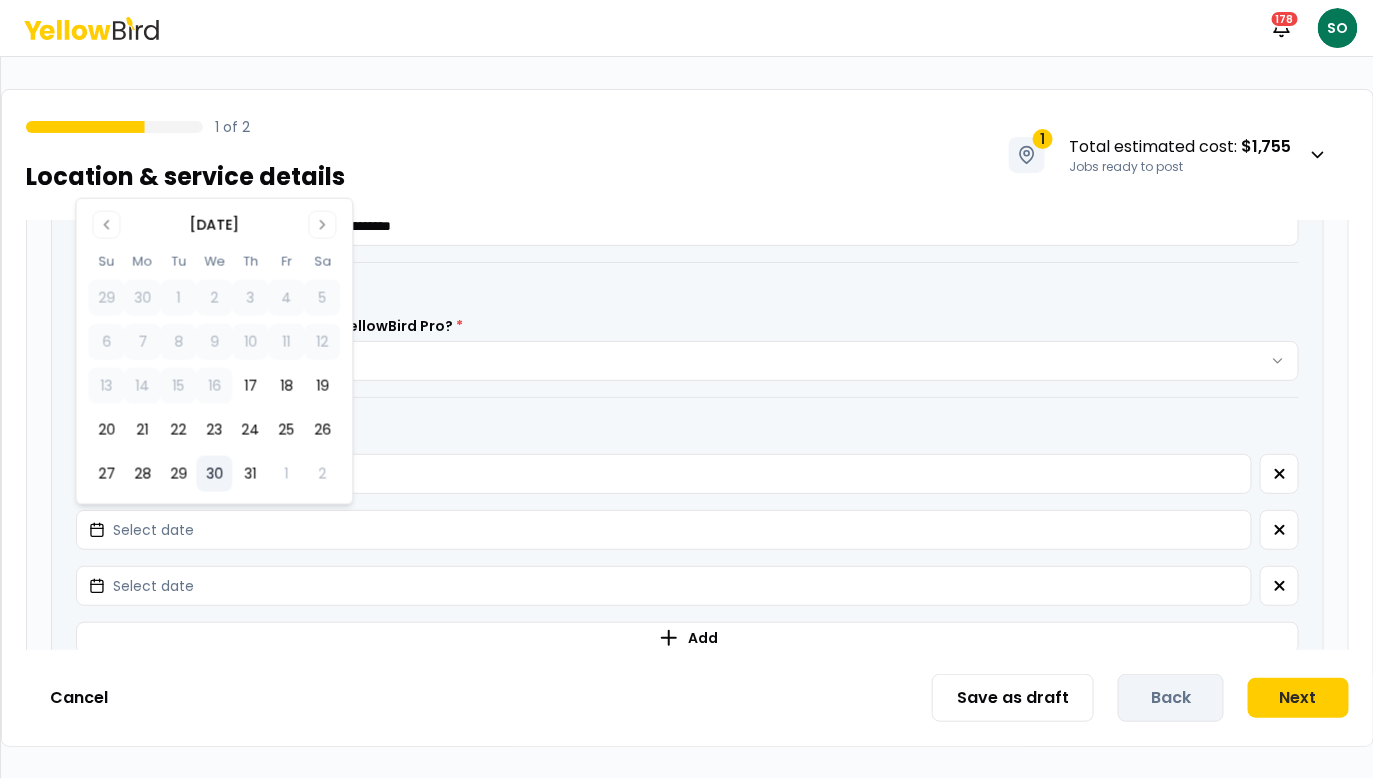 click on "30" at bounding box center (214, 474) 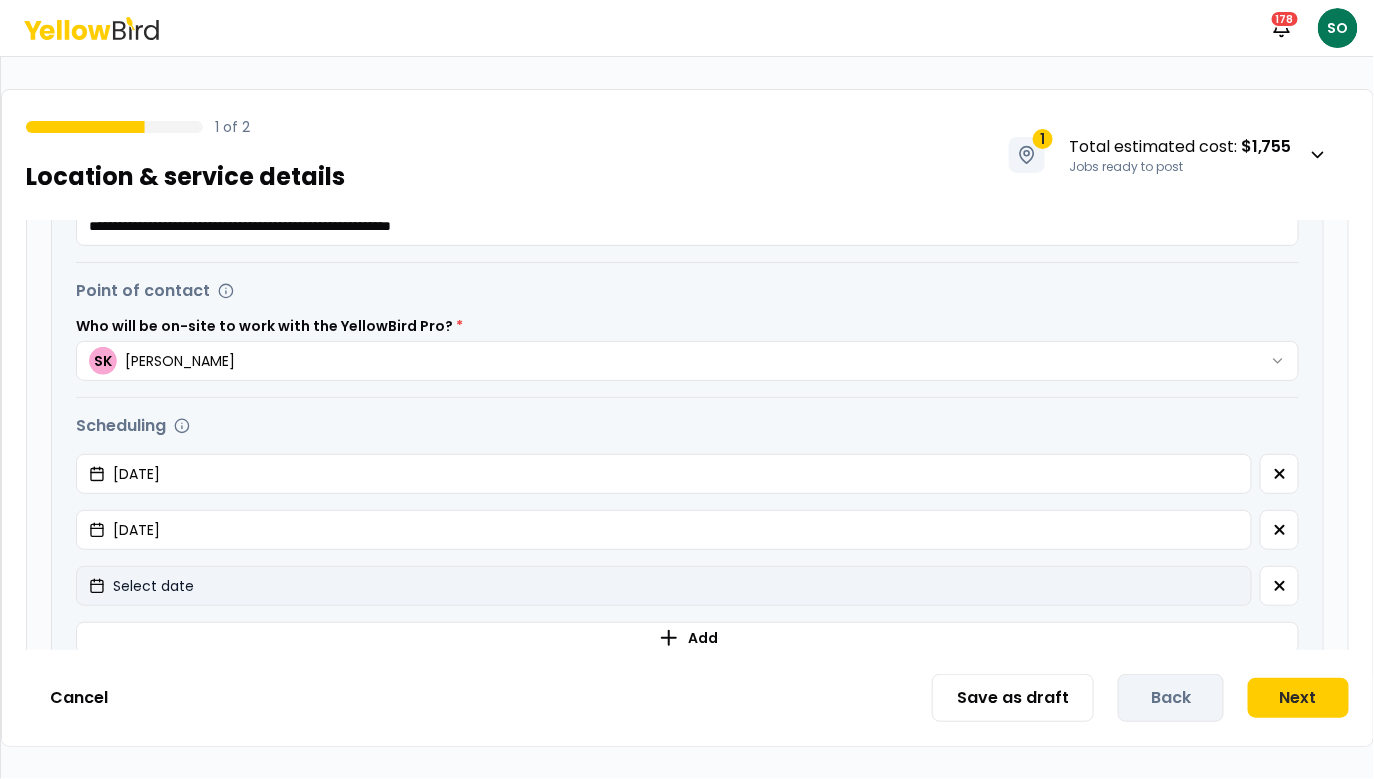click on "Select date" at bounding box center (664, 586) 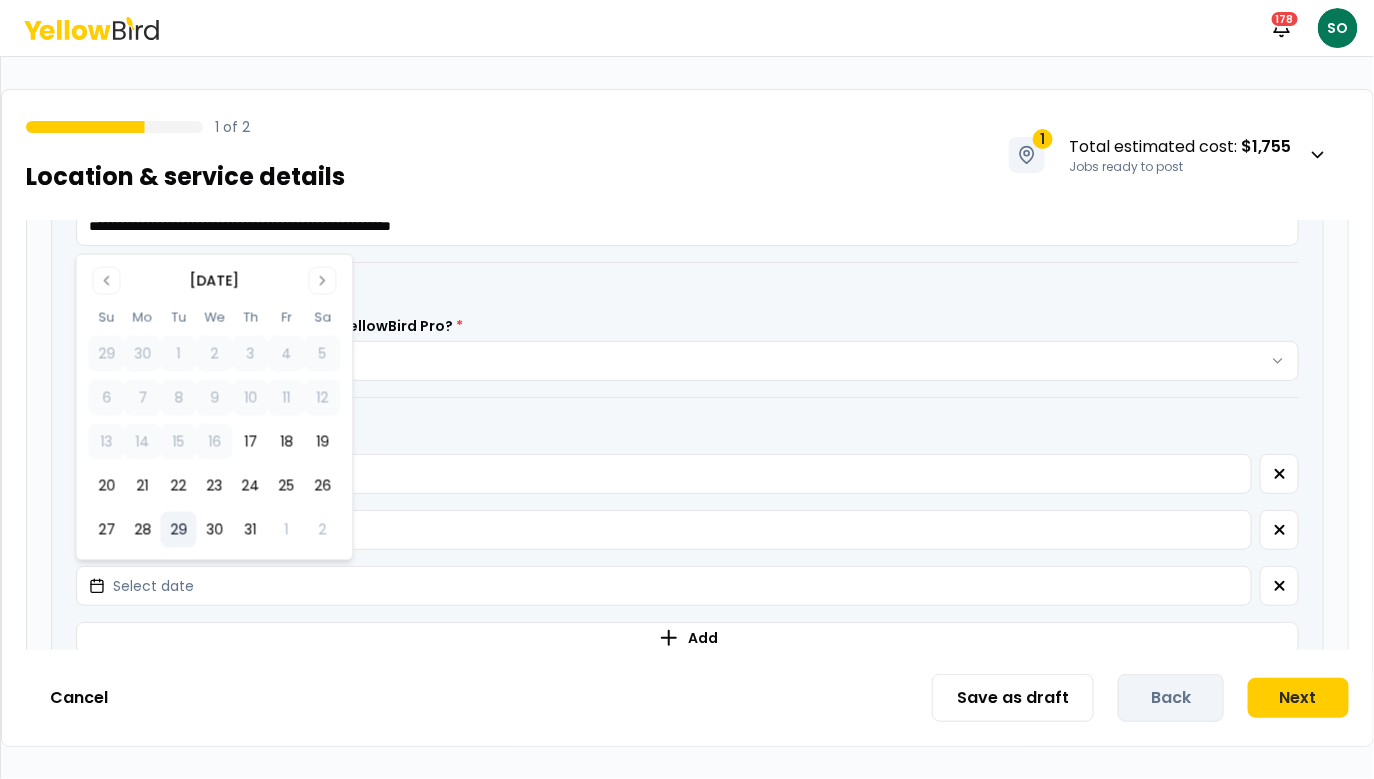 click on "29" at bounding box center (178, 530) 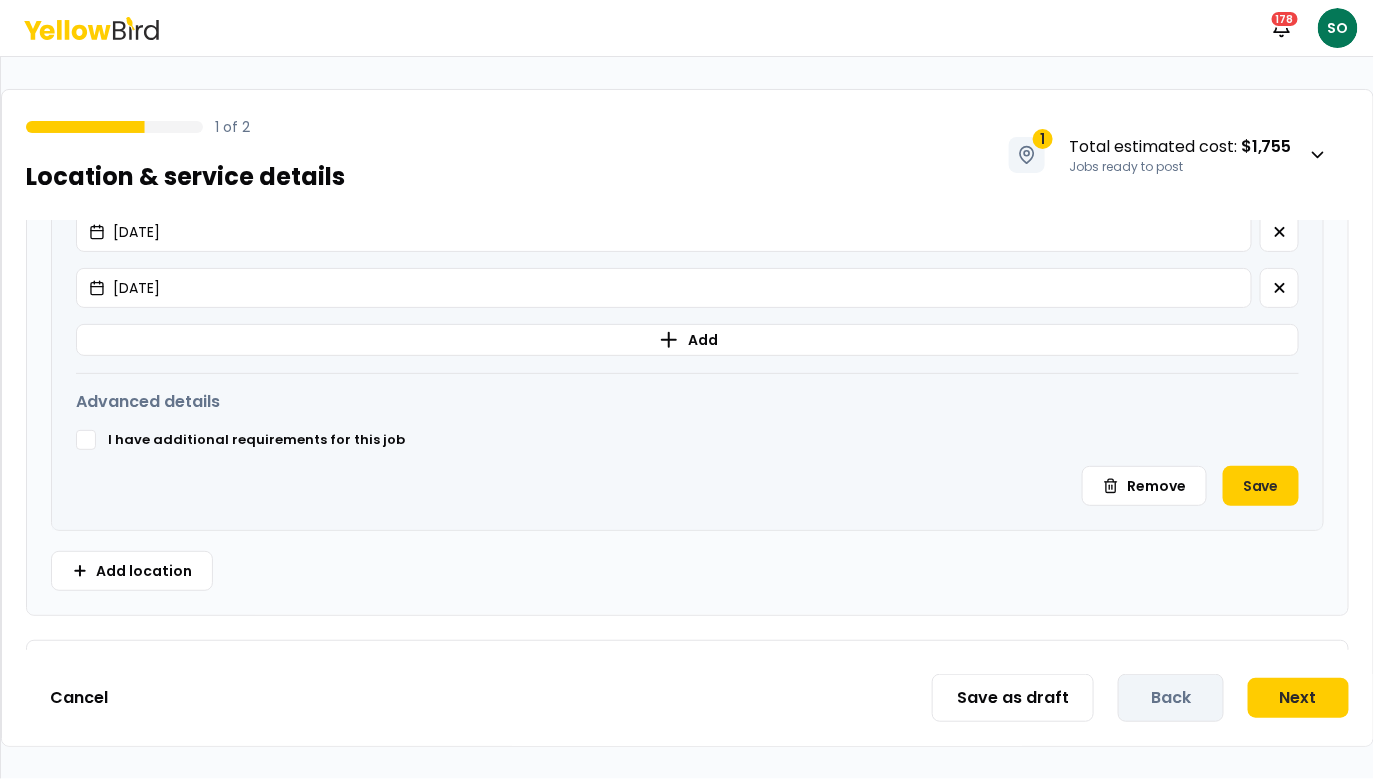 scroll, scrollTop: 960, scrollLeft: 0, axis: vertical 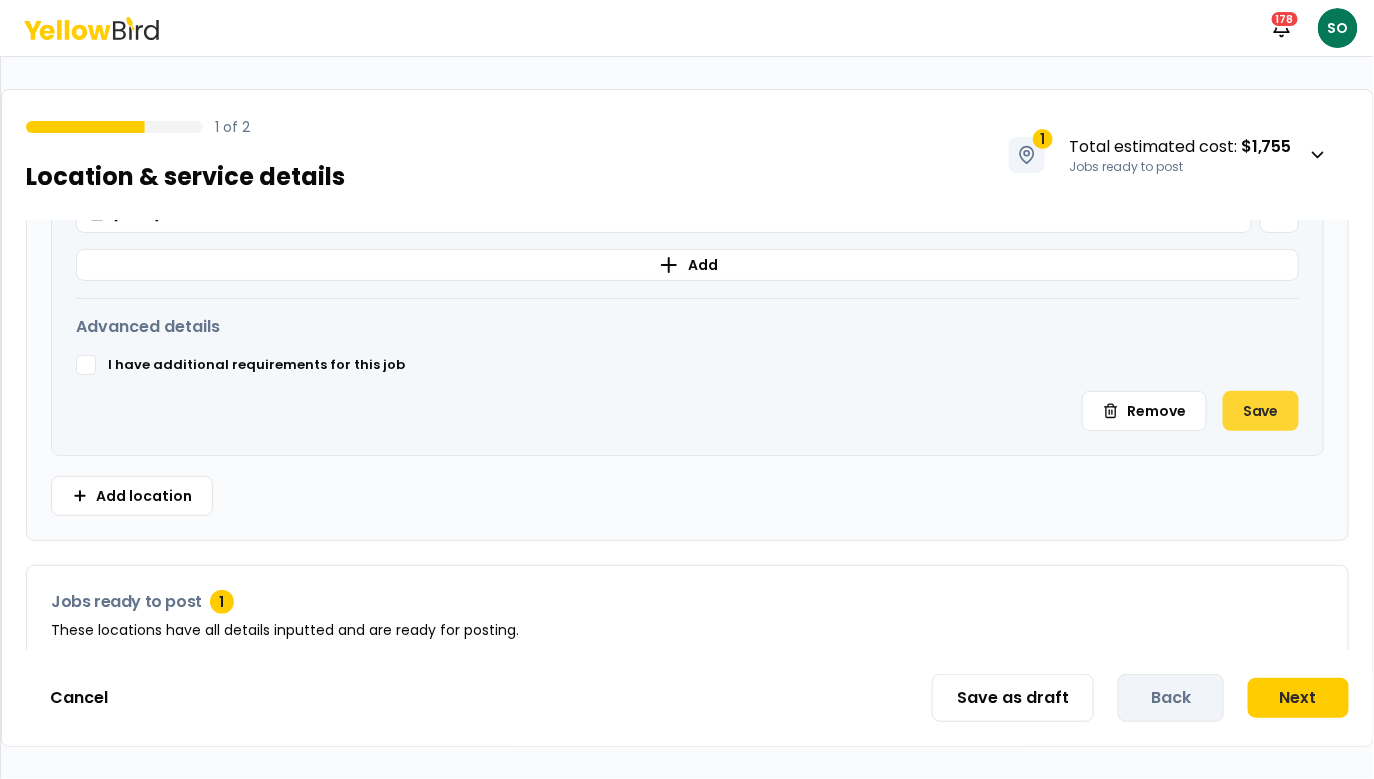 click on "Save" at bounding box center (1261, 411) 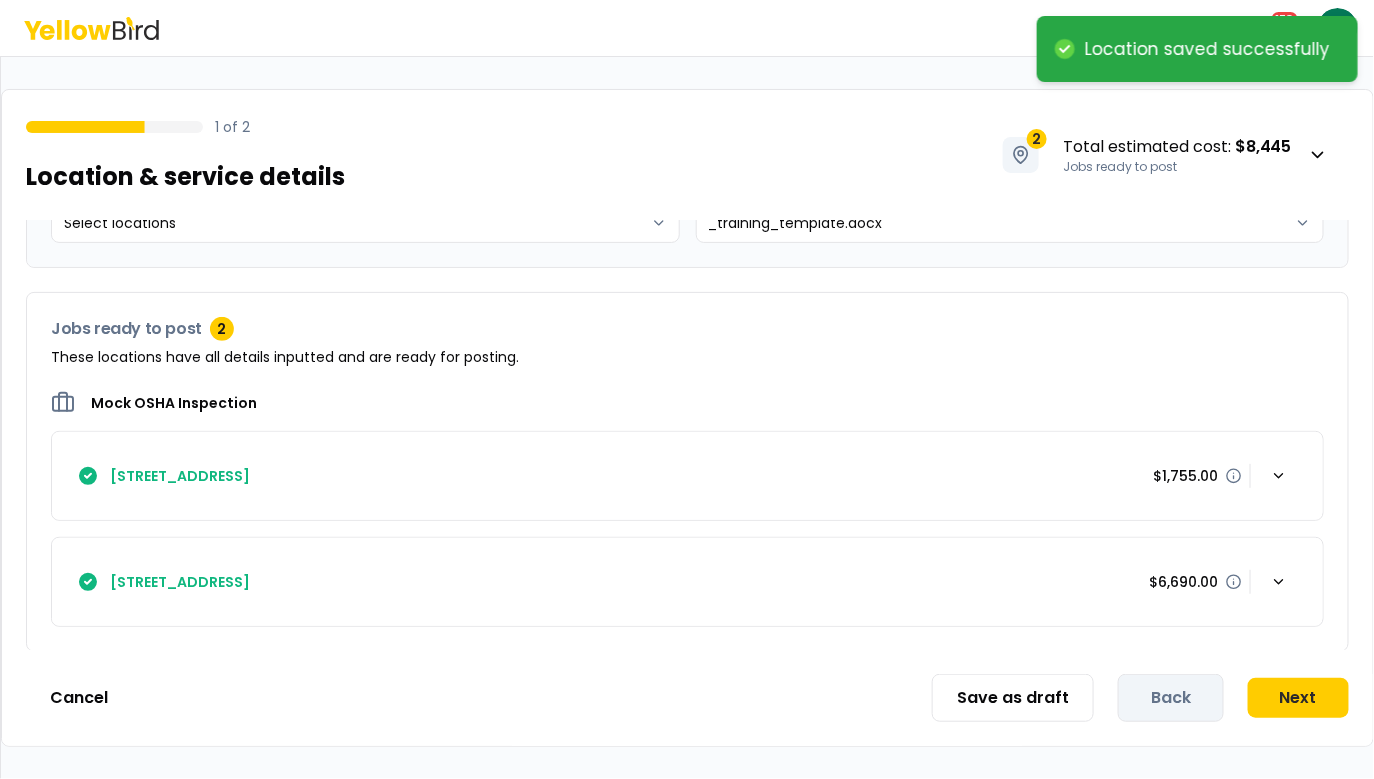 scroll, scrollTop: 0, scrollLeft: 0, axis: both 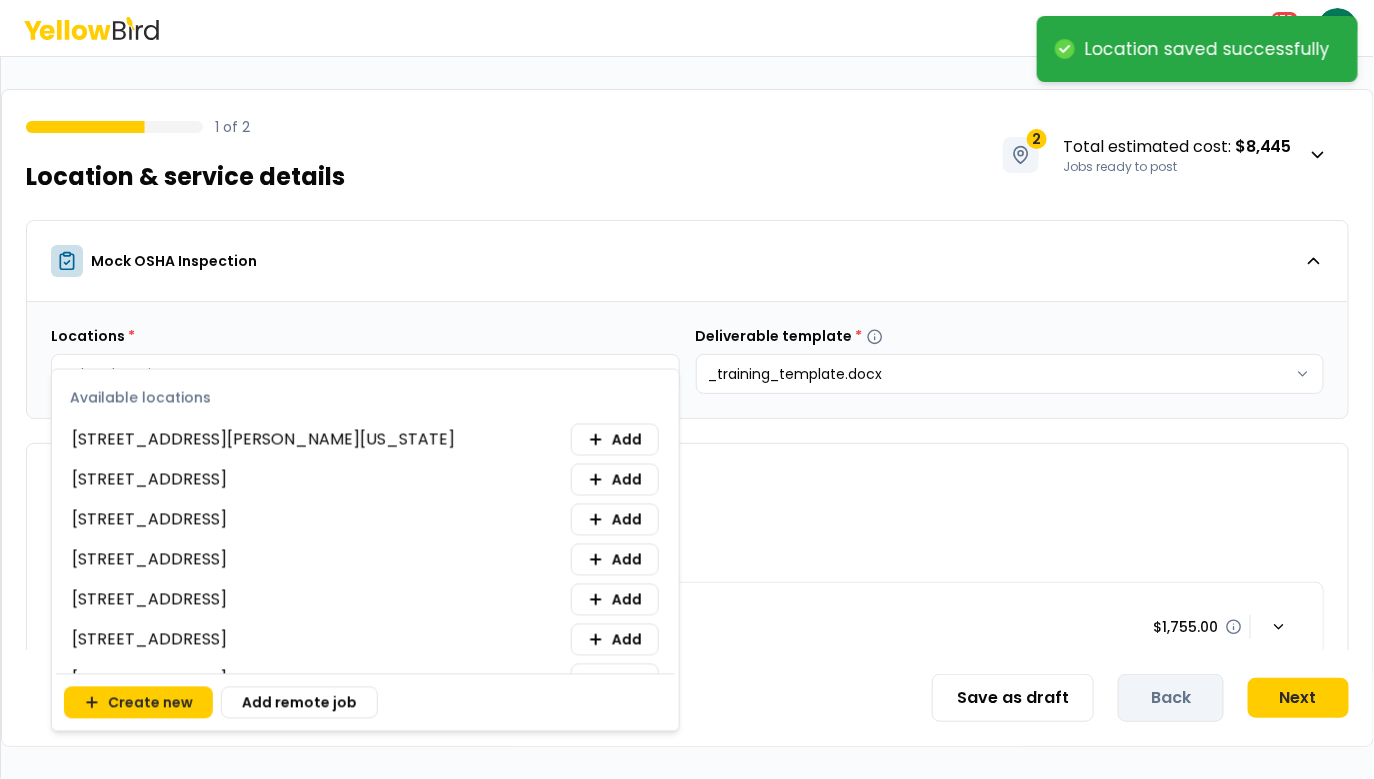 click on "Location saved successfully Notifications 178 SO 1 of 2 Location & service details 2 Total estimated cost :   $8,445 Jobs ready to post Mock OSHA Inspection Locations   * Select locations Deliverable template   * _training_template.docx Jobs ready to post 2 These locations have all details inputted and are ready for posting. Mock OSHA Inspection   123, Street, FL 93108 $1,755.00 123 Street Way, Los Angeles, CA 90210 $6,690.00 Cancel Save as draft Back Next
Available locations 123 William St, New York, NY 10038 Add 555 Street Road, Berkeley, CA 94707 Add 1234 Road Drive, Los Angeles, CA 90210 Add 123, Berkeley, FL 90210 Add 123, Street, FL 93108 Add 123 Queen St W, Toronto, ON M5H 3M9 Add 123 Street Drive, Los Angeles, CA 90210 Add 123 Street Way, Los Angeles, CA 90210 Add 1132 Murphy Ridge Rd, Strunk, KY 42649 Add 1304 Monterey Ave, Berkeley, CA 94707 Add 333 Lancaster St, Fruitvale, CA 94601 Add 1234 Road Drive, Berkeley, CA 94707 Add" at bounding box center (687, 464) 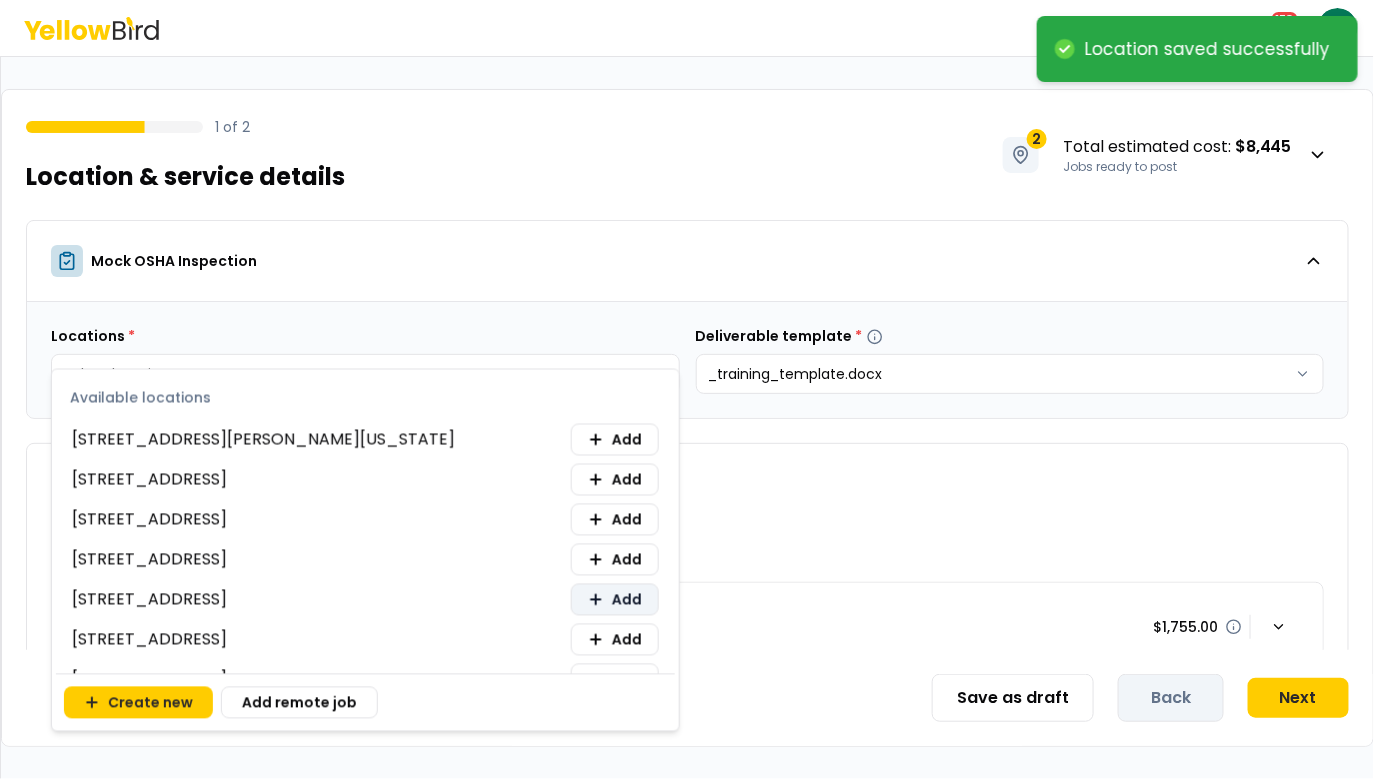 click on "Add" at bounding box center (627, 600) 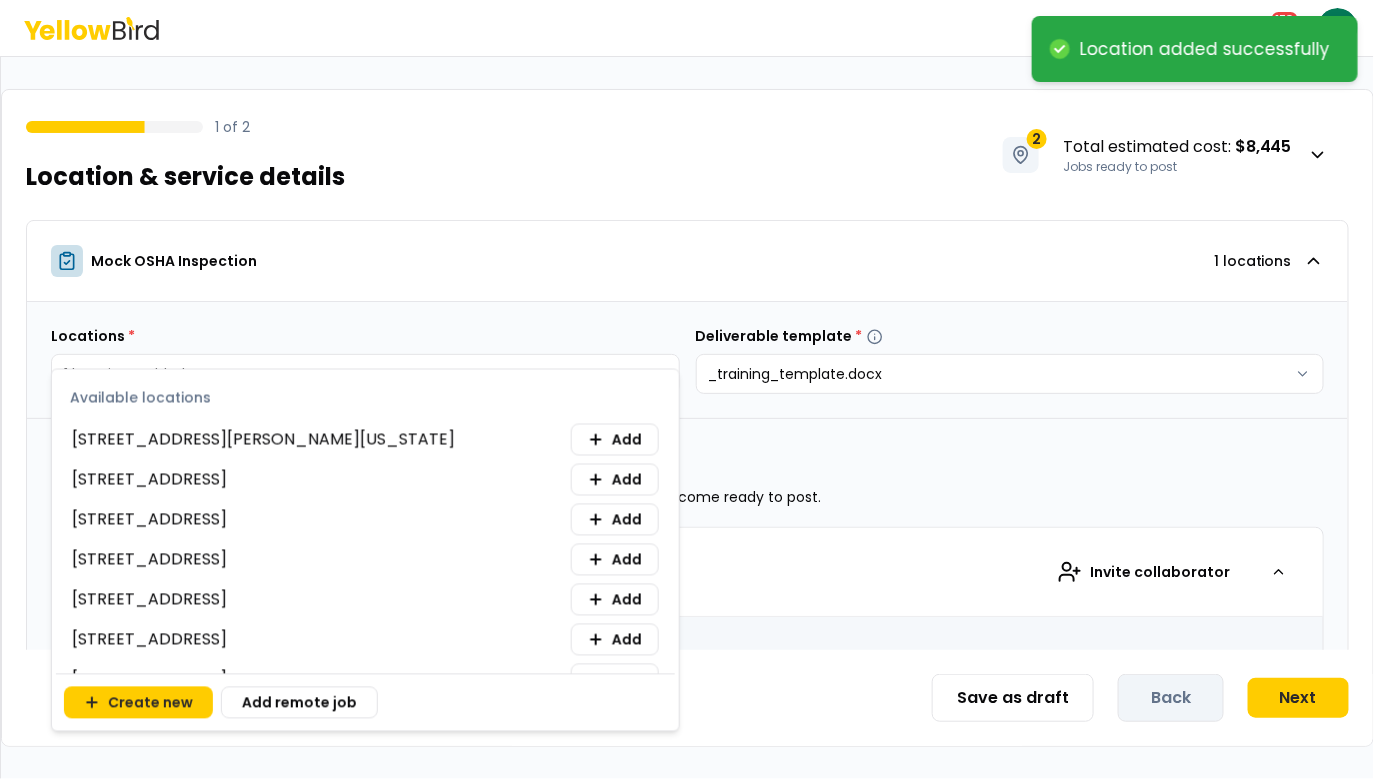 click on "**********" at bounding box center (687, 389) 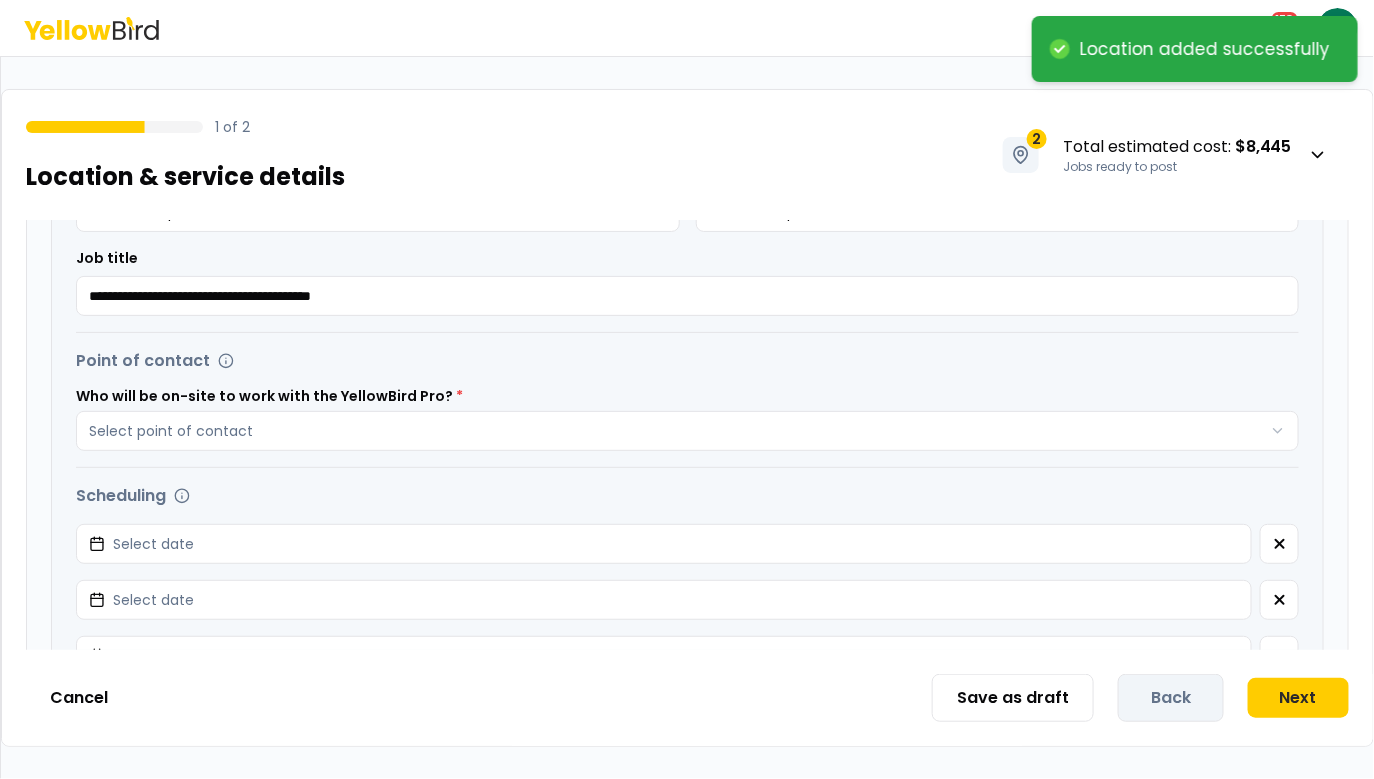 scroll, scrollTop: 631, scrollLeft: 0, axis: vertical 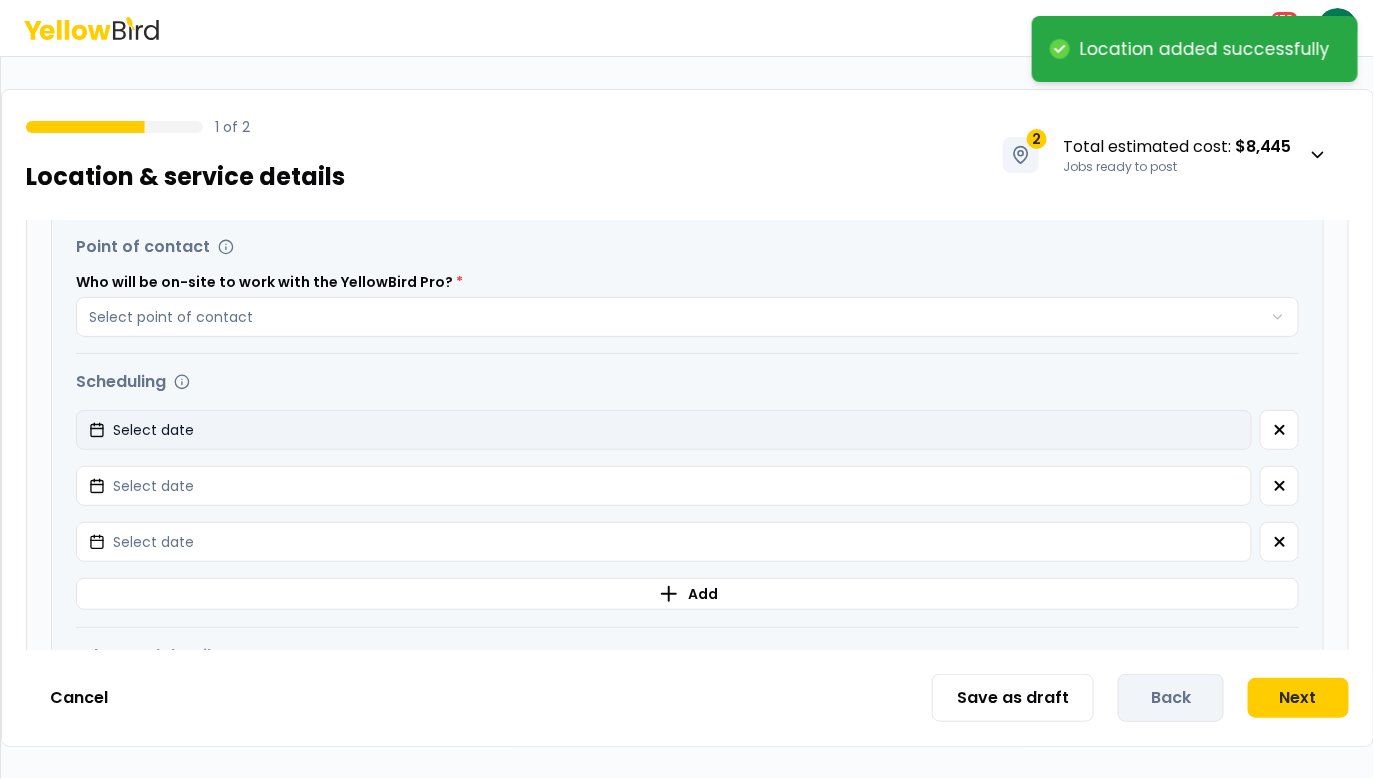 click on "Select date" at bounding box center [664, 430] 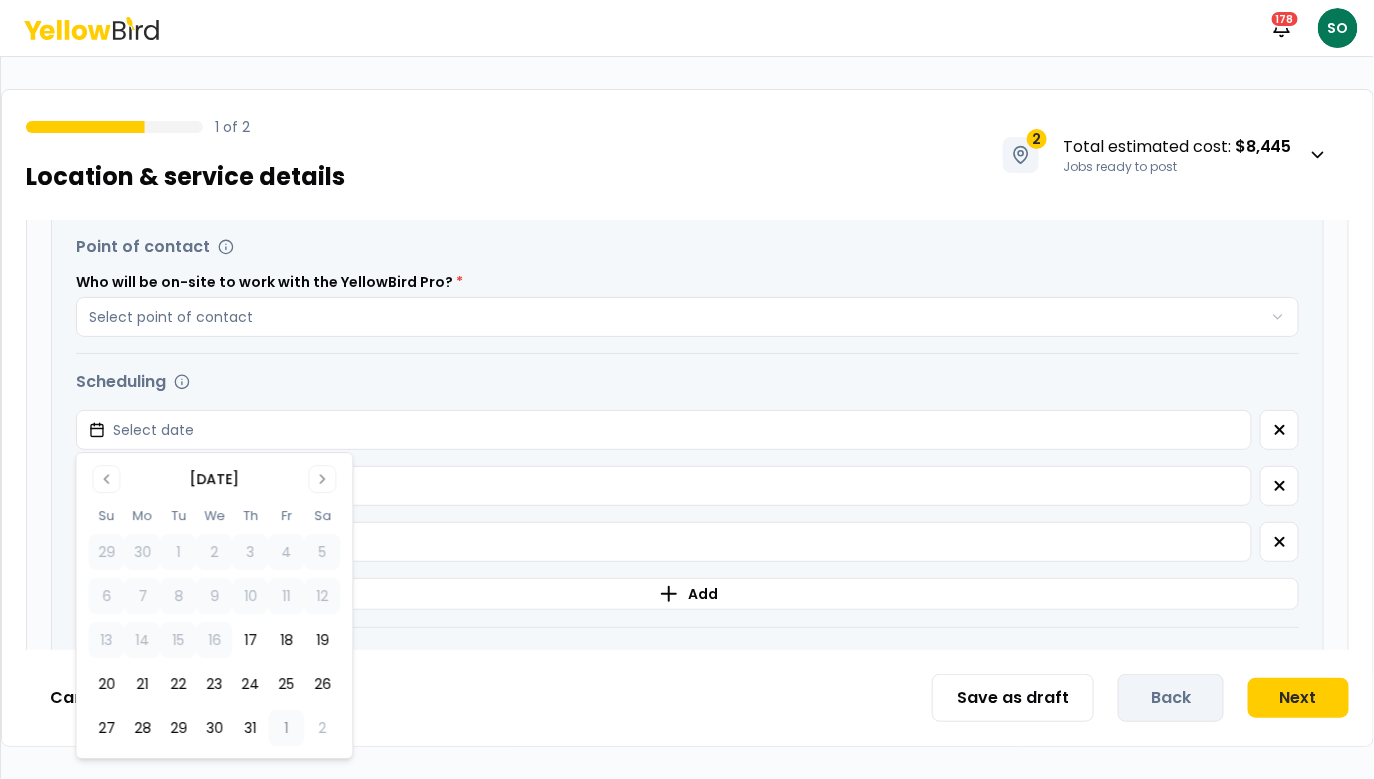 click on "1" at bounding box center (286, 728) 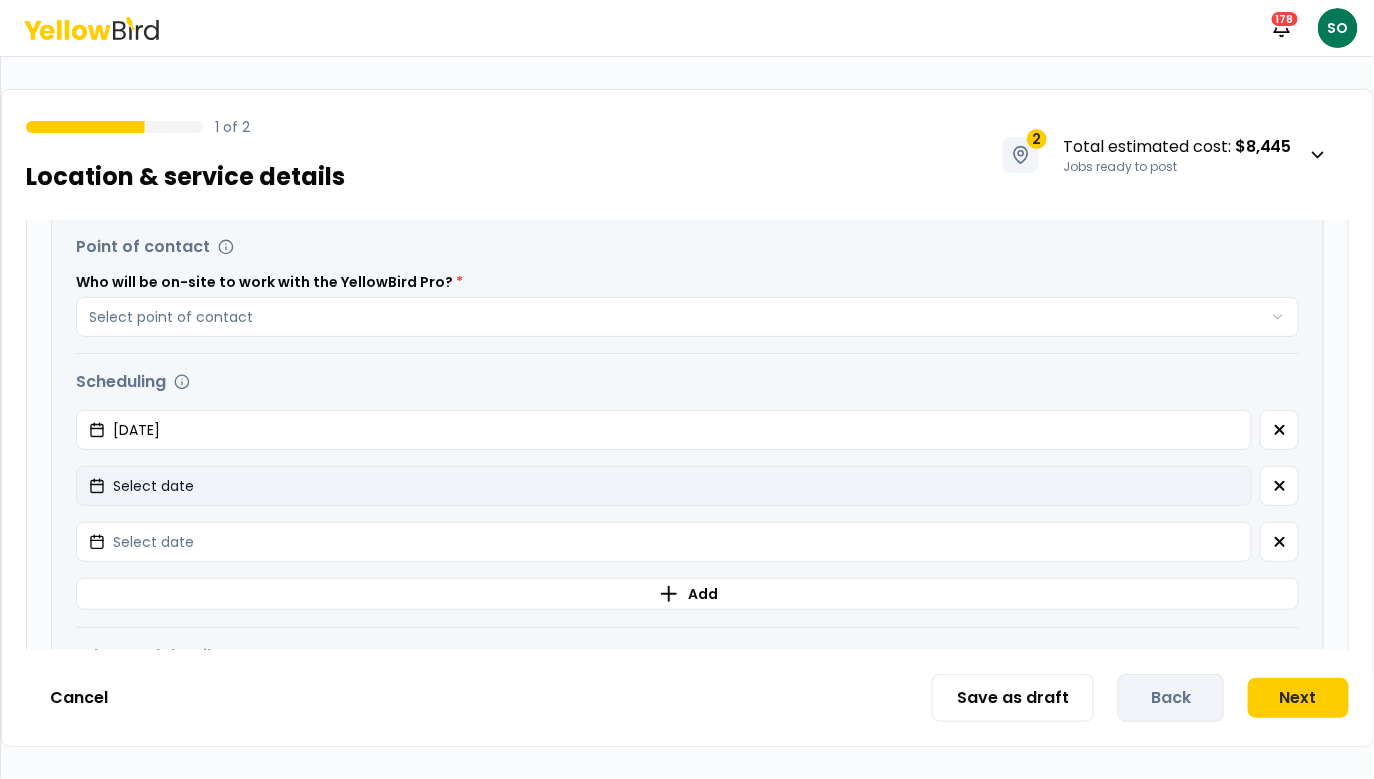 click on "Select date" at bounding box center (664, 486) 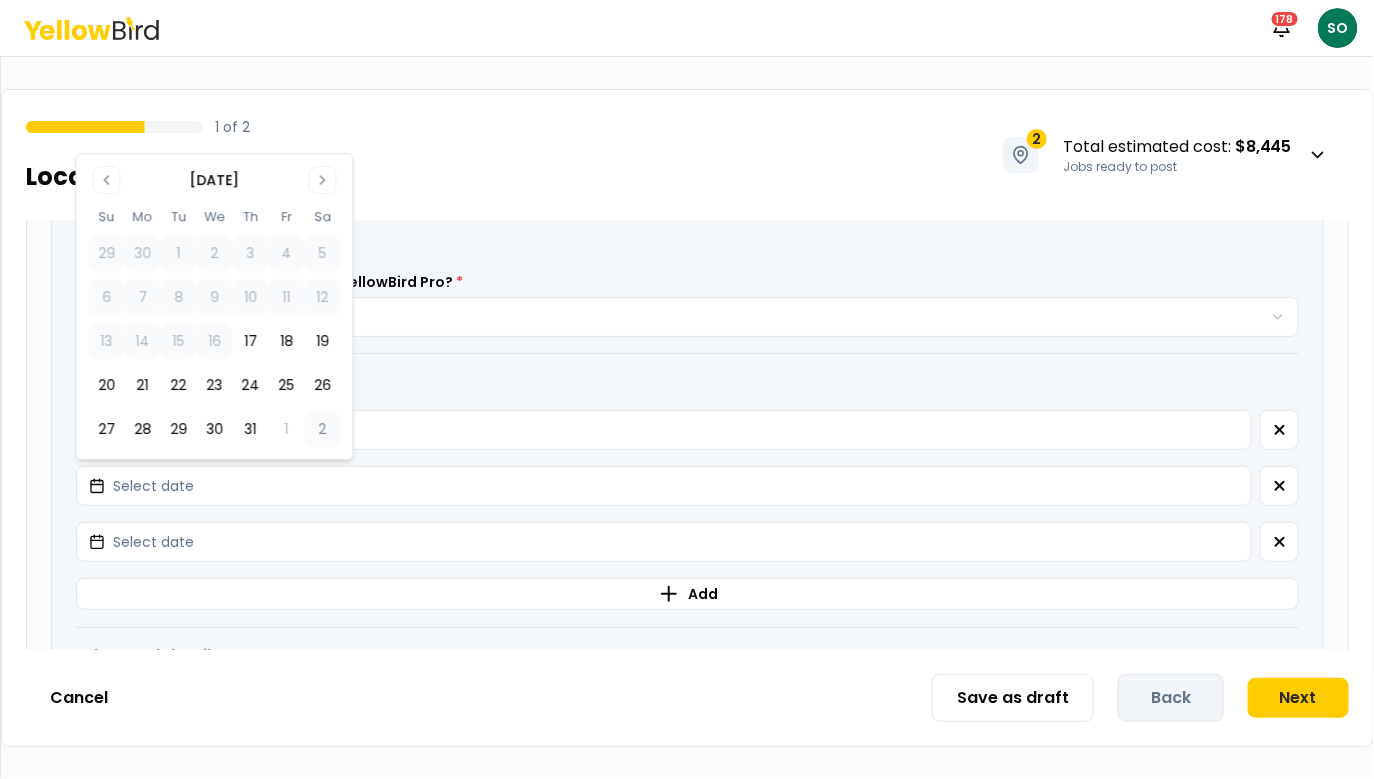 click on "2" at bounding box center (322, 429) 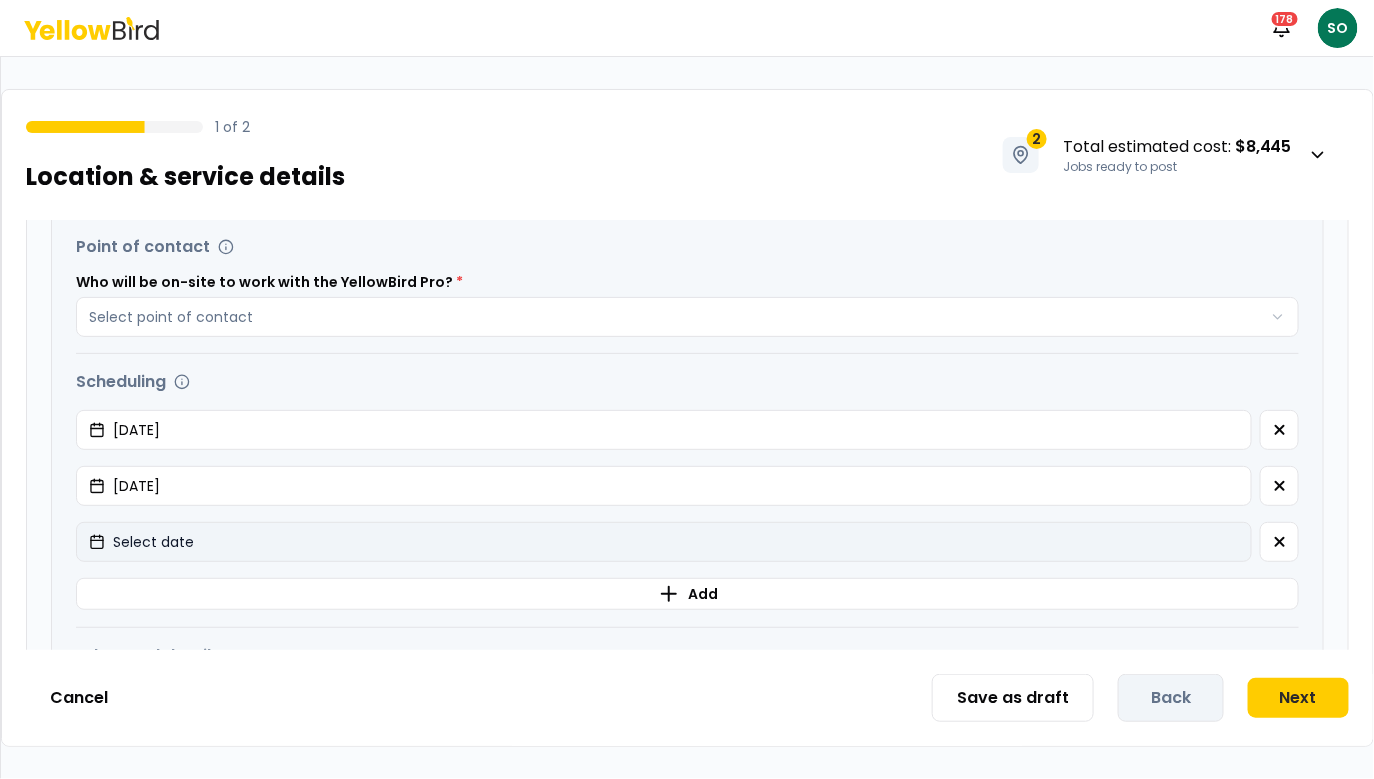 click on "Select date" at bounding box center (664, 542) 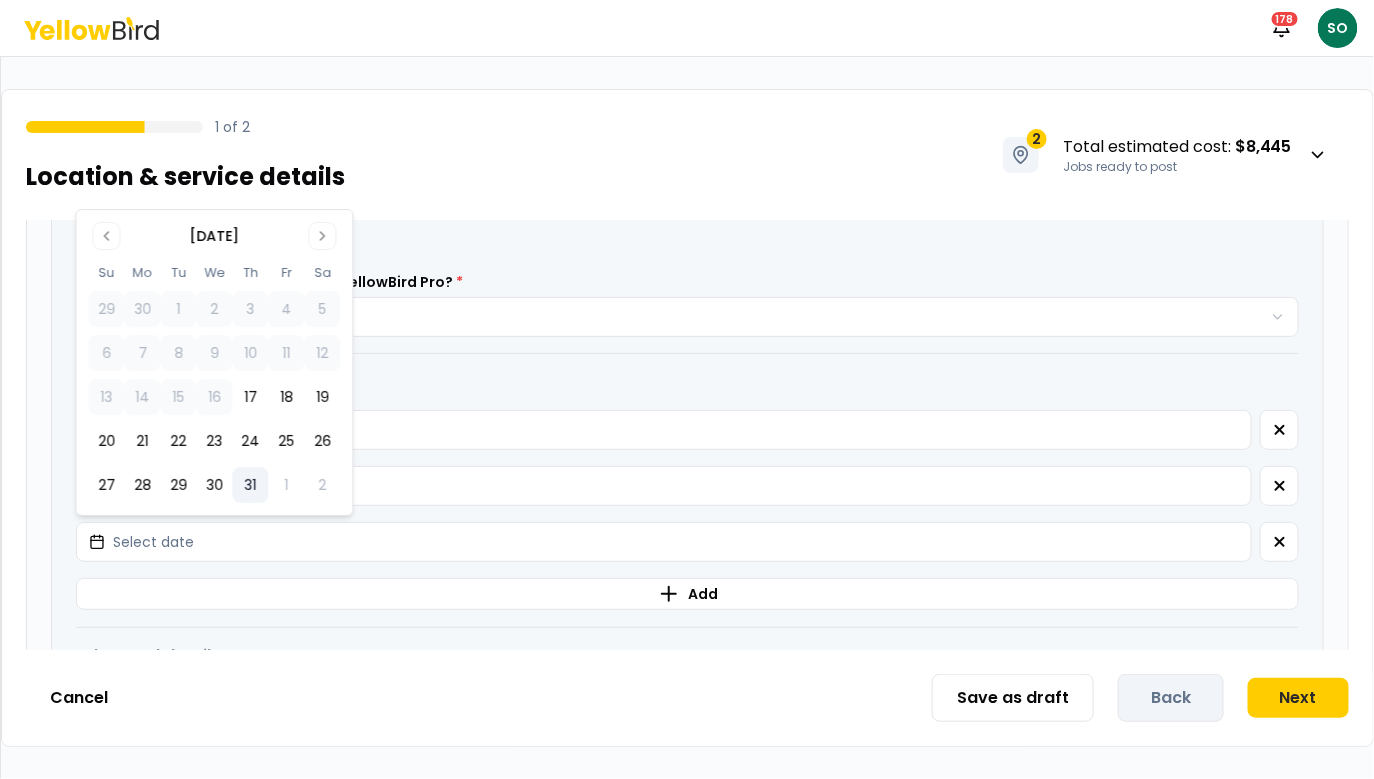 click on "31" at bounding box center (250, 485) 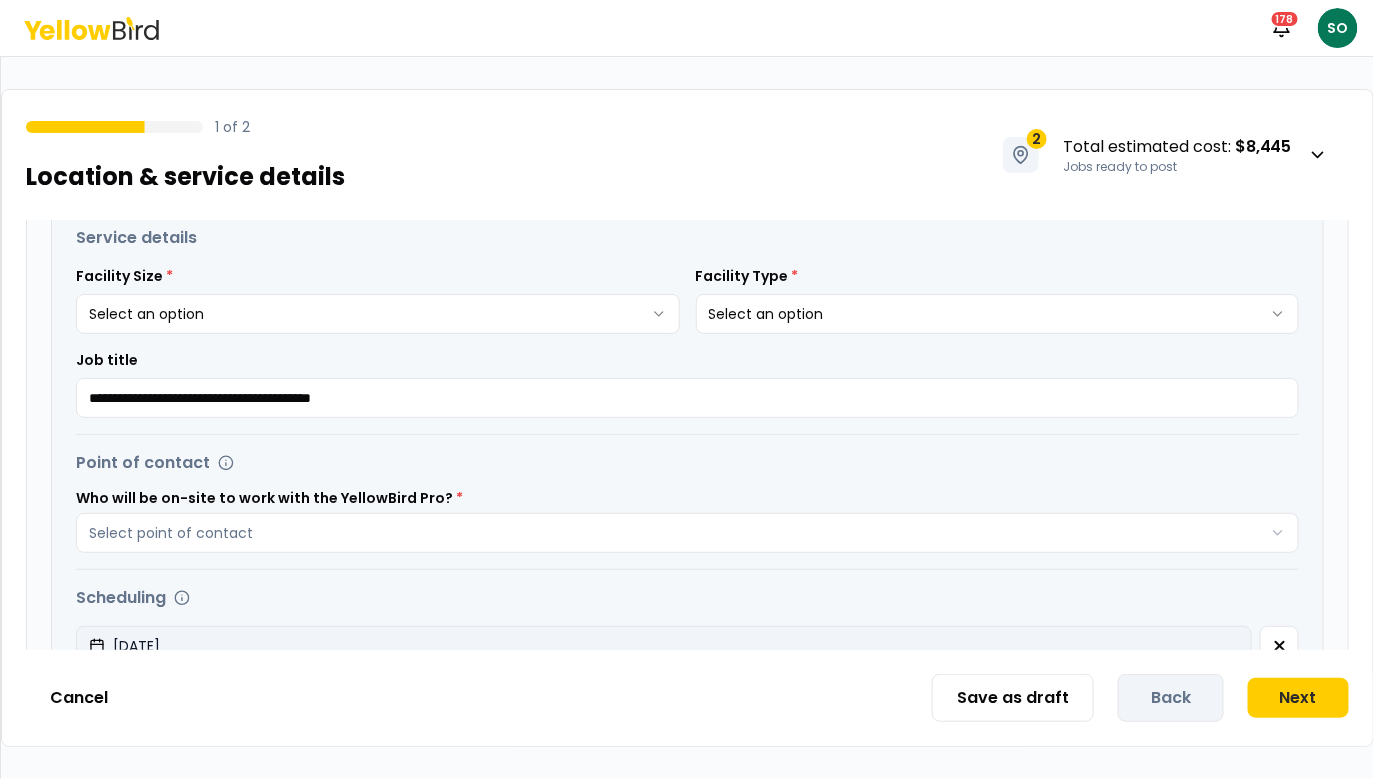 scroll, scrollTop: 189, scrollLeft: 0, axis: vertical 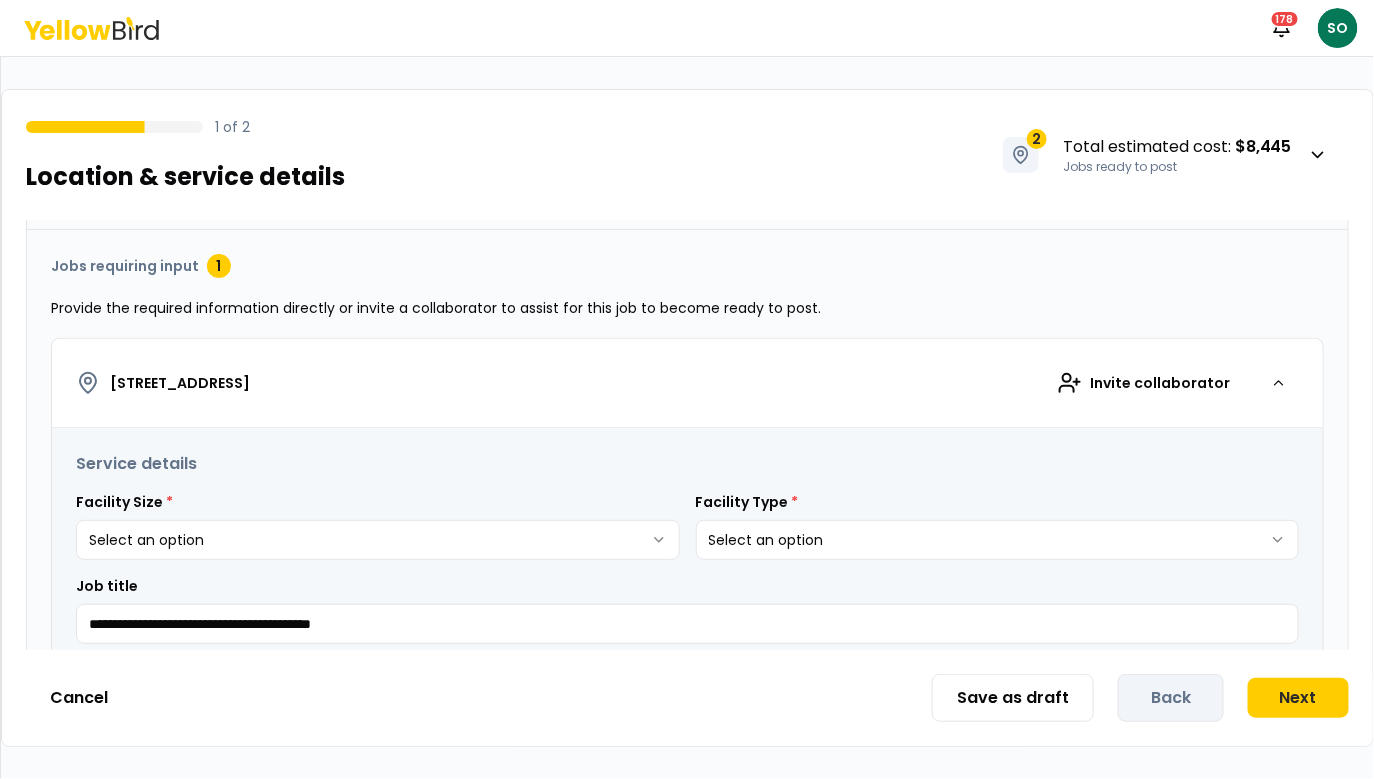 click on "**********" at bounding box center (687, 389) 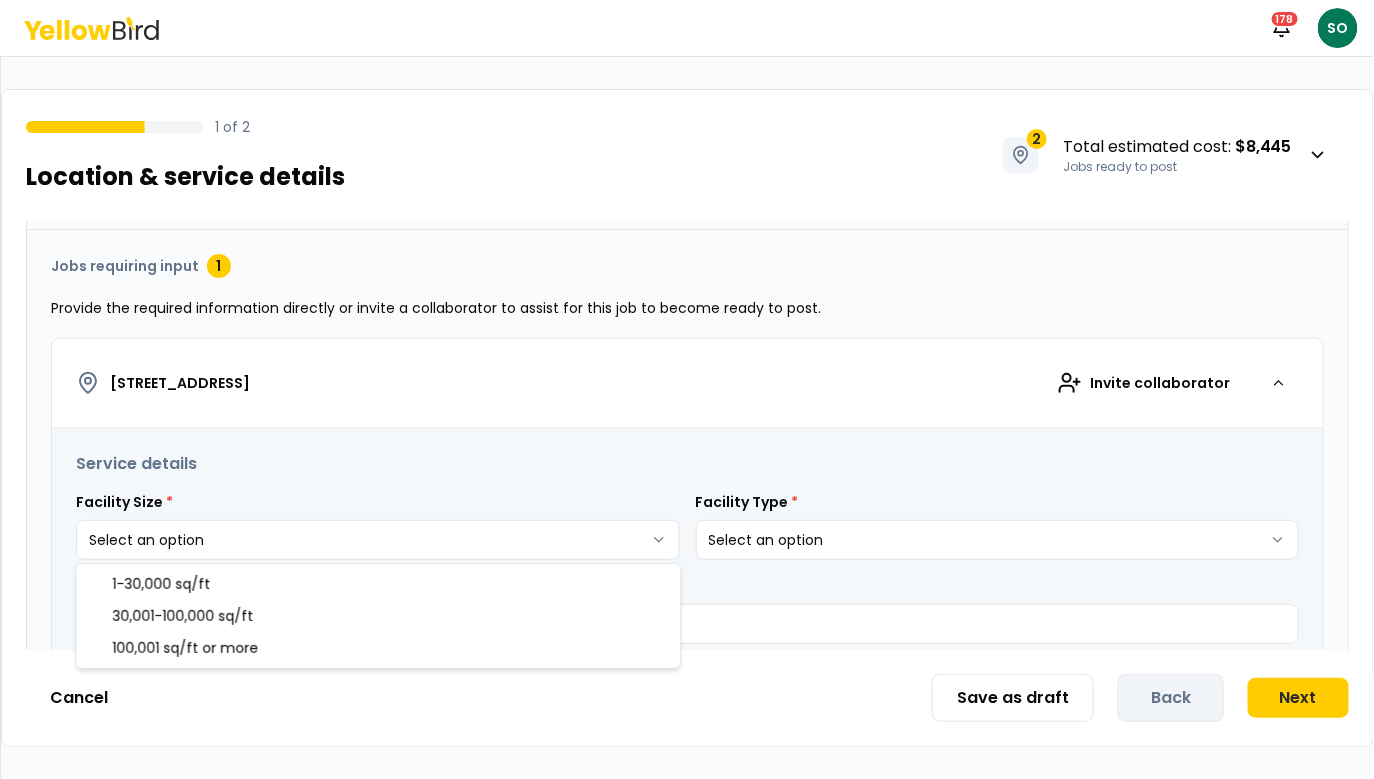 select on "*" 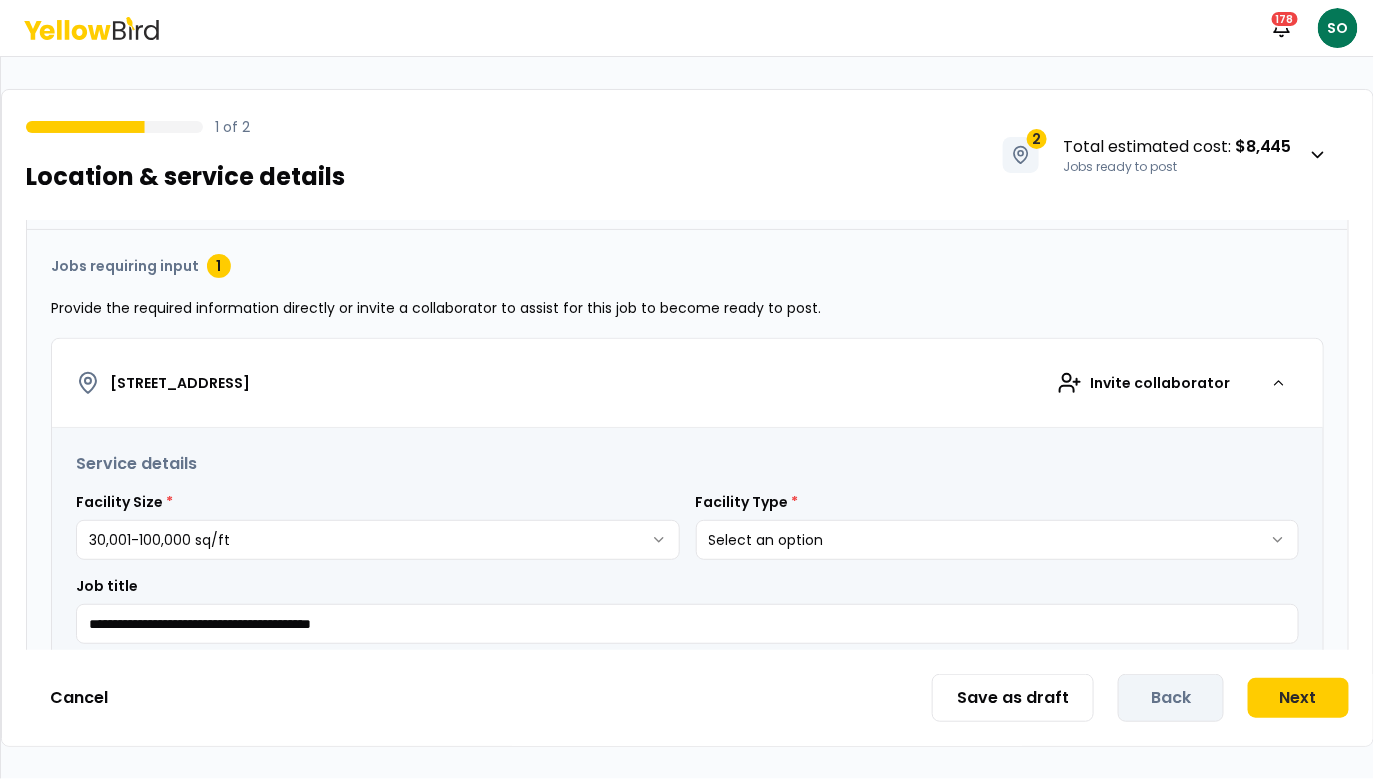 click on "**********" at bounding box center [687, 389] 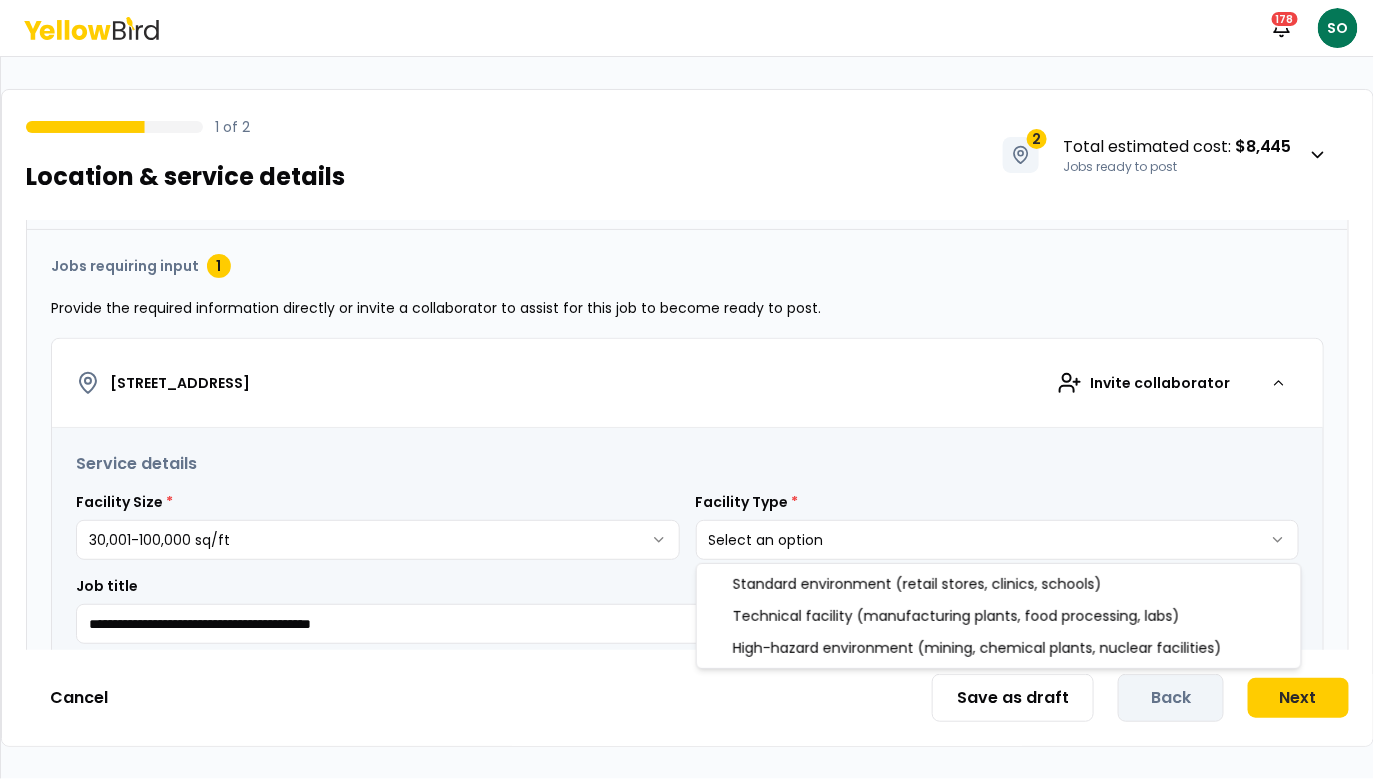 select on "*" 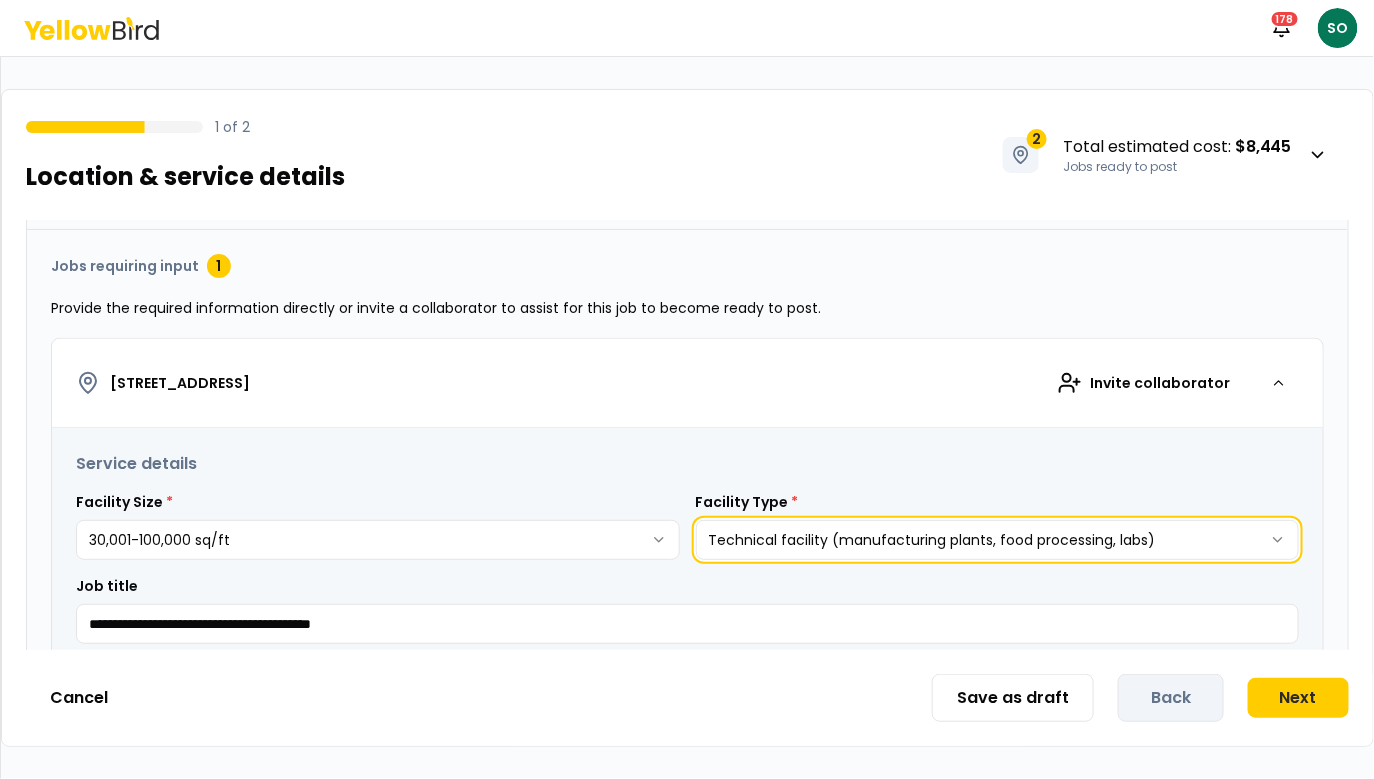 scroll, scrollTop: 433, scrollLeft: 0, axis: vertical 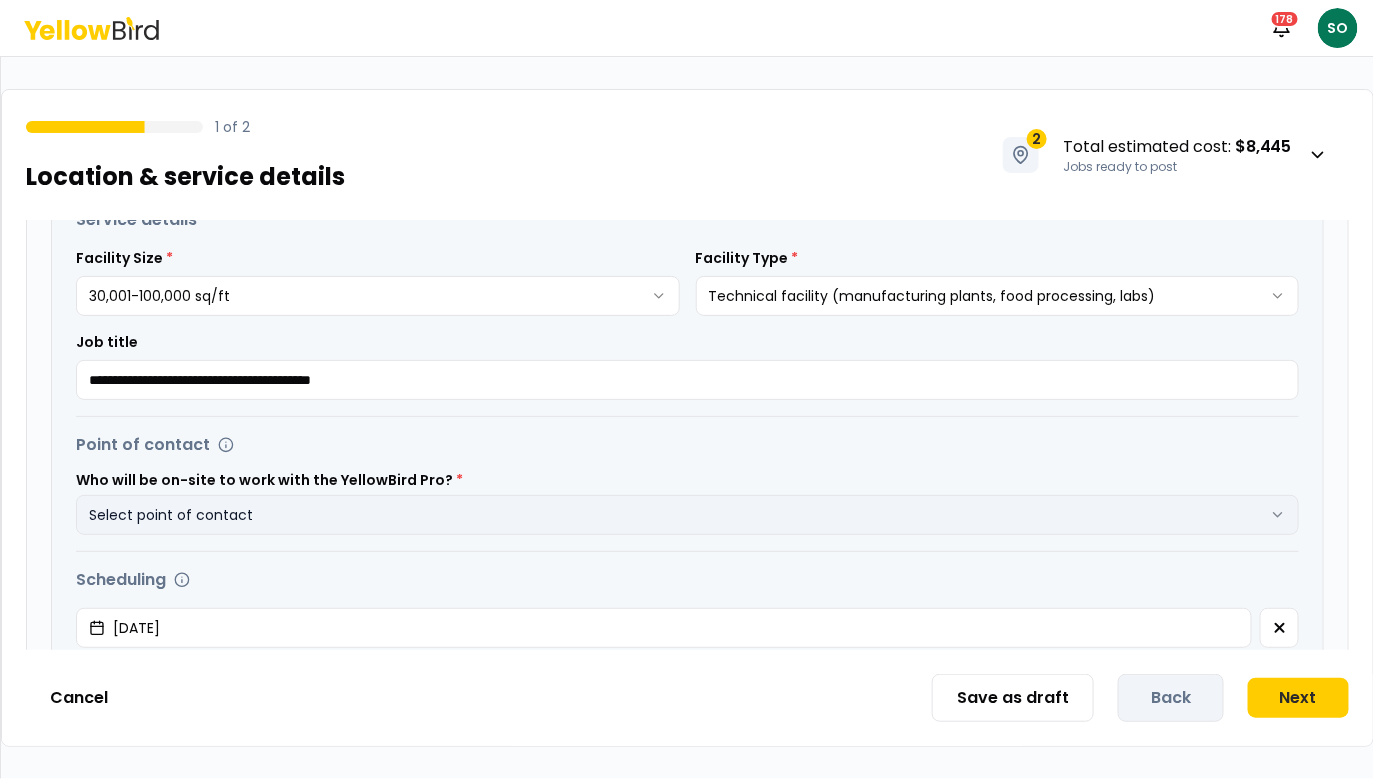 click on "Select point of contact" at bounding box center [687, 515] 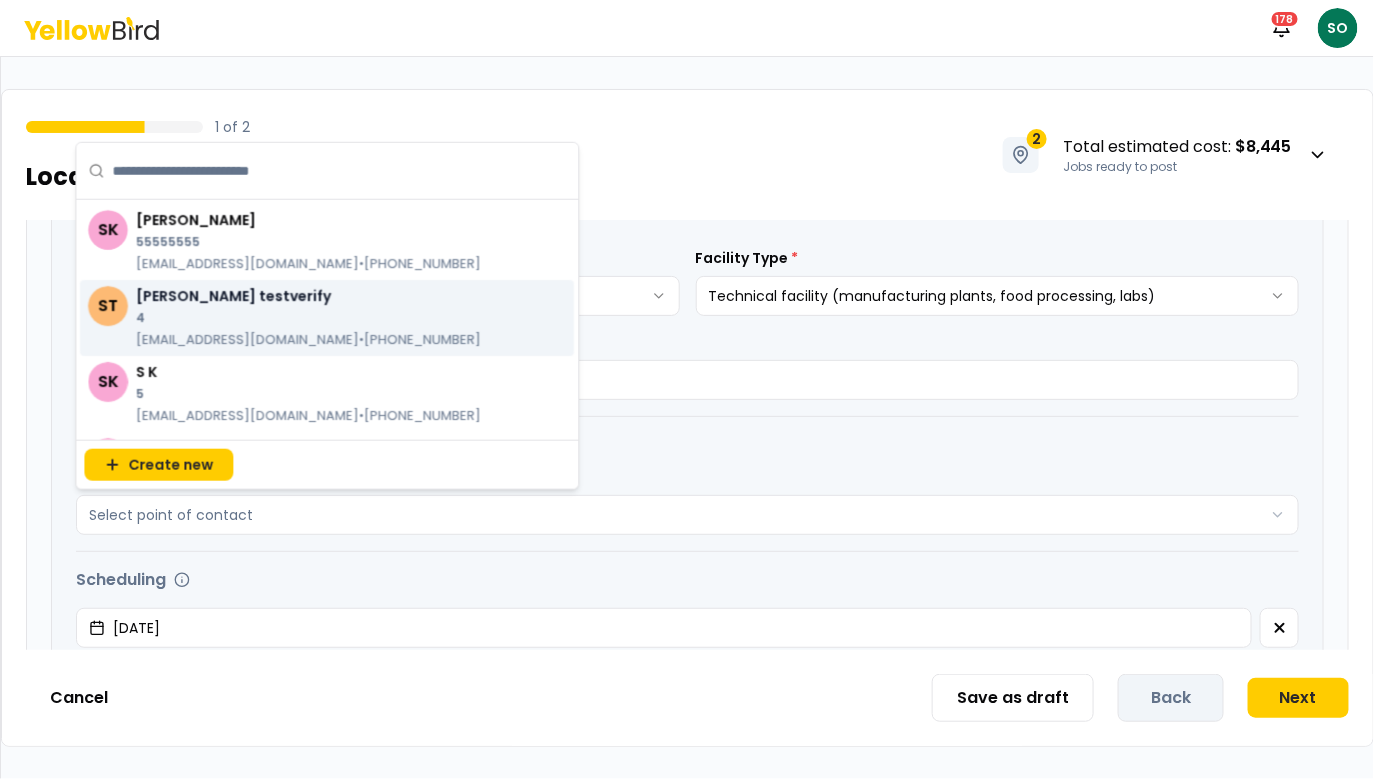 click on "scott testverify 4 skorchinski+verifypoc@goyellowbird.com  •  (555) 555-5555" at bounding box center [308, 318] 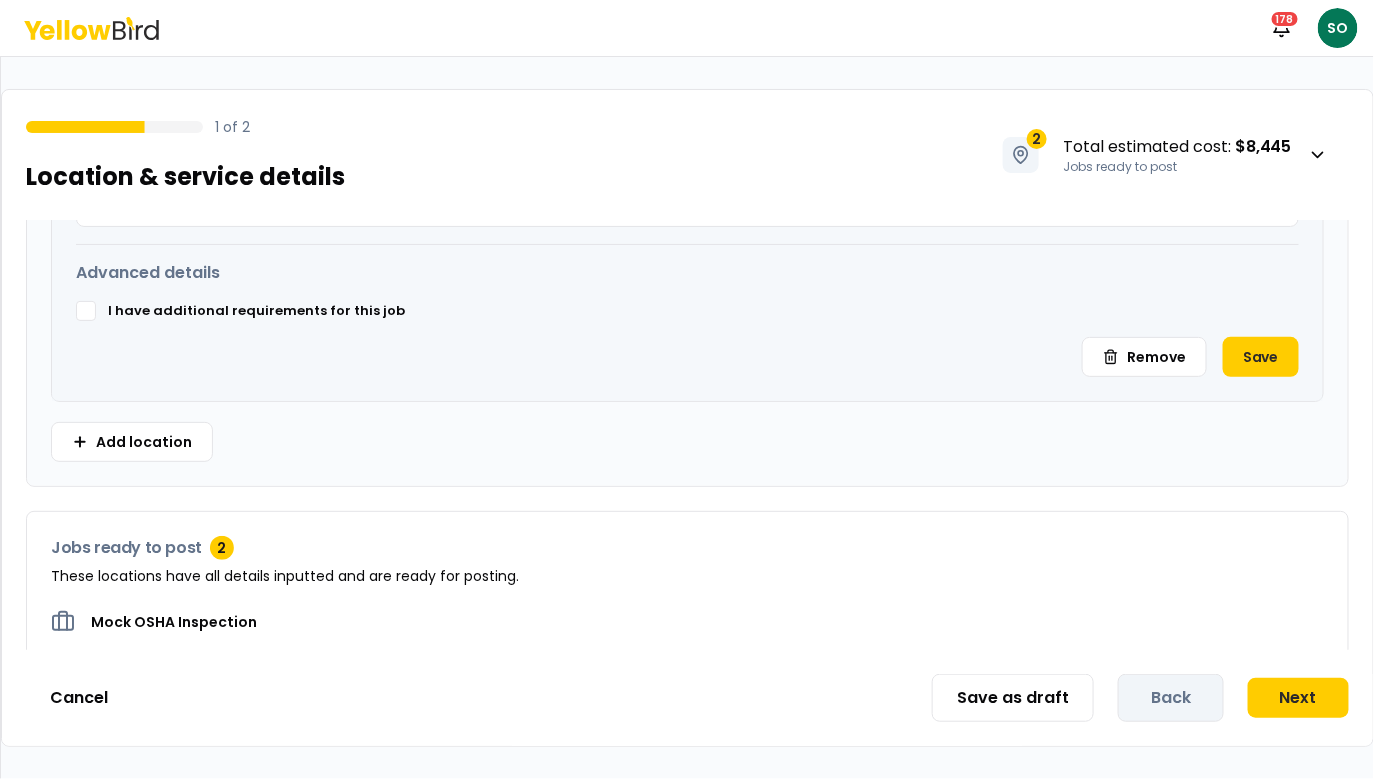 scroll, scrollTop: 1016, scrollLeft: 0, axis: vertical 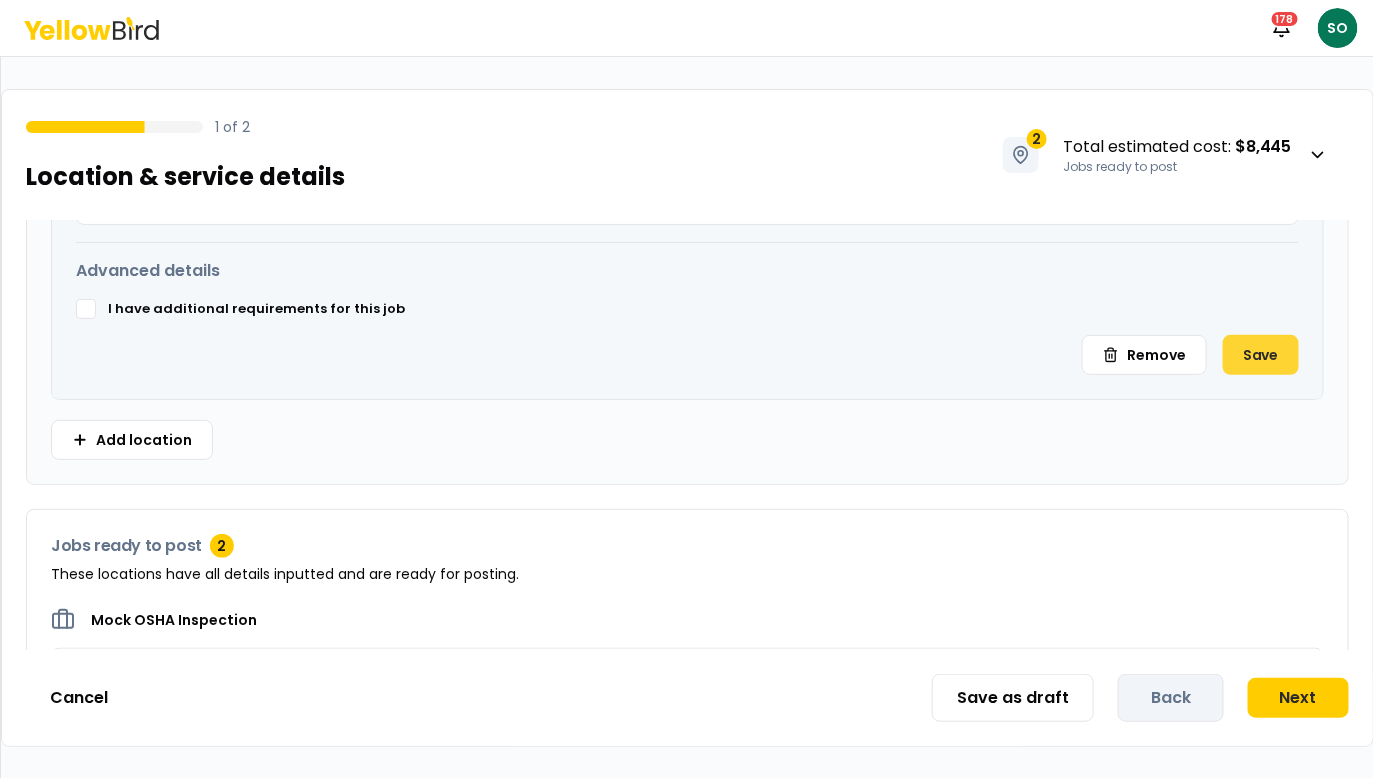 click on "Save" at bounding box center [1261, 355] 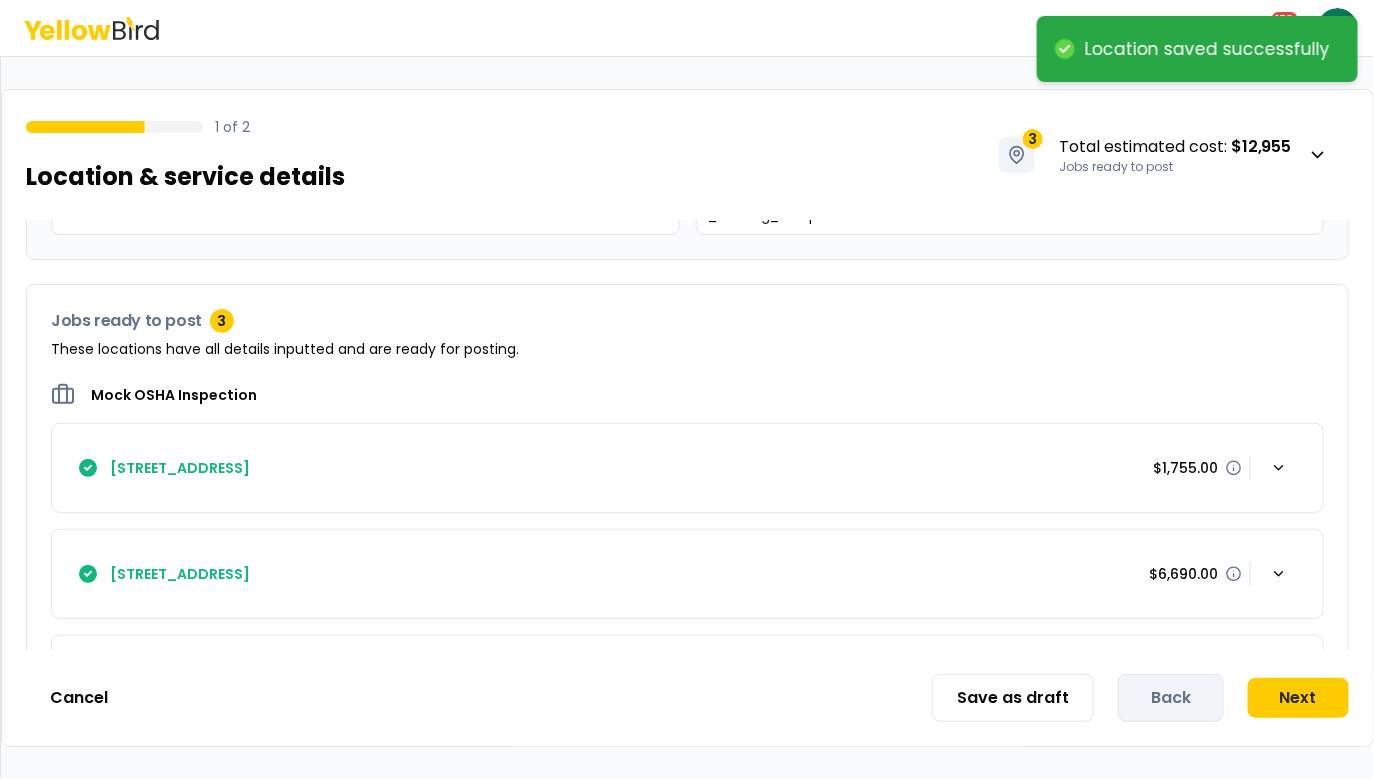 scroll, scrollTop: 0, scrollLeft: 0, axis: both 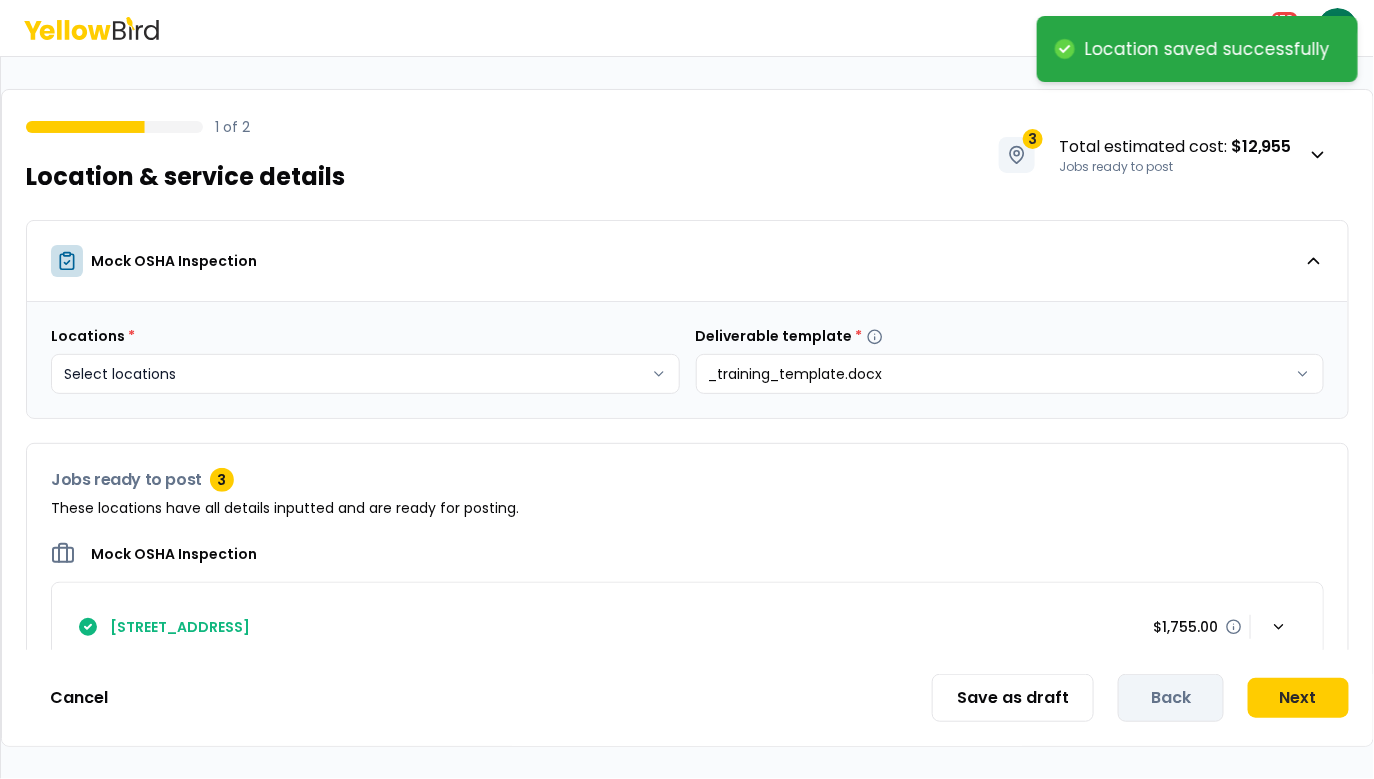 click on "Location saved successfully Notifications 178 SO 1 of 2 Location & service details 3 Total estimated cost :   $12,955 Jobs ready to post Mock OSHA Inspection Locations   * Select locations Deliverable template   * _training_template.docx Jobs ready to post 3 These locations have all details inputted and are ready for posting. Mock OSHA Inspection   123, Street, FL 93108 $1,755.00 123 Street Way, Los Angeles, CA 90210 $6,690.00 123, Street, FL 93108 $4,510.00 Cancel Save as draft Back Next" at bounding box center (687, 389) 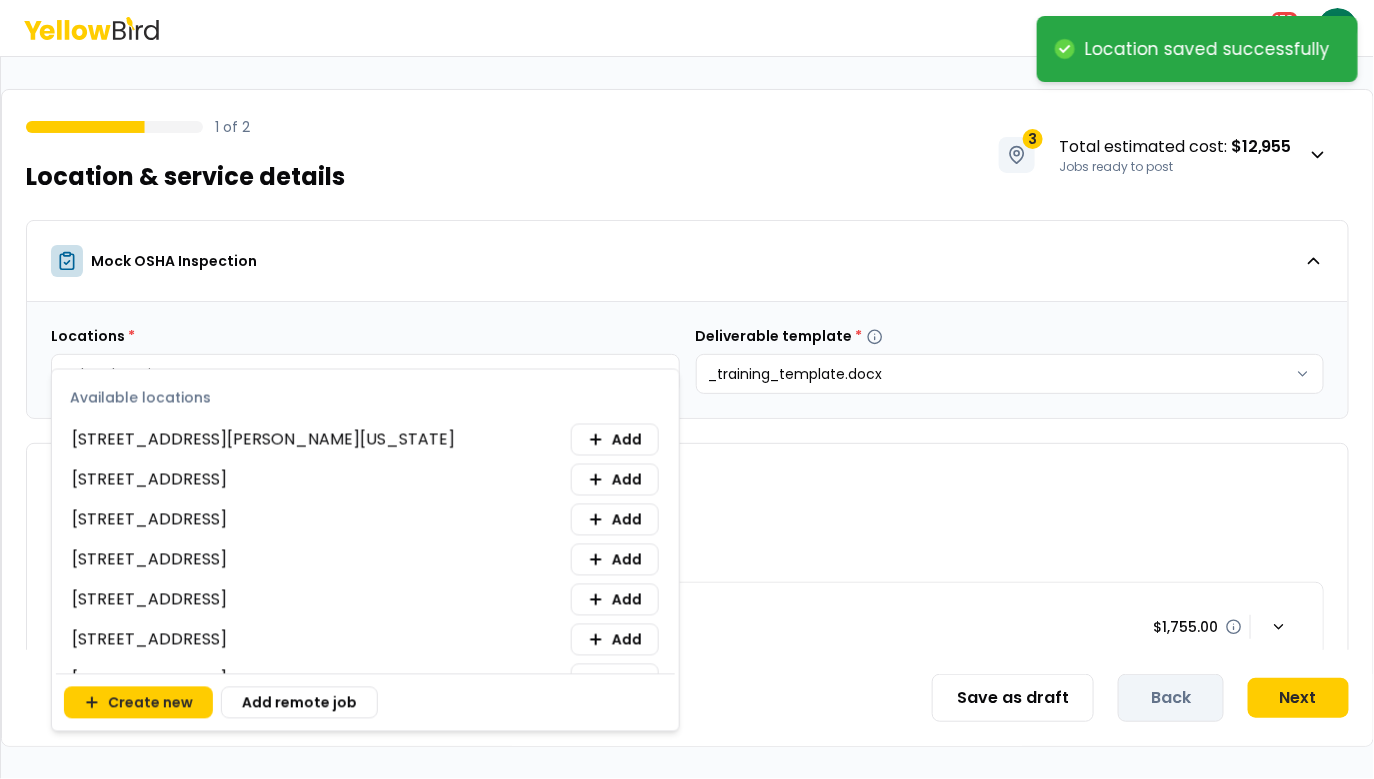 scroll, scrollTop: 390, scrollLeft: 0, axis: vertical 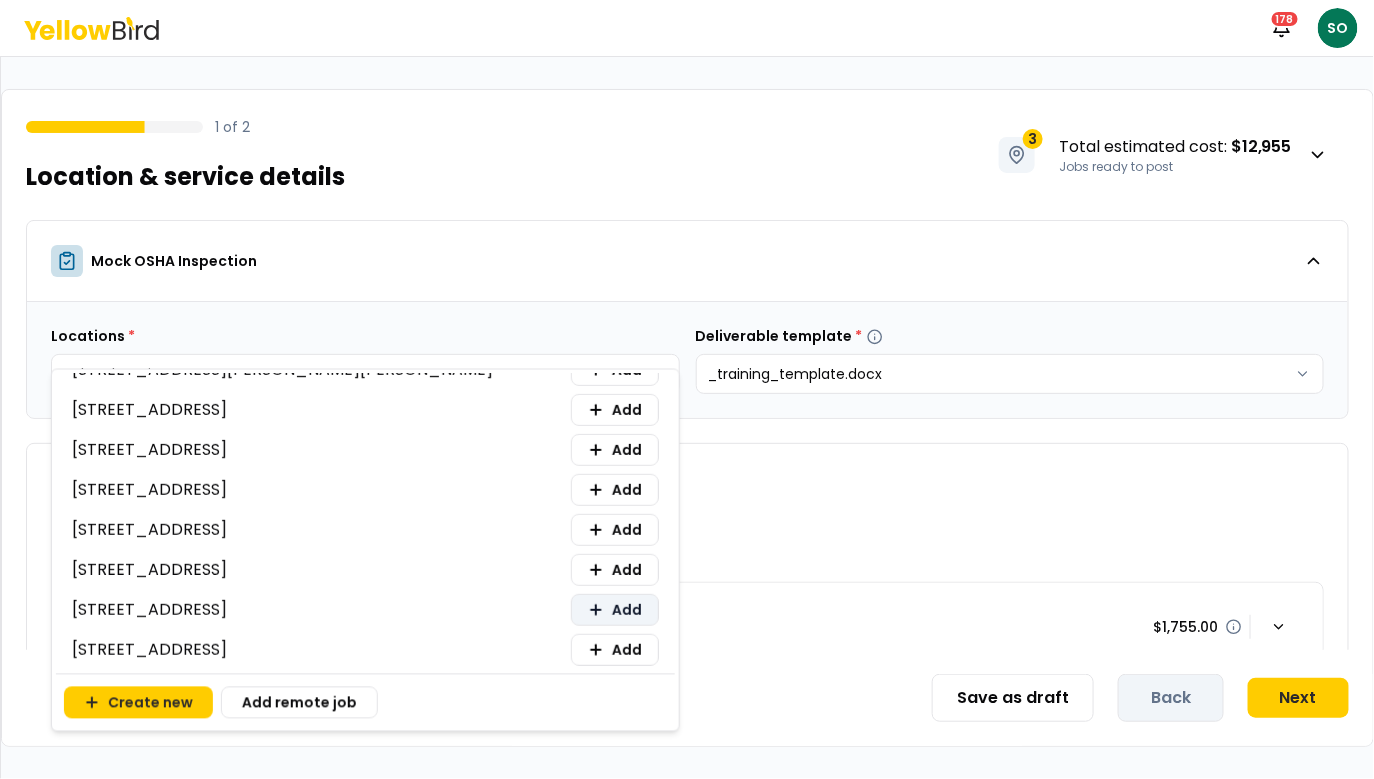 click 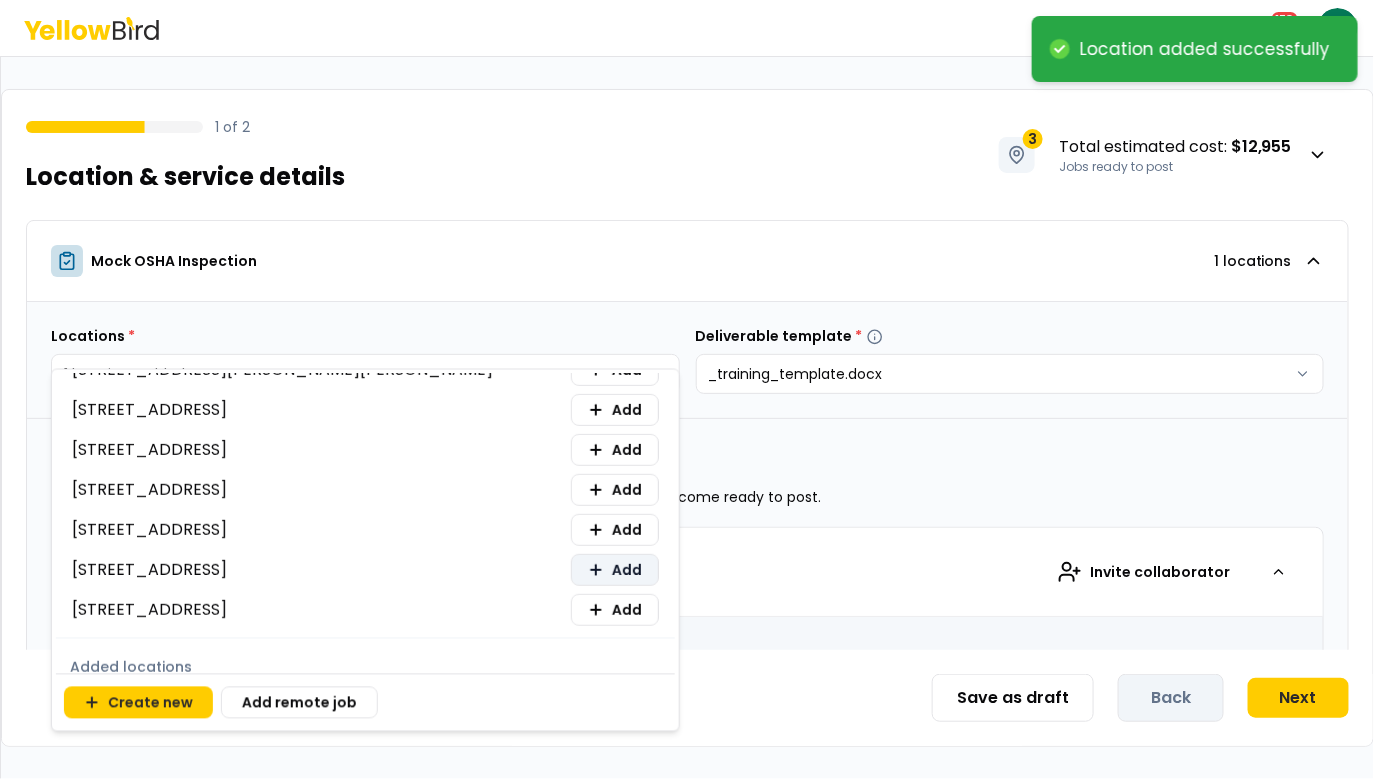 click on "Add" at bounding box center [615, 570] 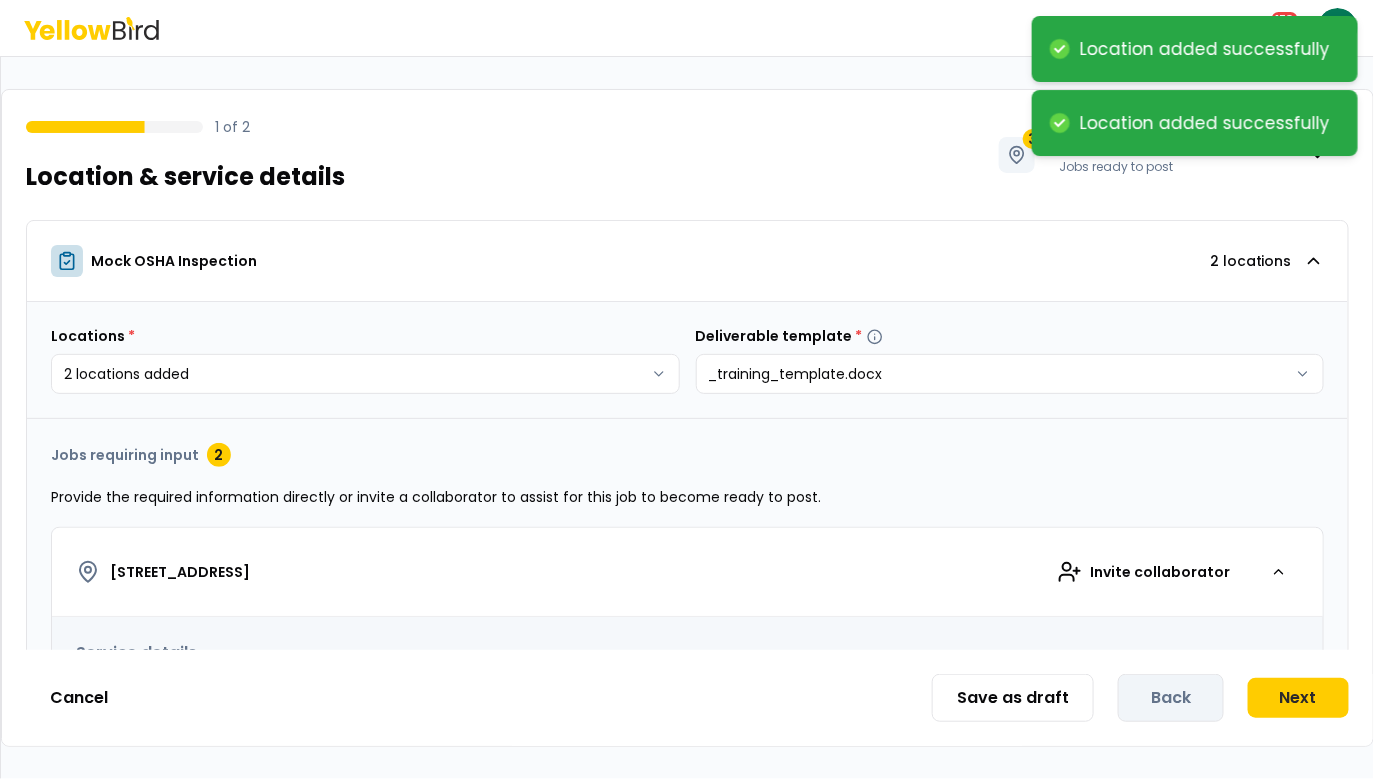 click on "**********" at bounding box center (687, 389) 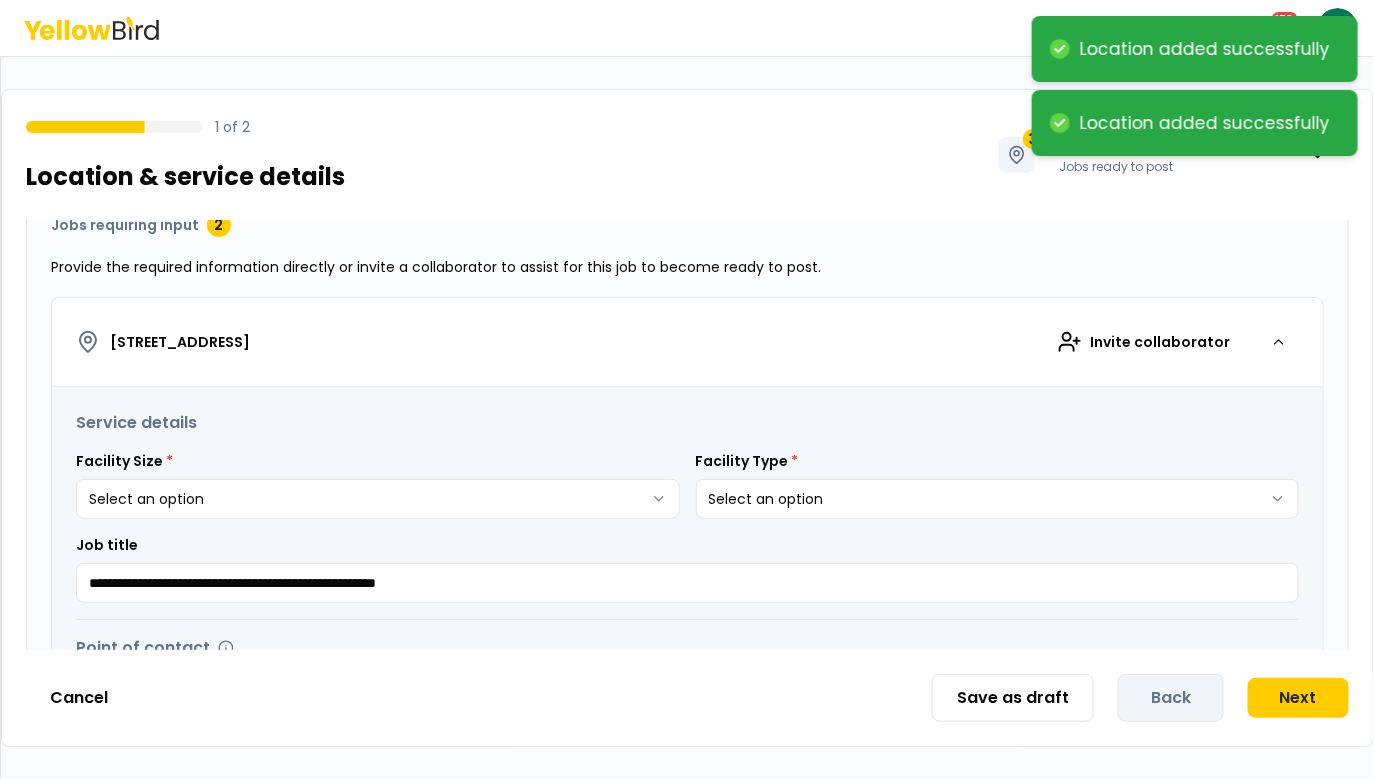scroll, scrollTop: 247, scrollLeft: 0, axis: vertical 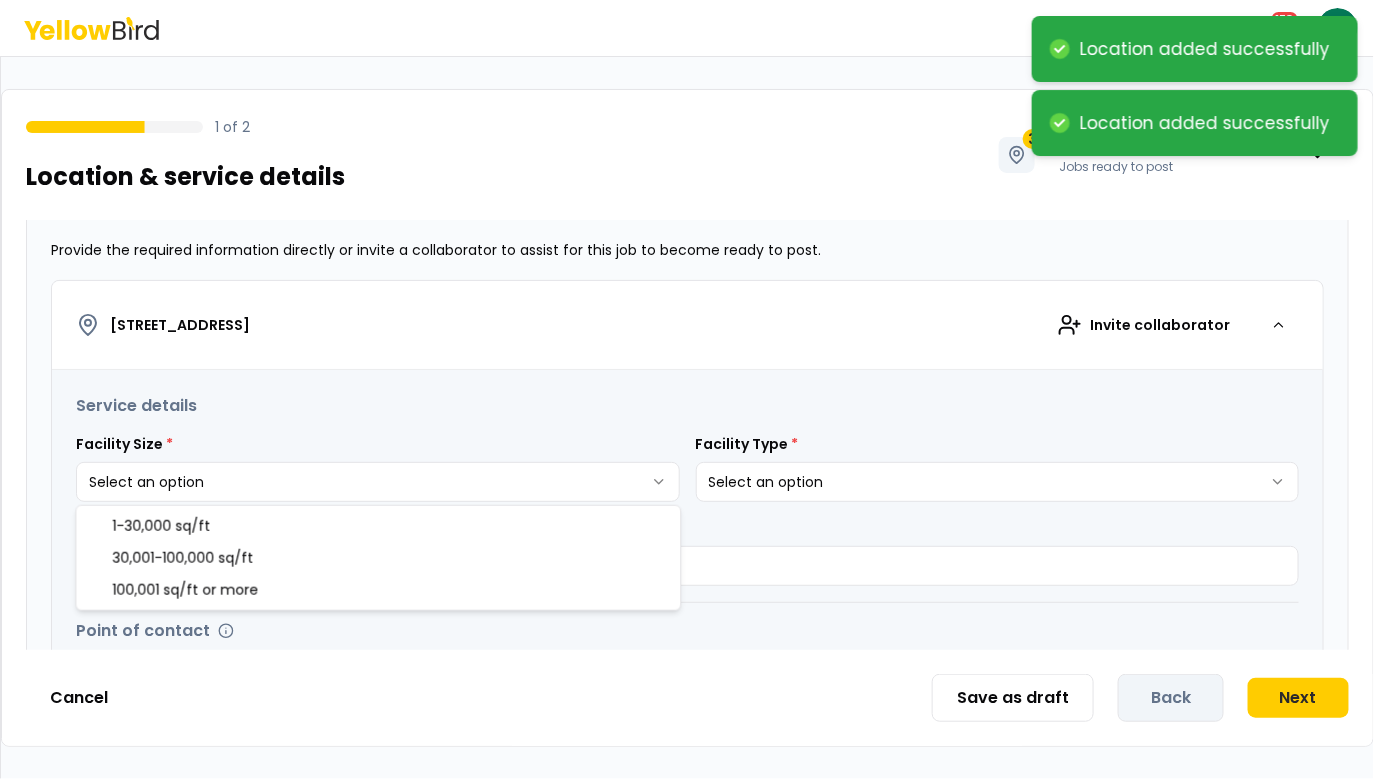 click on "**********" at bounding box center (687, 389) 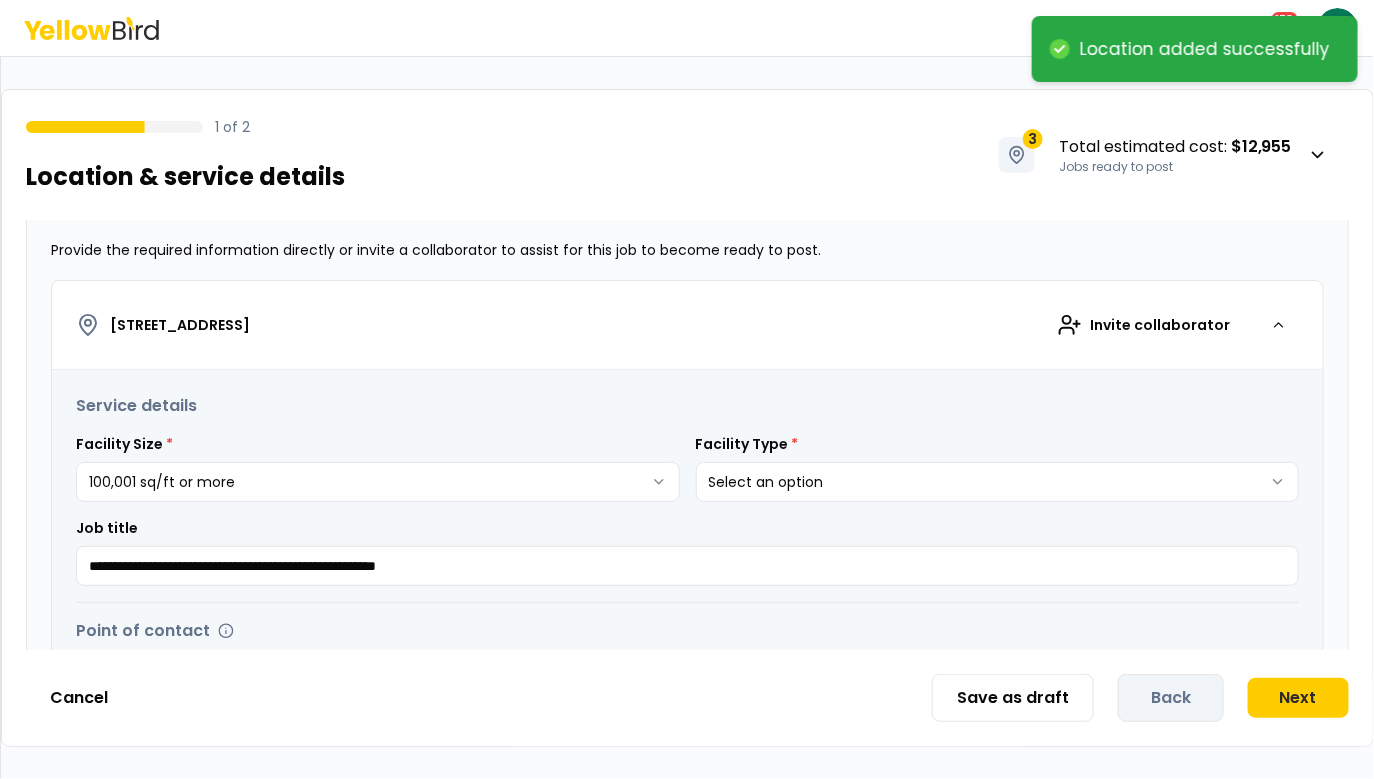 click on "**********" at bounding box center [687, 389] 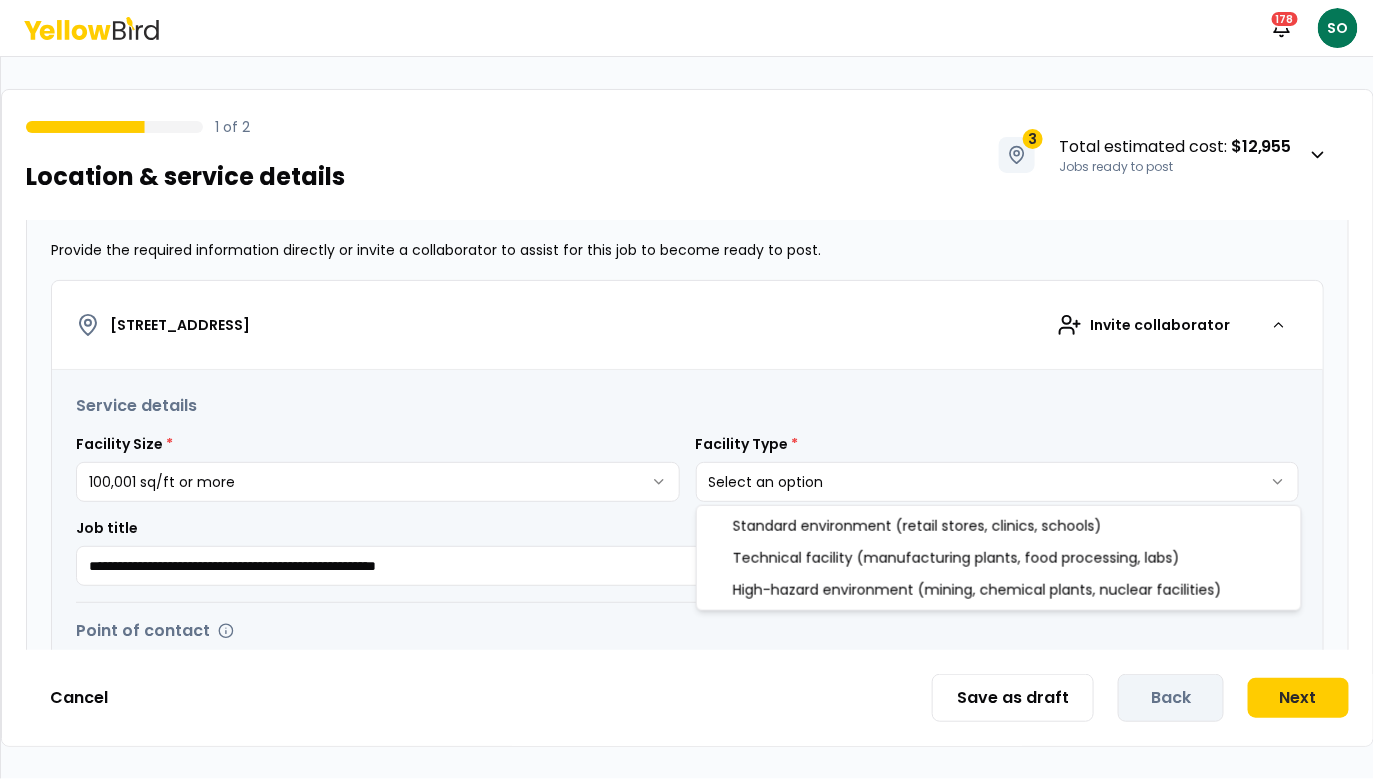 select on "*" 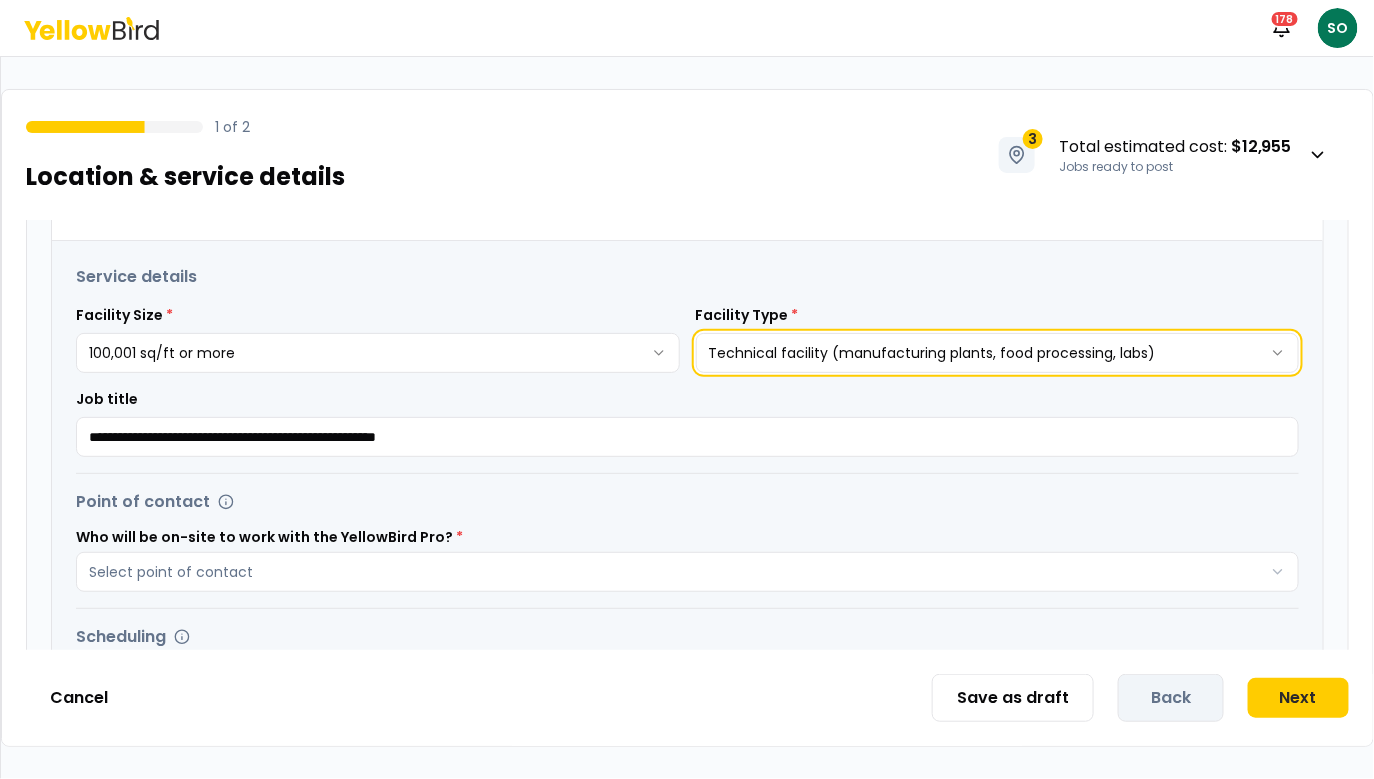 scroll, scrollTop: 404, scrollLeft: 0, axis: vertical 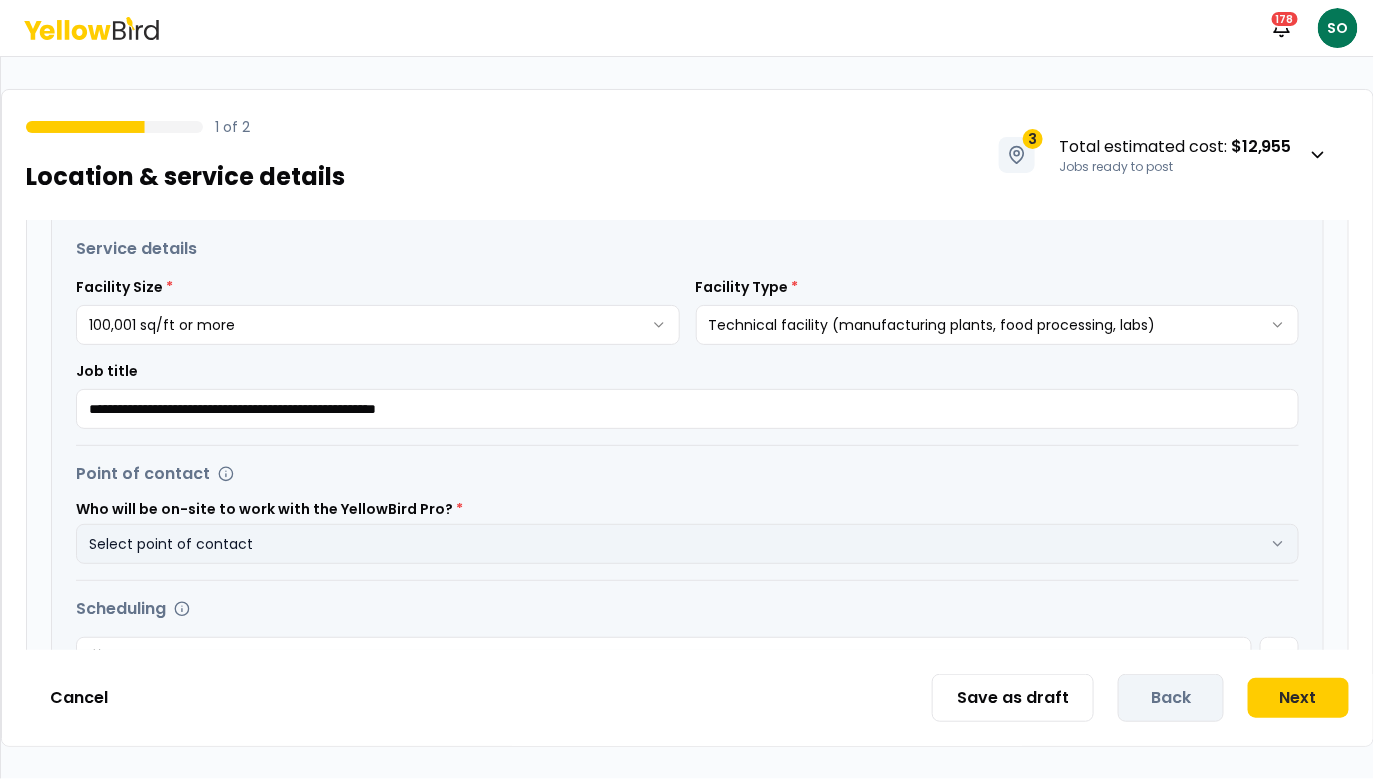 click on "Select point of contact" at bounding box center [687, 544] 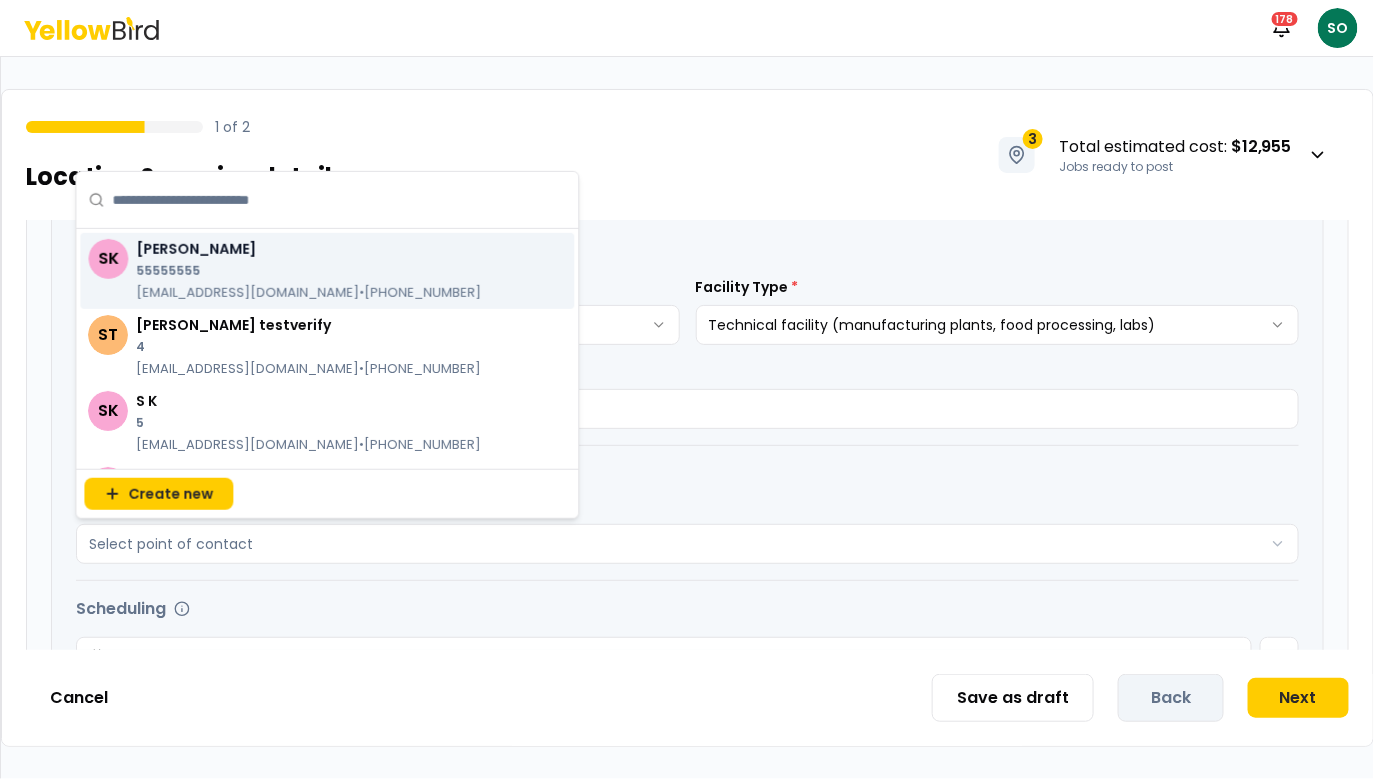 click on "skorchinski+newverifyofpoc@goyellowbird.com  •  (555) 555-5555" at bounding box center [308, 293] 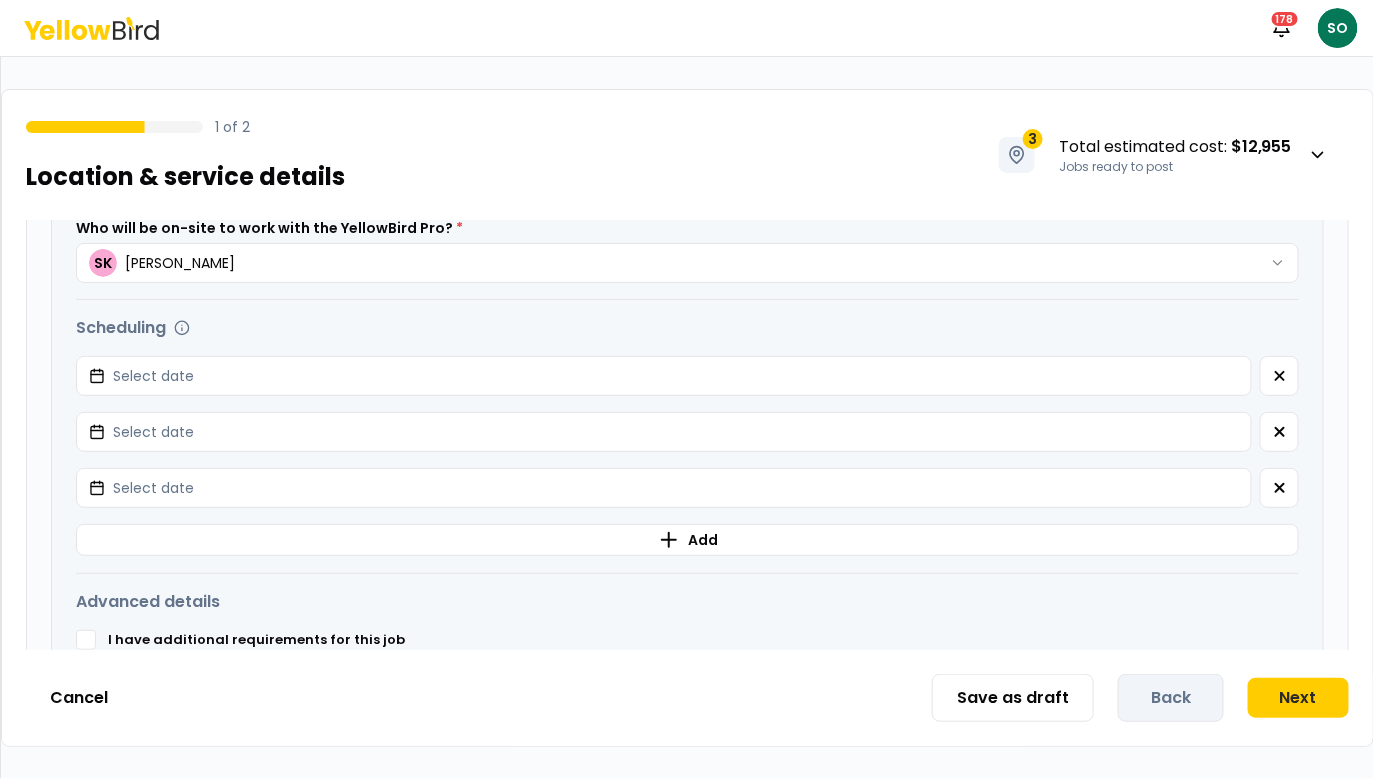 scroll, scrollTop: 727, scrollLeft: 0, axis: vertical 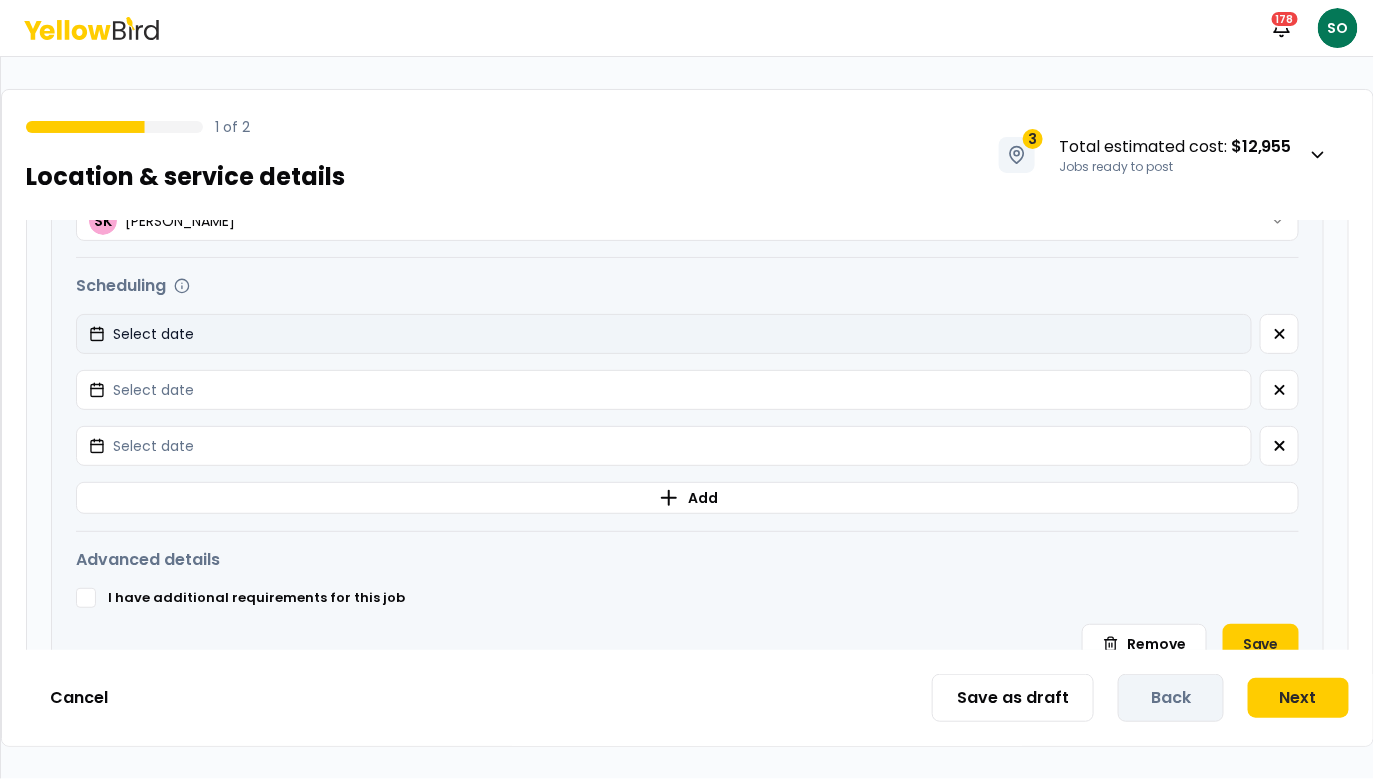 click on "Select date" at bounding box center (664, 334) 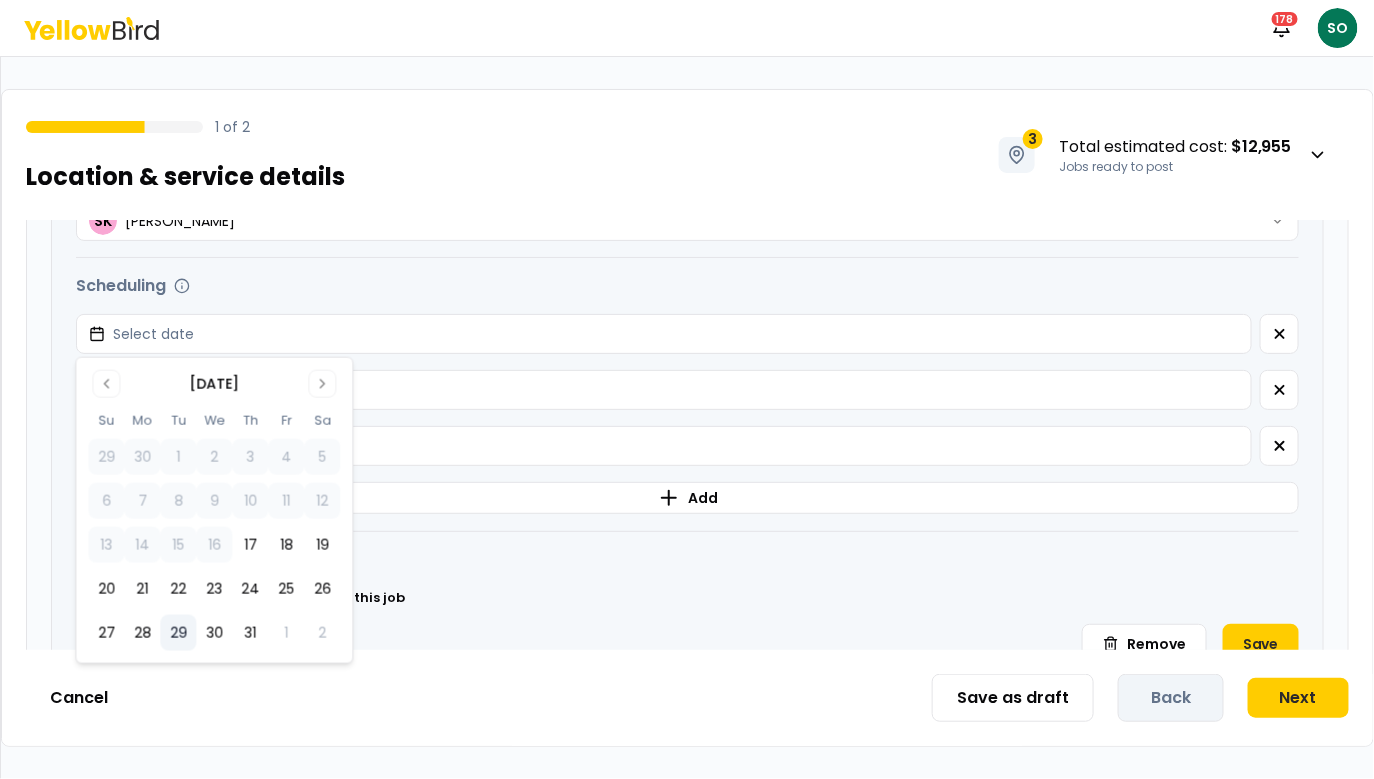 click on "29" at bounding box center [178, 633] 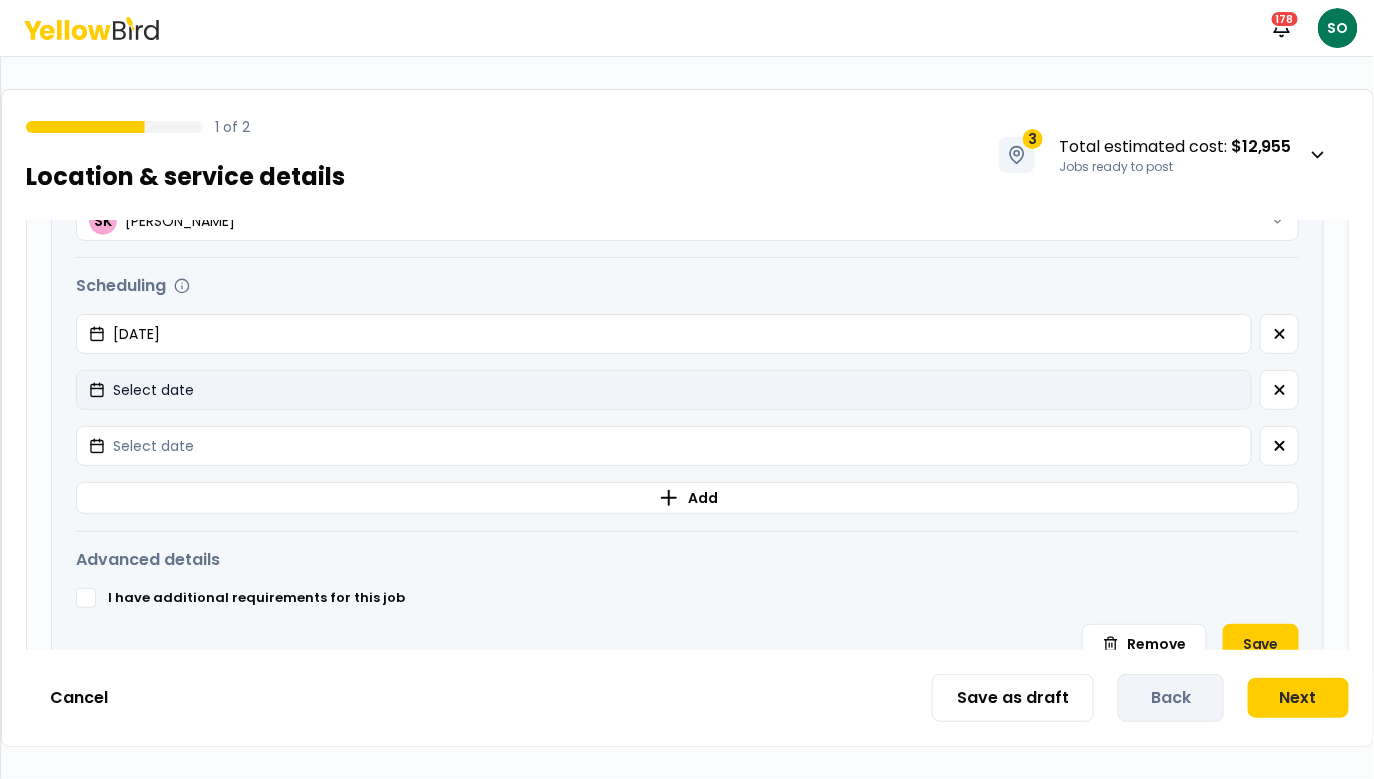 click on "Select date" at bounding box center (664, 390) 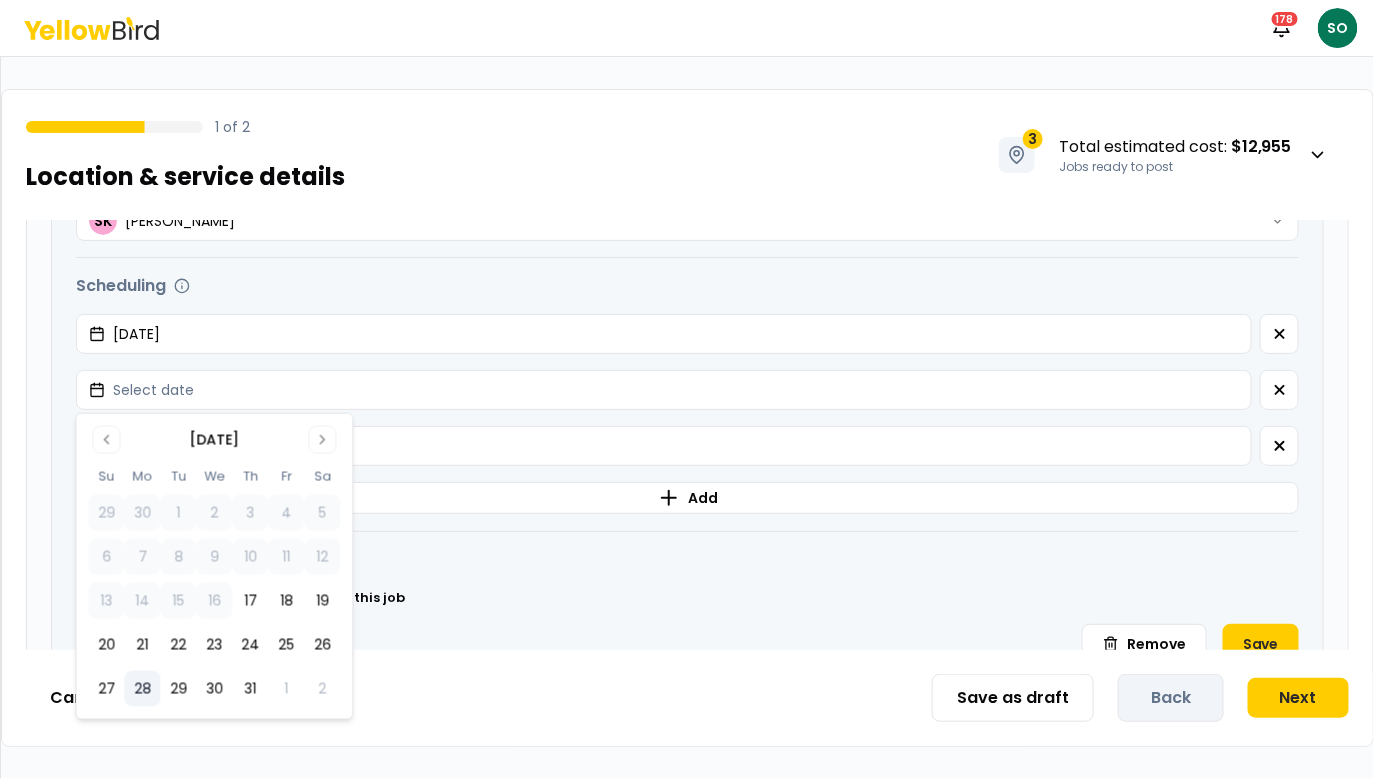 click on "28" at bounding box center (142, 689) 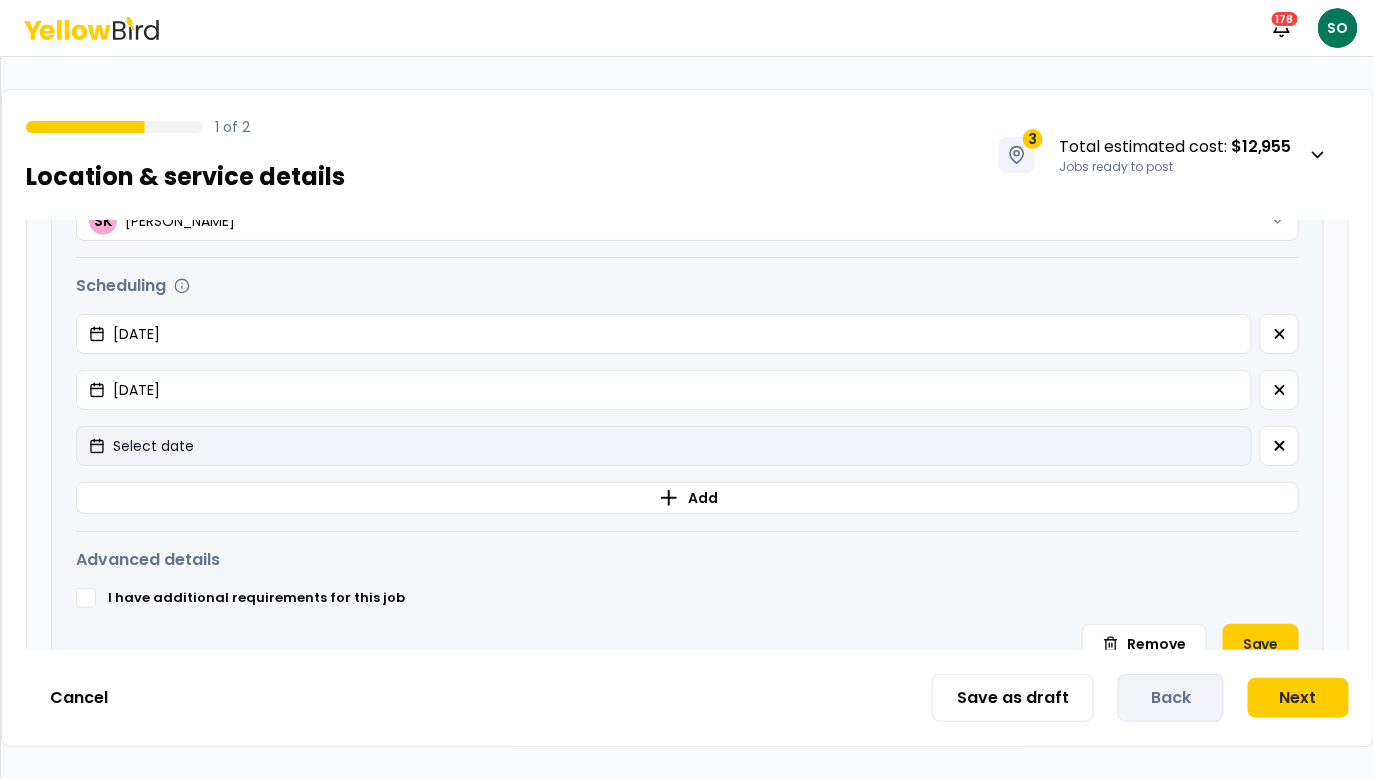 click on "Select date" at bounding box center [664, 446] 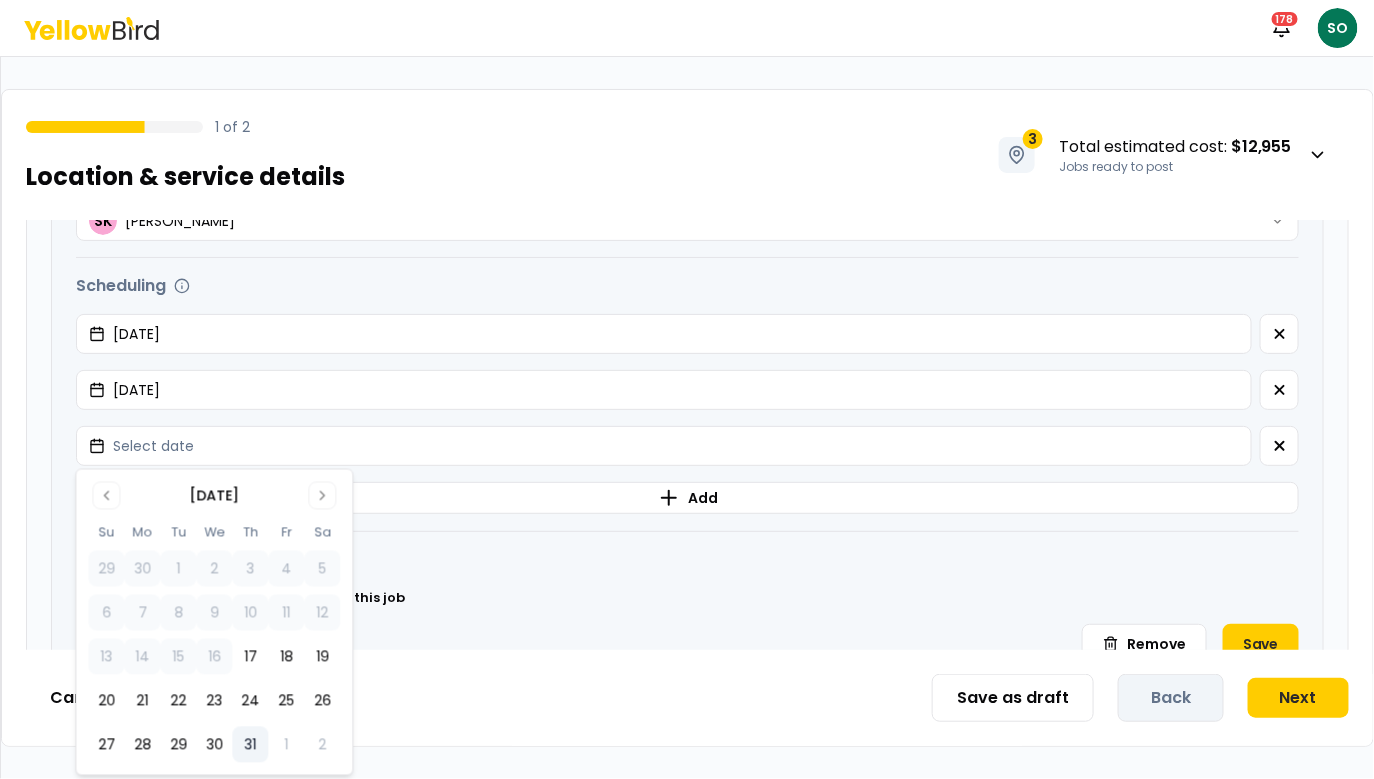 click on "31" at bounding box center [250, 745] 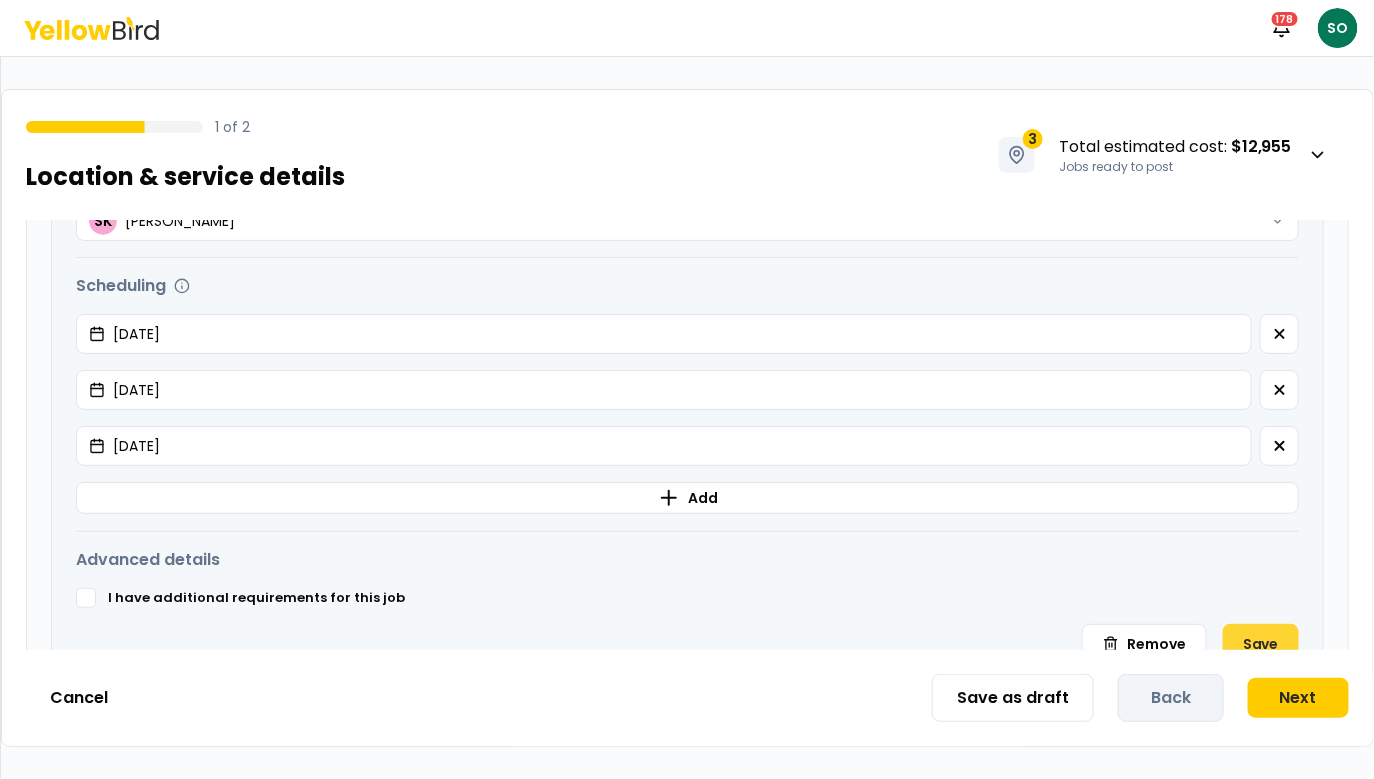 click on "Save" at bounding box center [1261, 644] 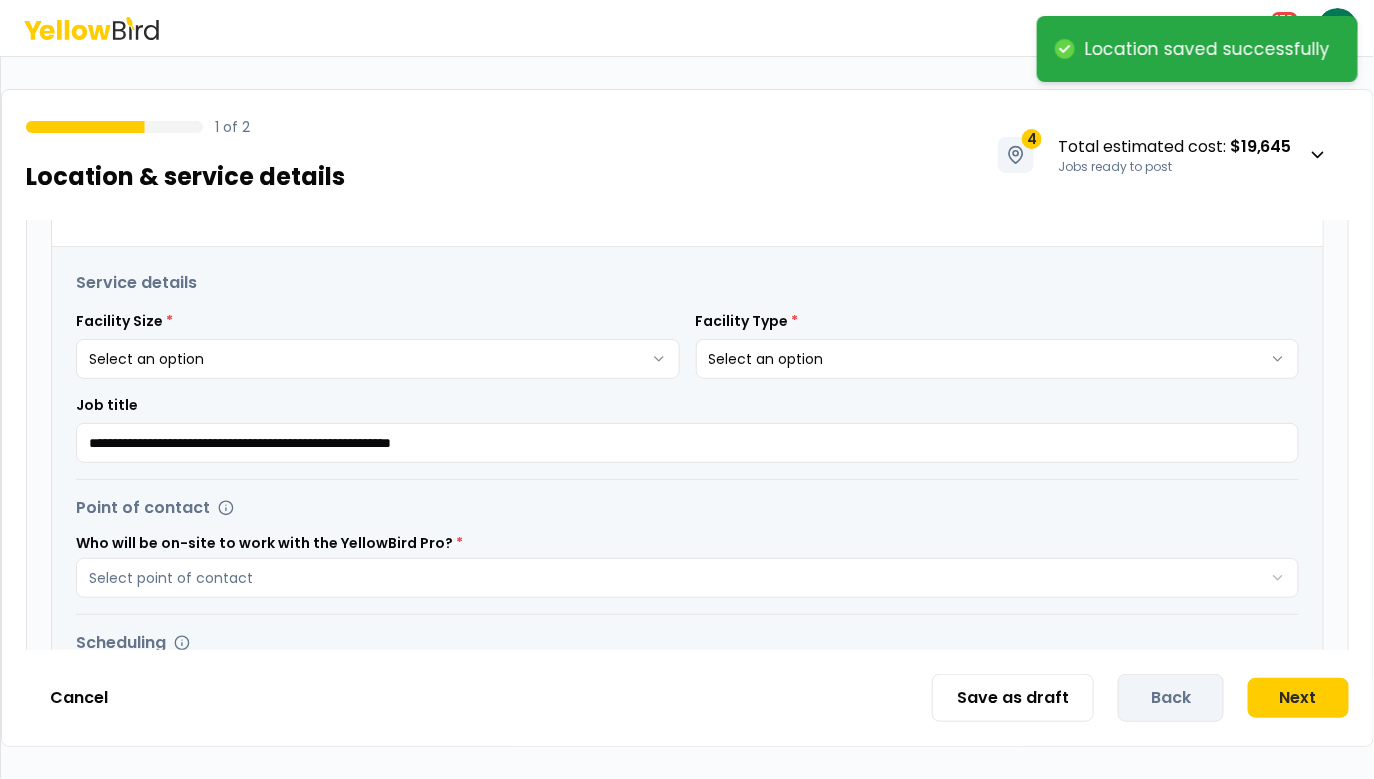 scroll, scrollTop: 373, scrollLeft: 0, axis: vertical 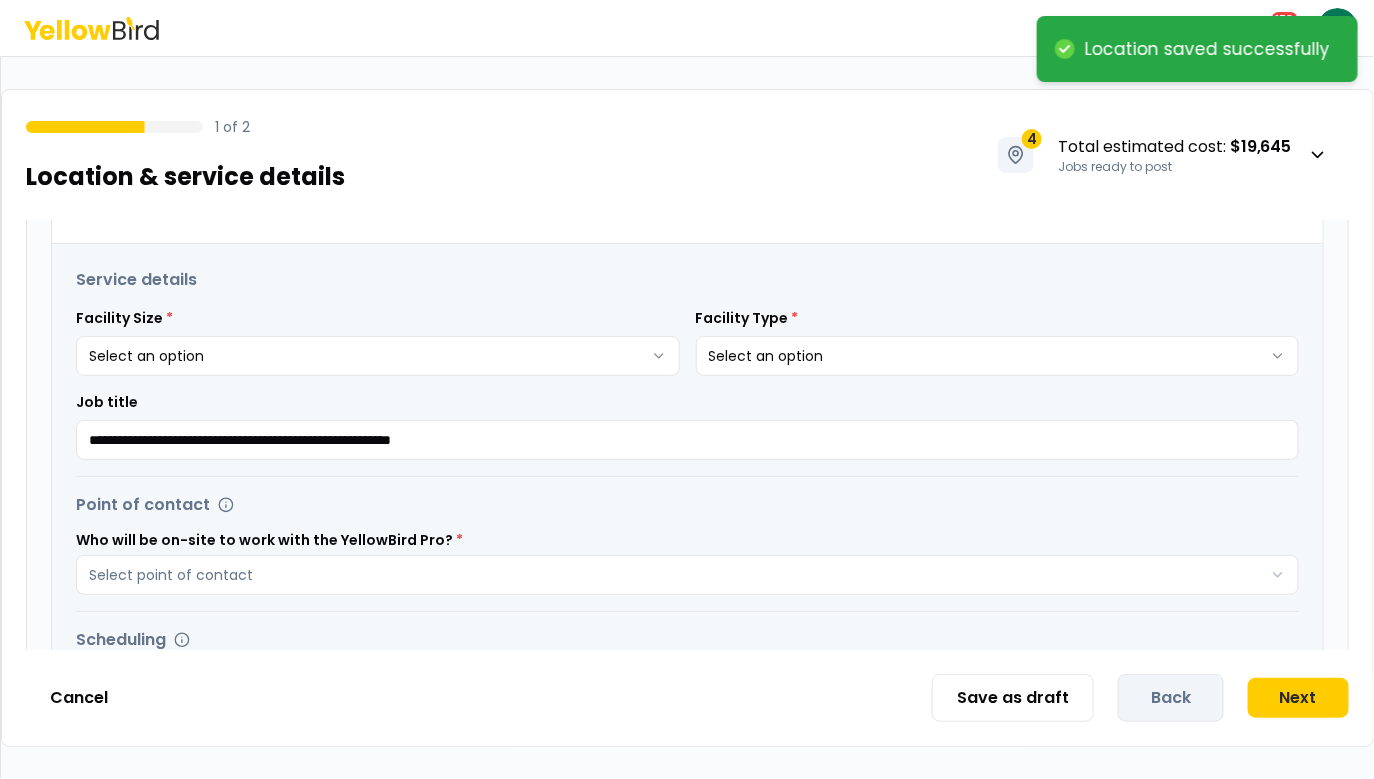 click on "**********" at bounding box center (378, 342) 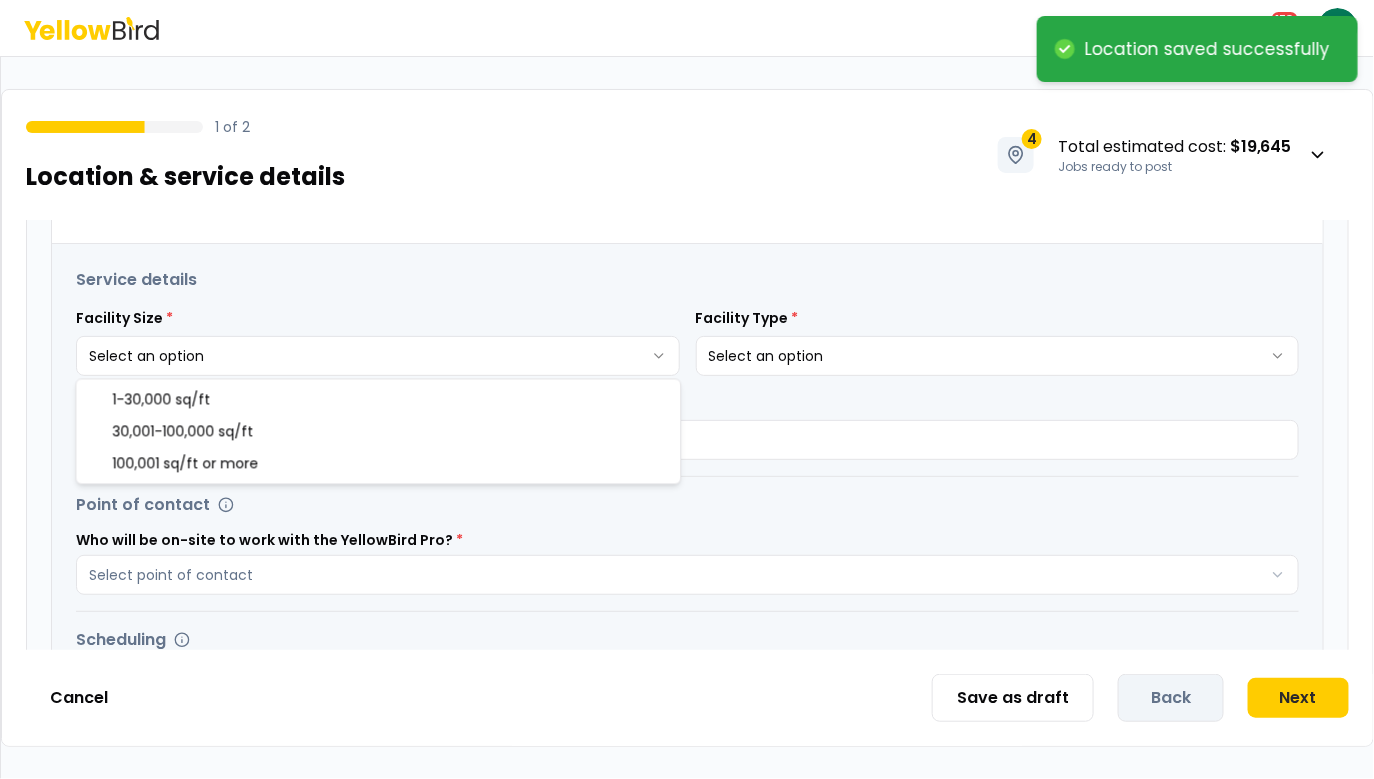 click on "**********" at bounding box center (687, 389) 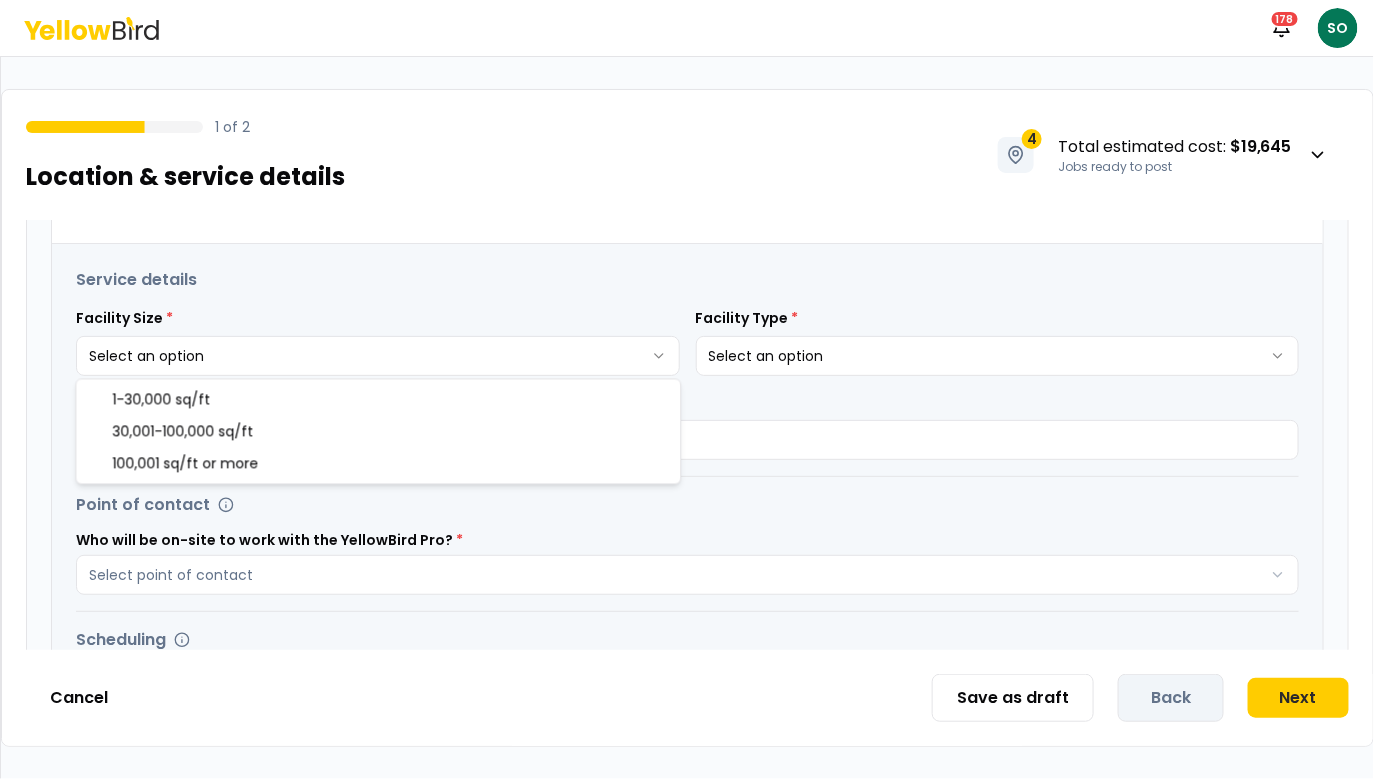 select on "*" 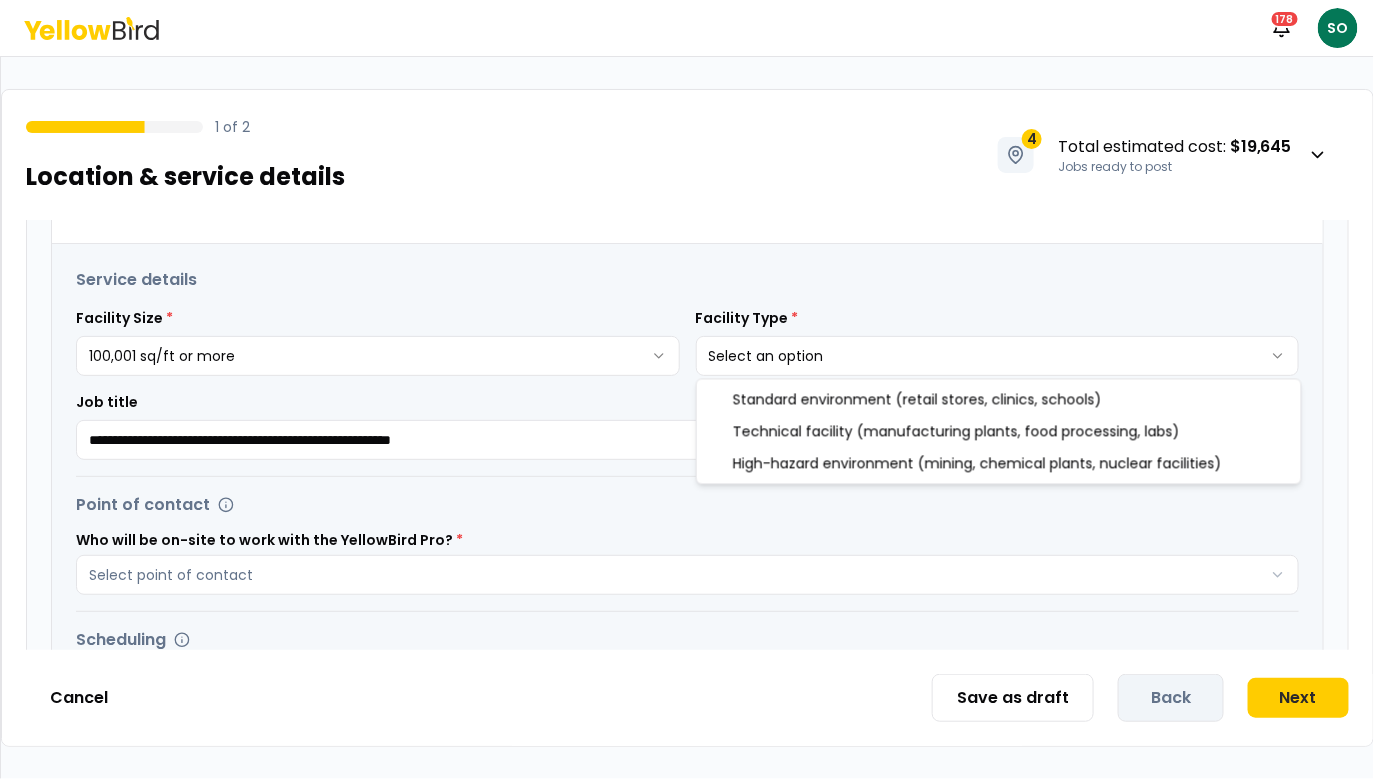click on "**********" at bounding box center (687, 389) 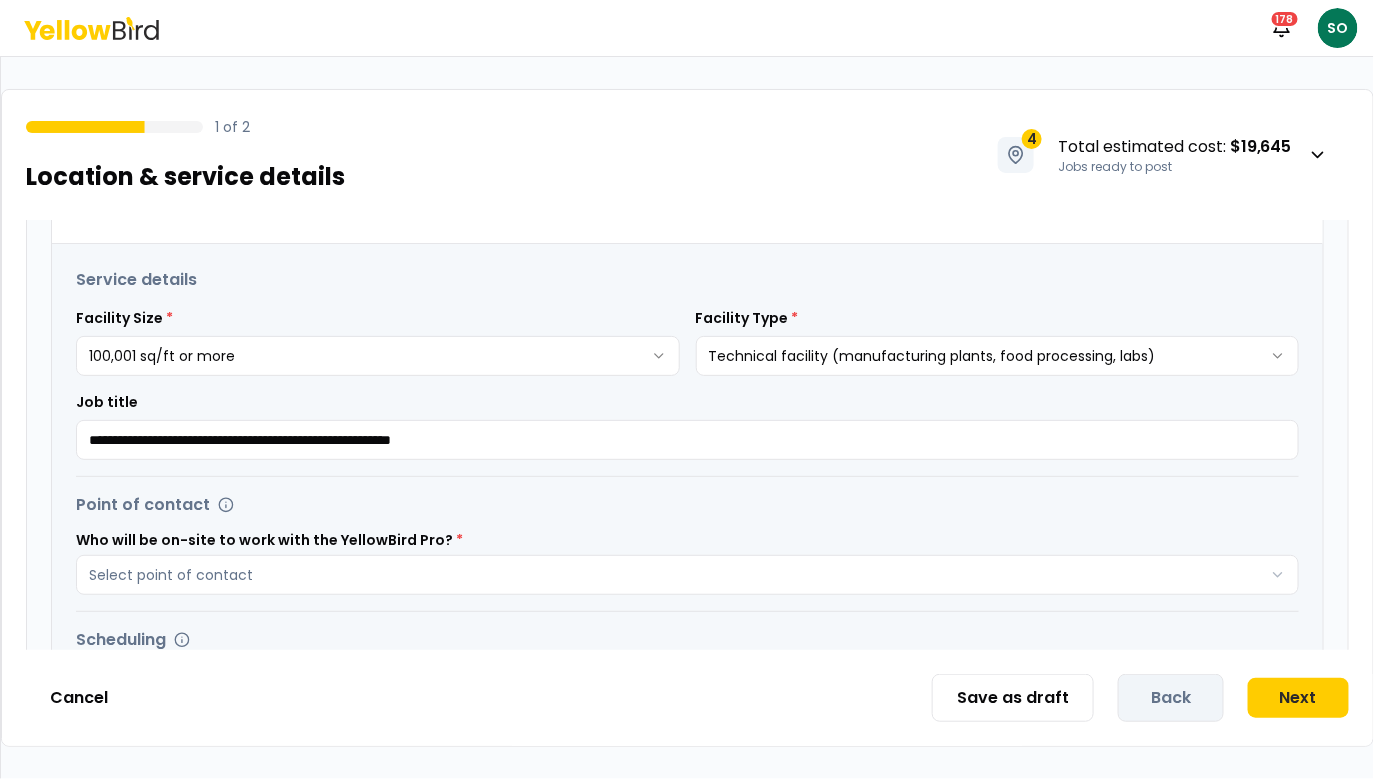click on "Who will be on-site to work with the YellowBird Pro?   *" at bounding box center (687, 540) 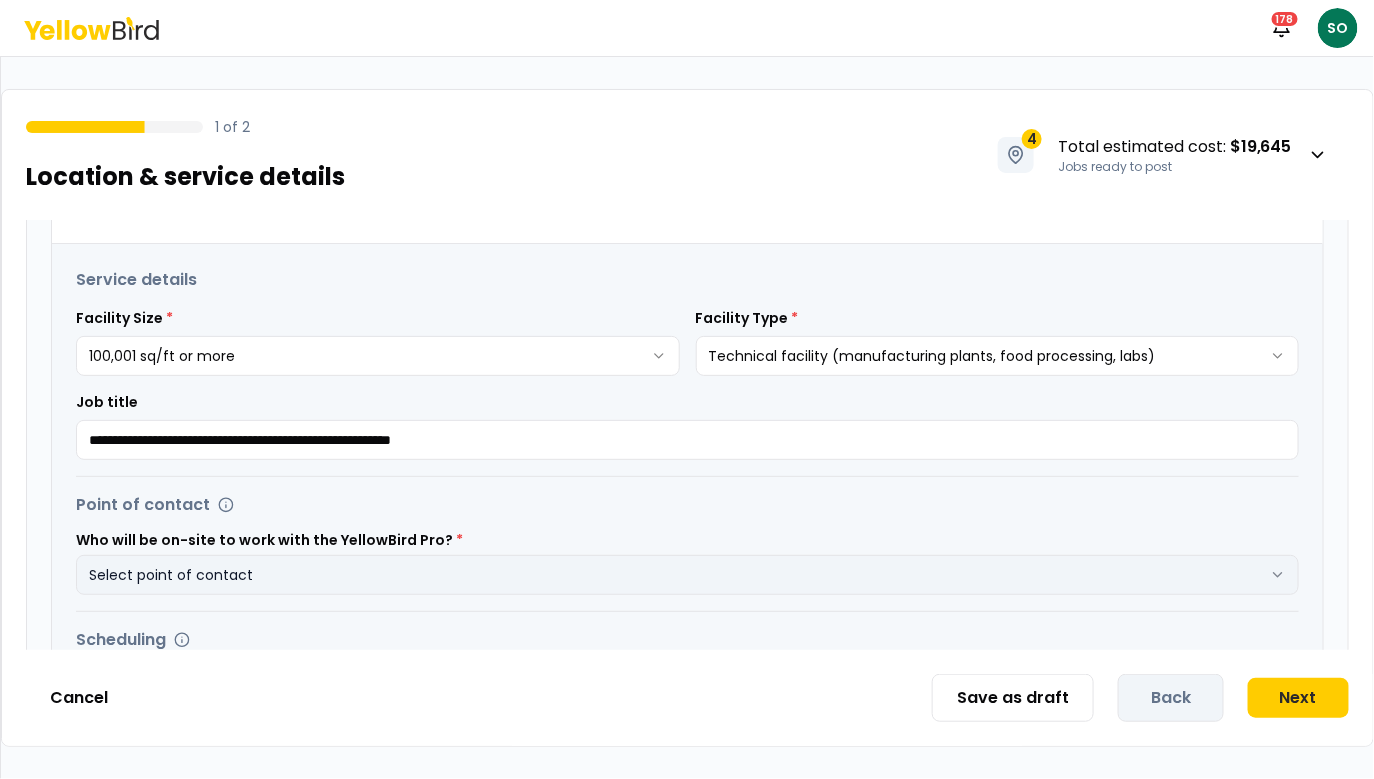 click on "Select point of contact" at bounding box center (687, 575) 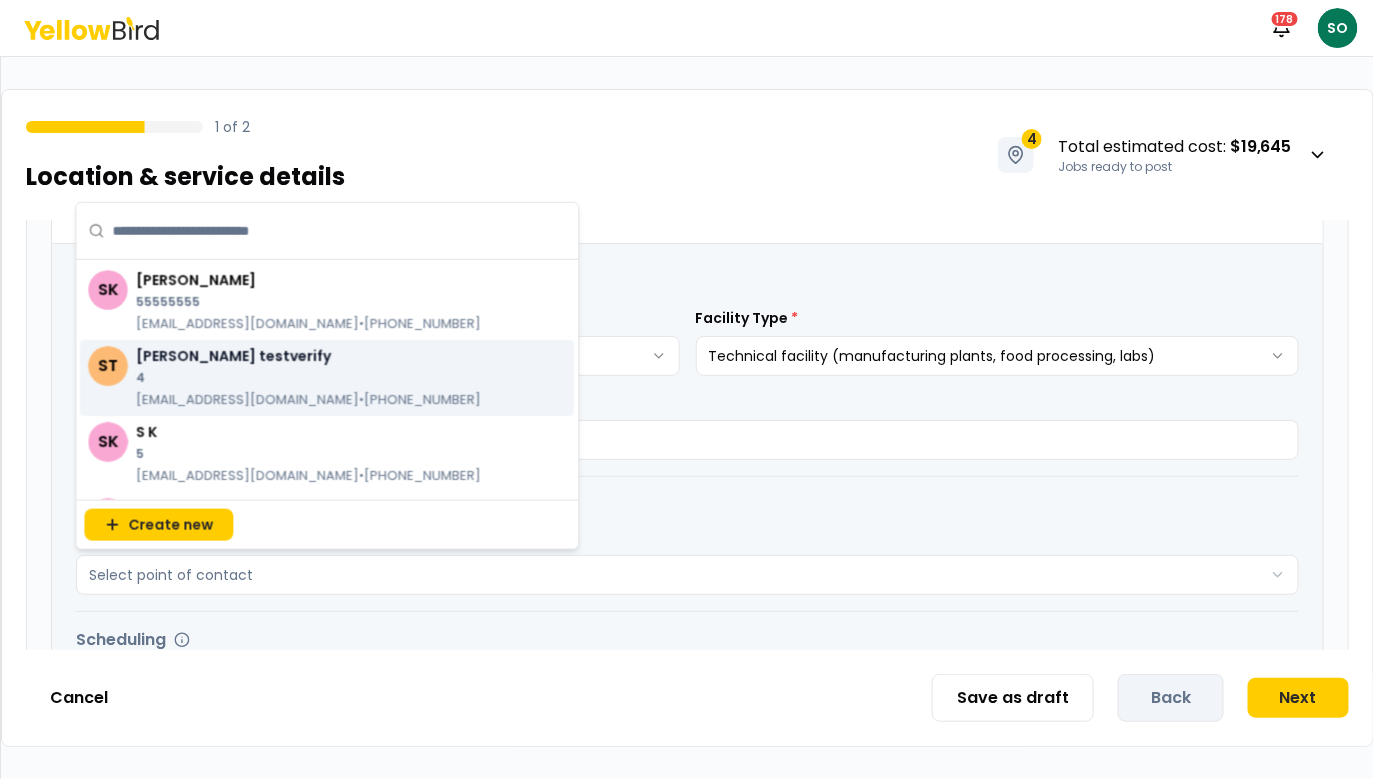 click on "skorchinski+verifypoc@goyellowbird.com  •  (555) 555-5555" at bounding box center [308, 400] 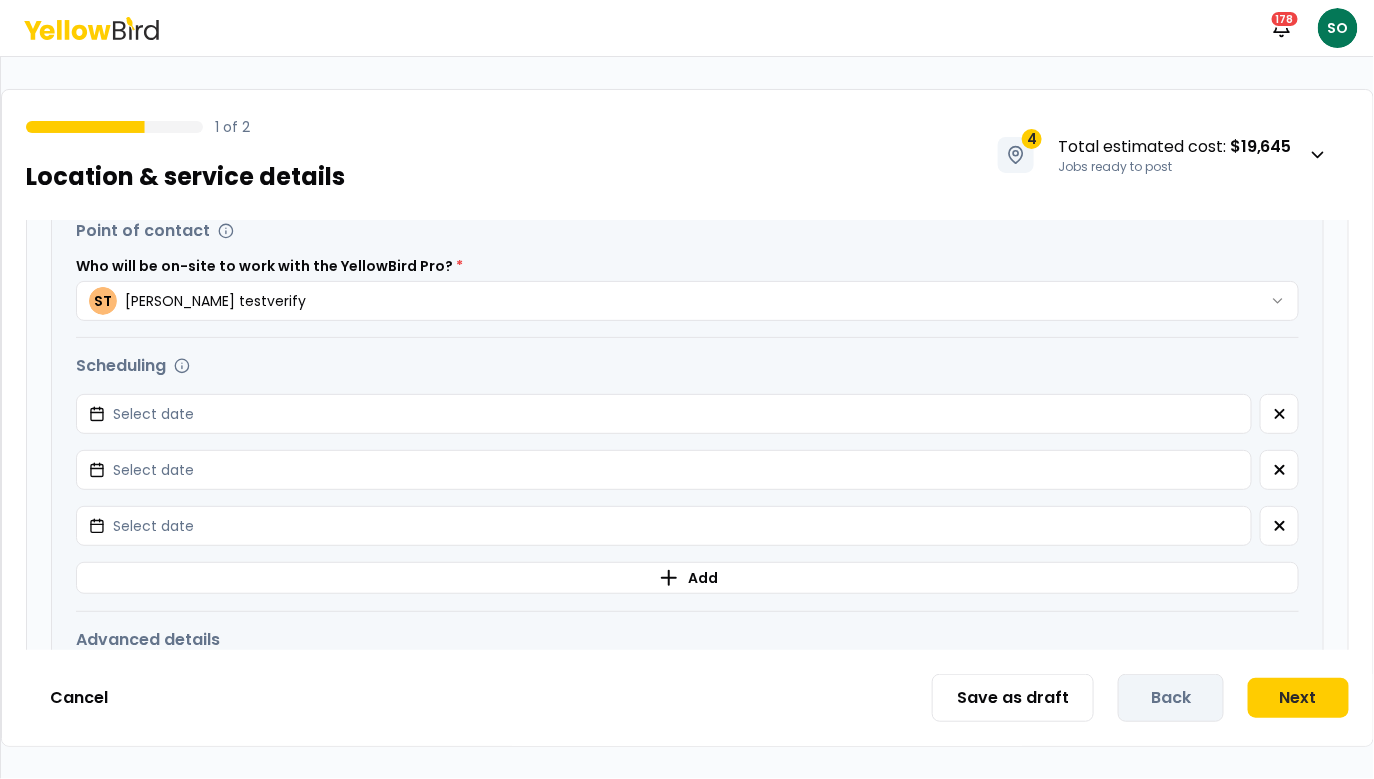 scroll, scrollTop: 679, scrollLeft: 0, axis: vertical 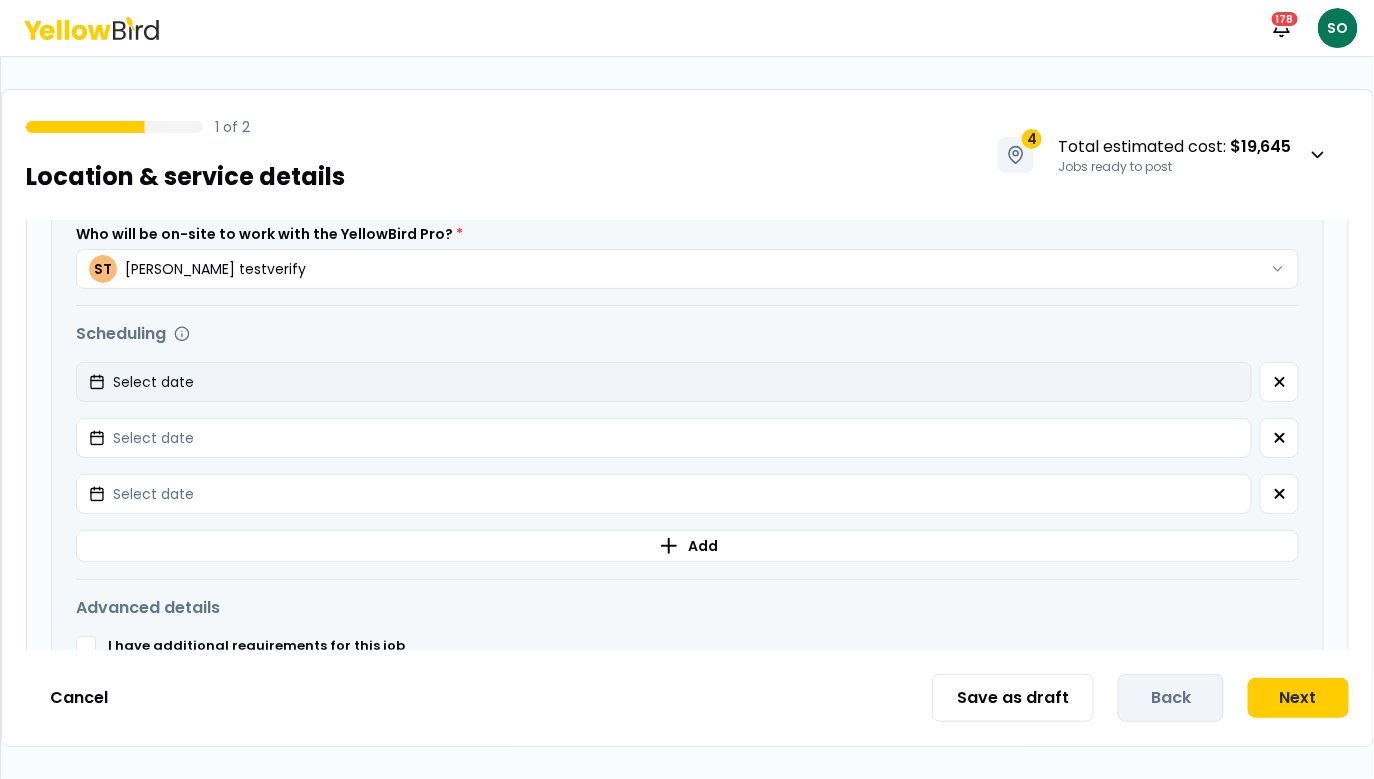 click on "Select date" at bounding box center [664, 382] 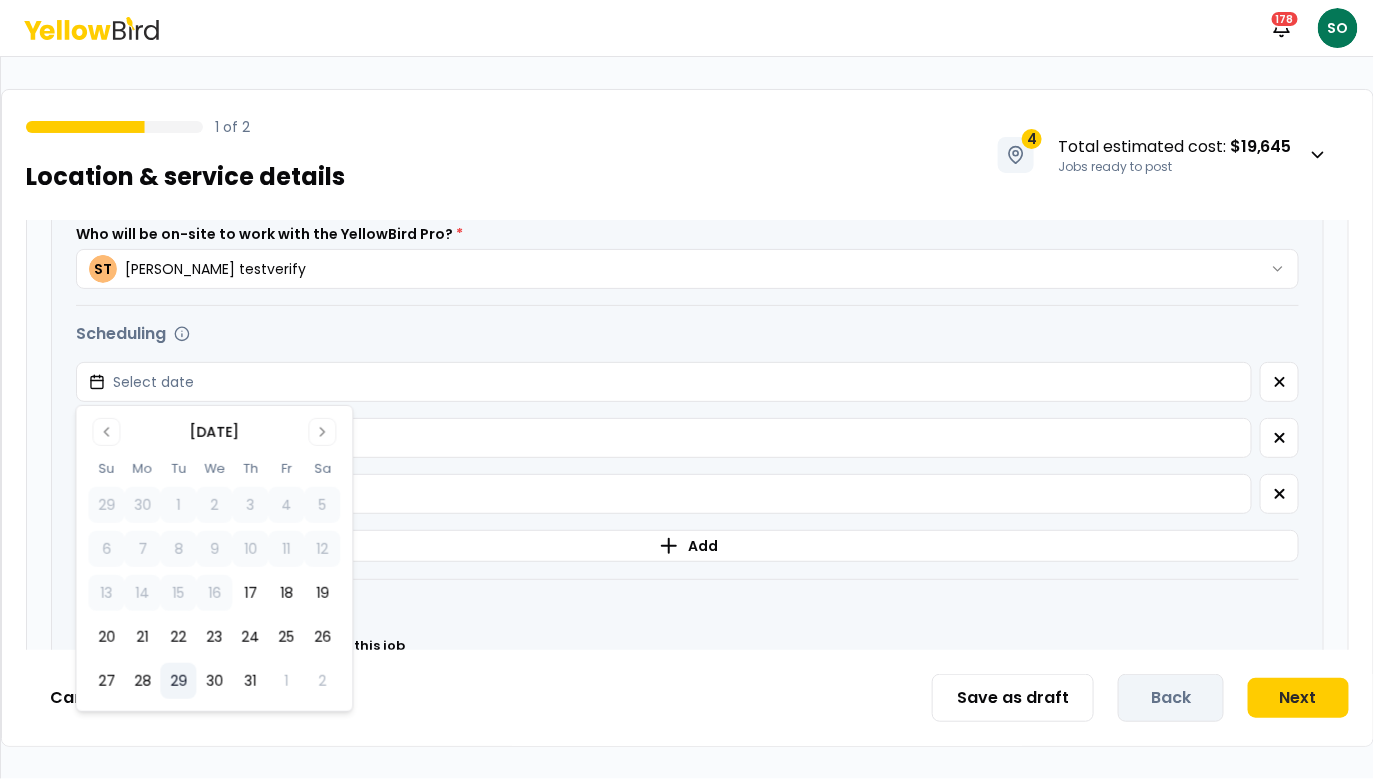 click on "29" at bounding box center [178, 681] 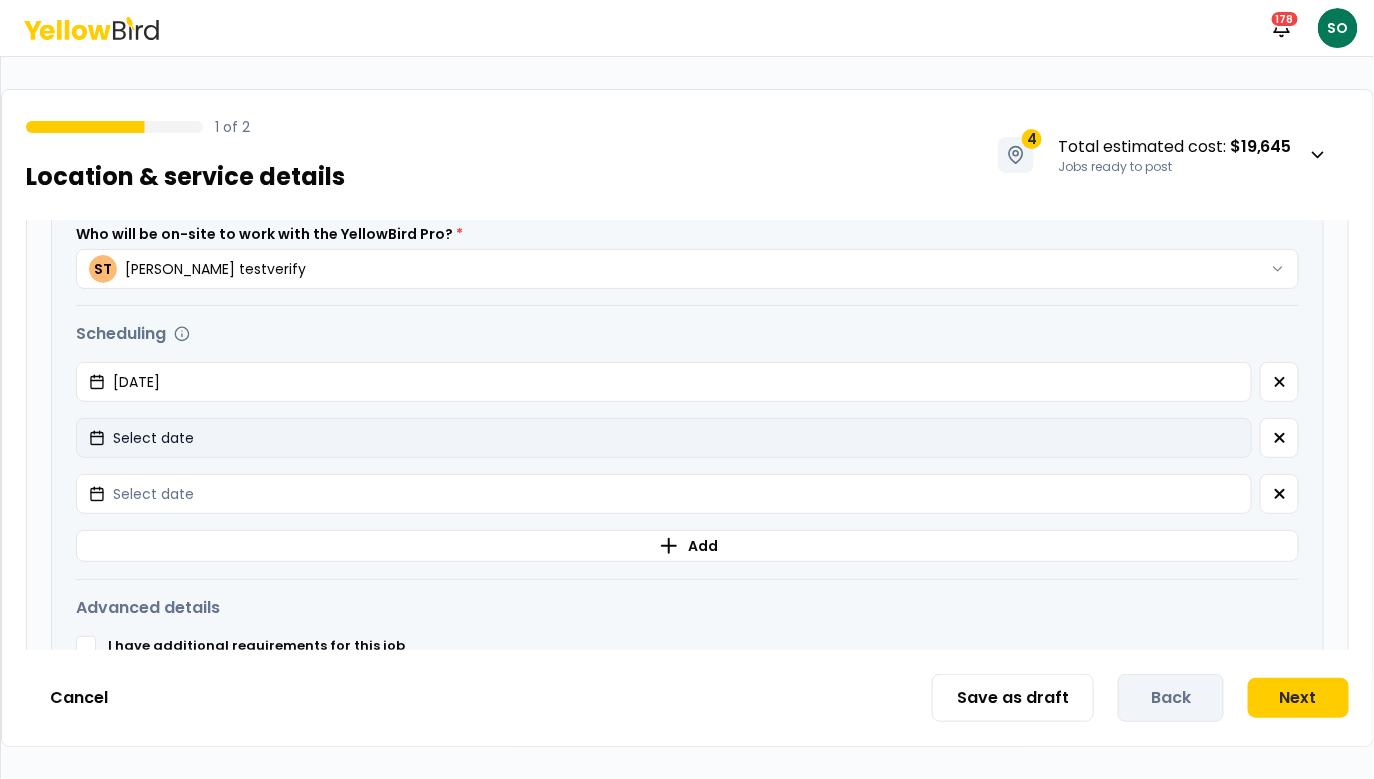click on "Select date" at bounding box center [664, 438] 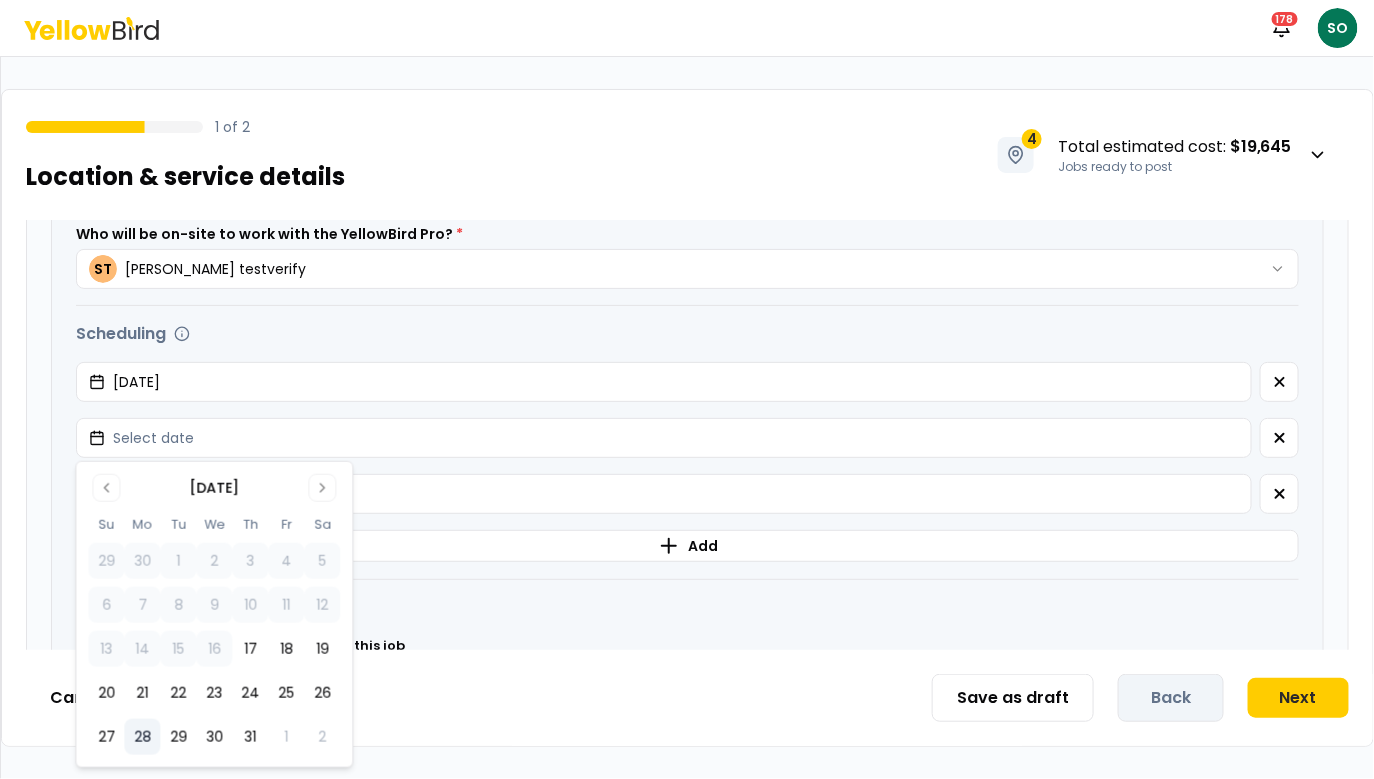 click on "28" at bounding box center (142, 737) 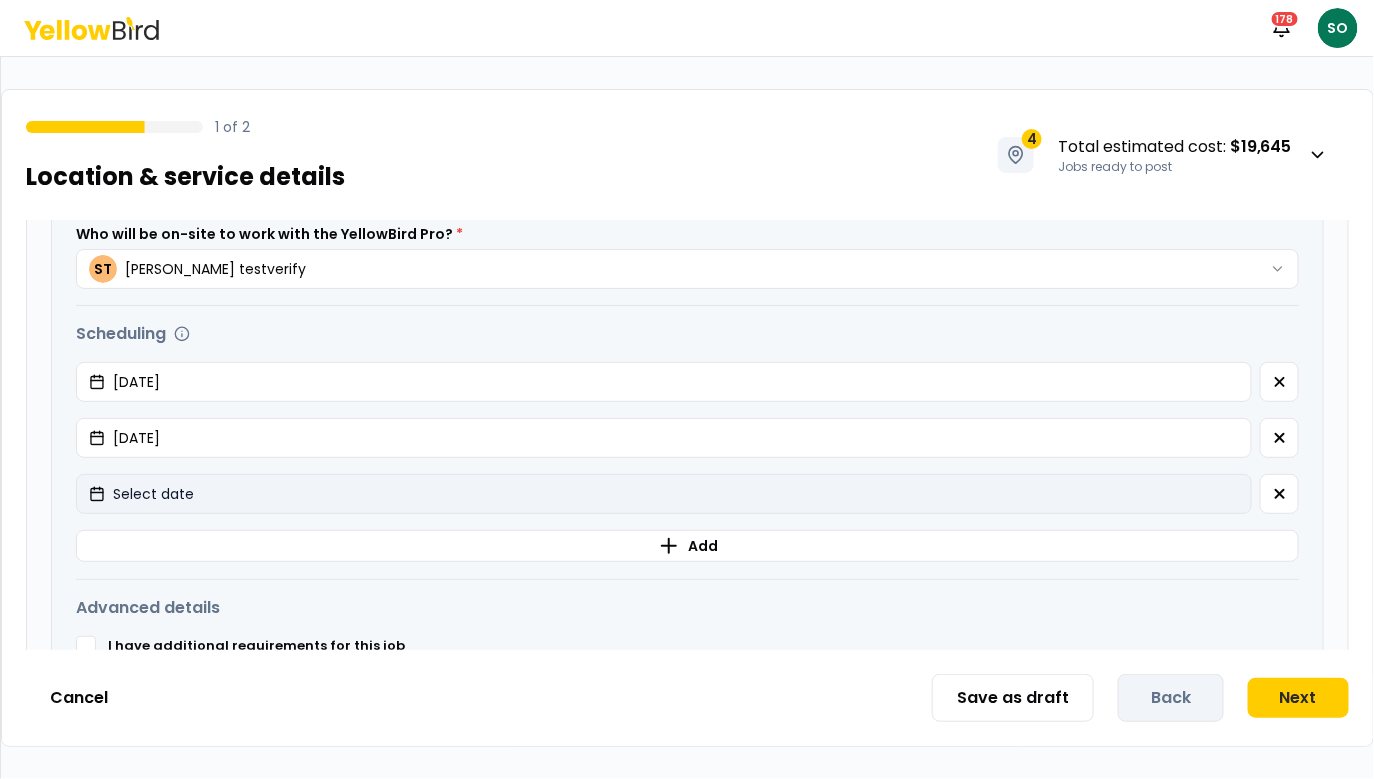 click on "Select date" at bounding box center (664, 494) 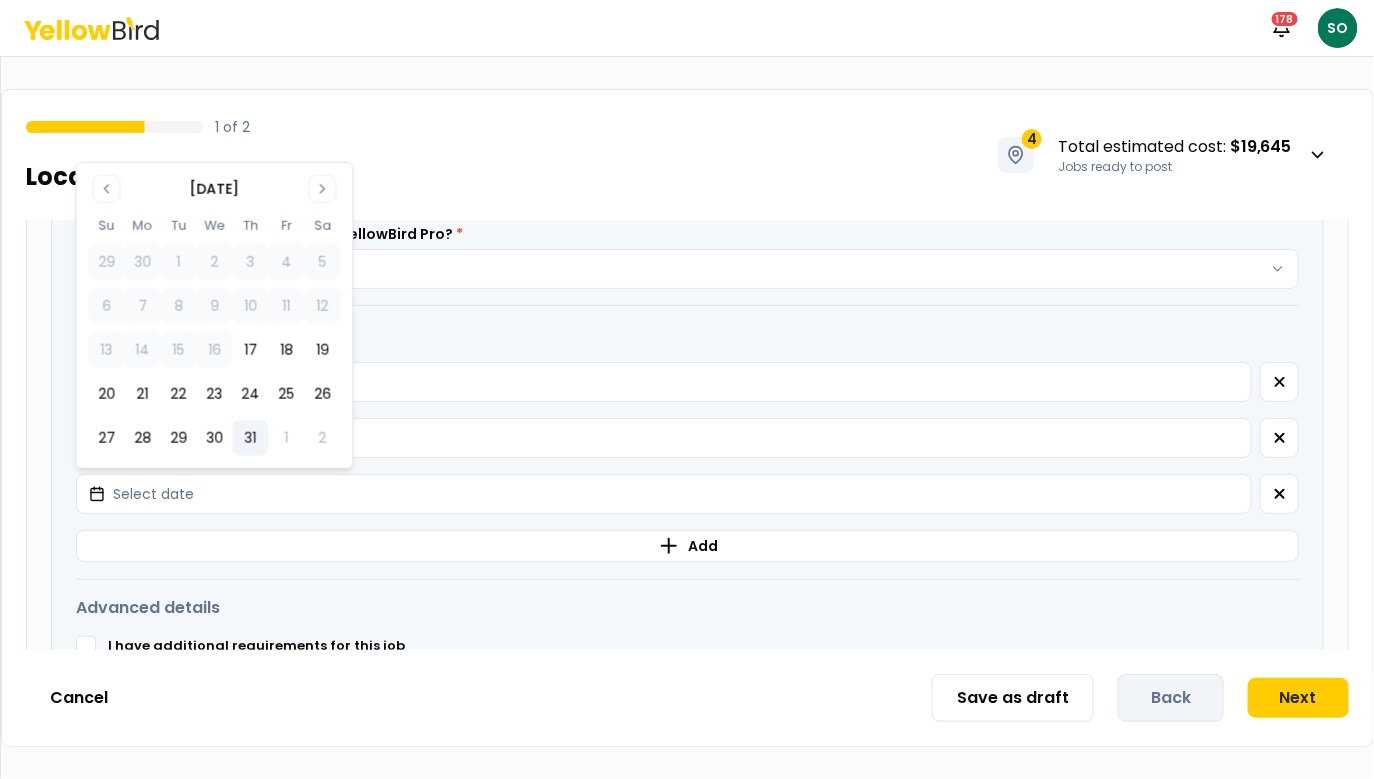 click on "31" at bounding box center [250, 438] 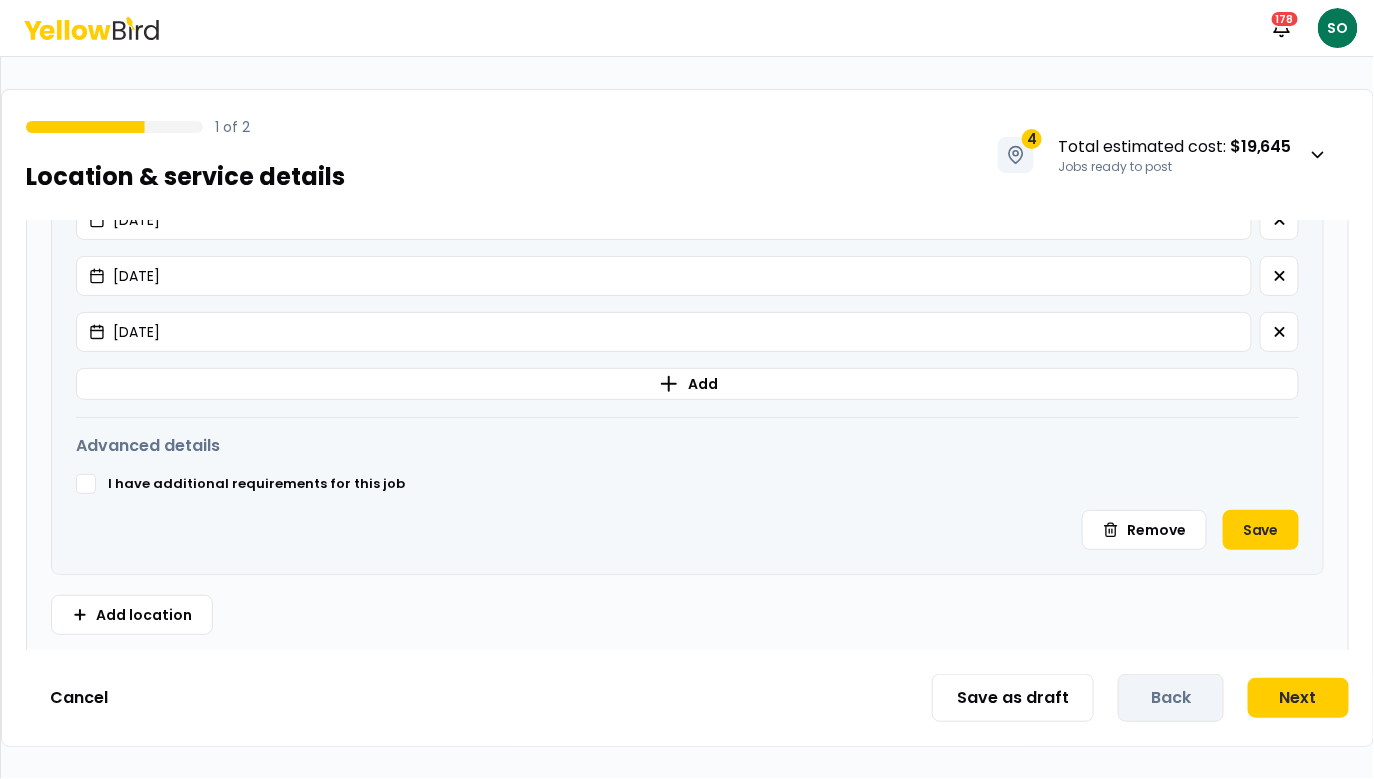 scroll, scrollTop: 850, scrollLeft: 0, axis: vertical 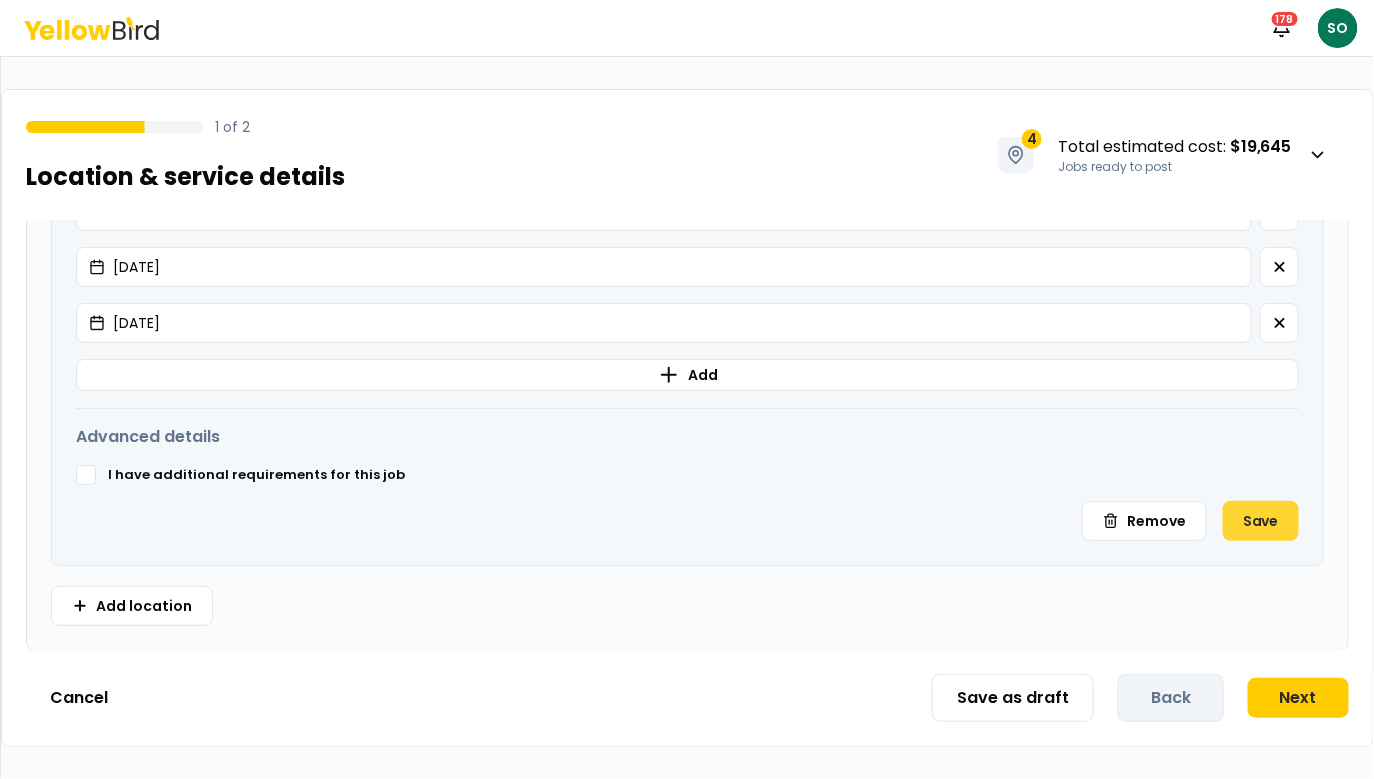 click on "Save" at bounding box center (1261, 521) 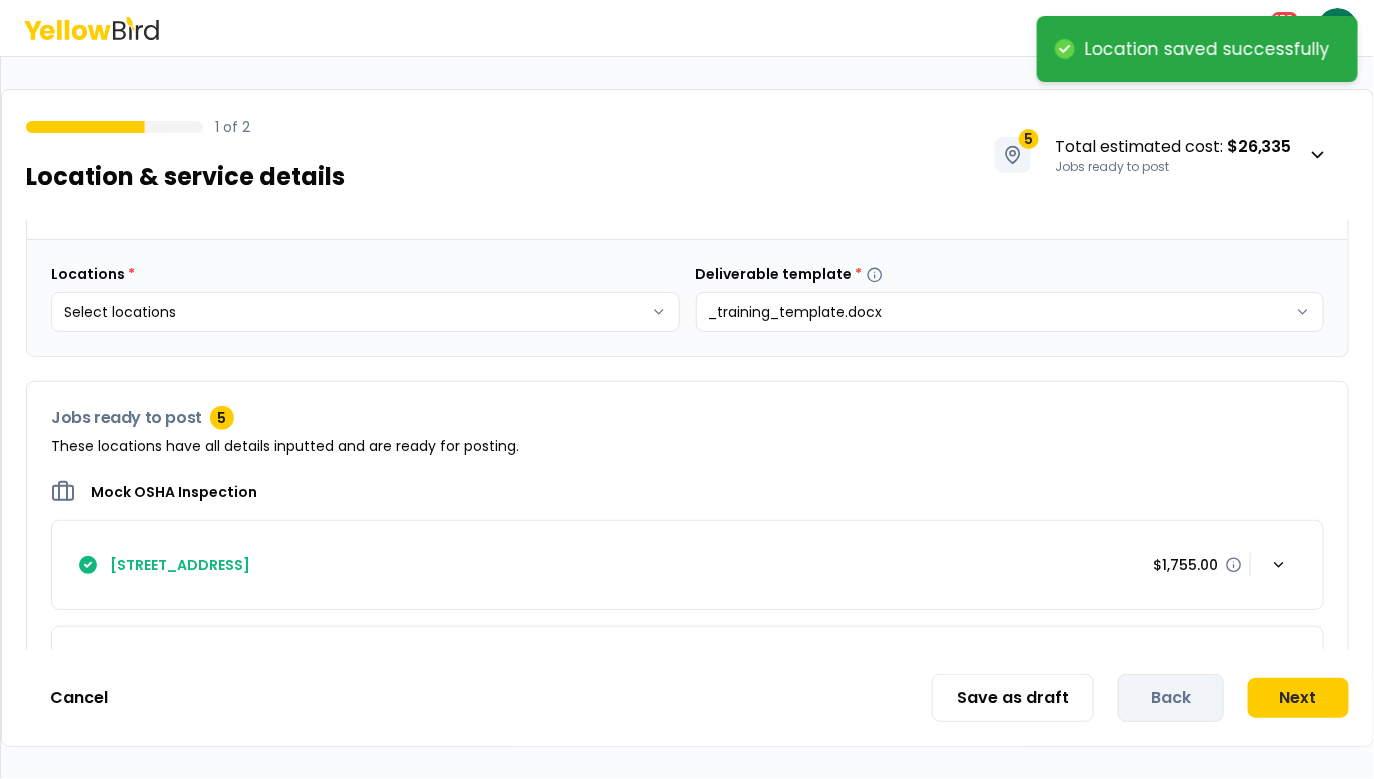 scroll, scrollTop: 0, scrollLeft: 0, axis: both 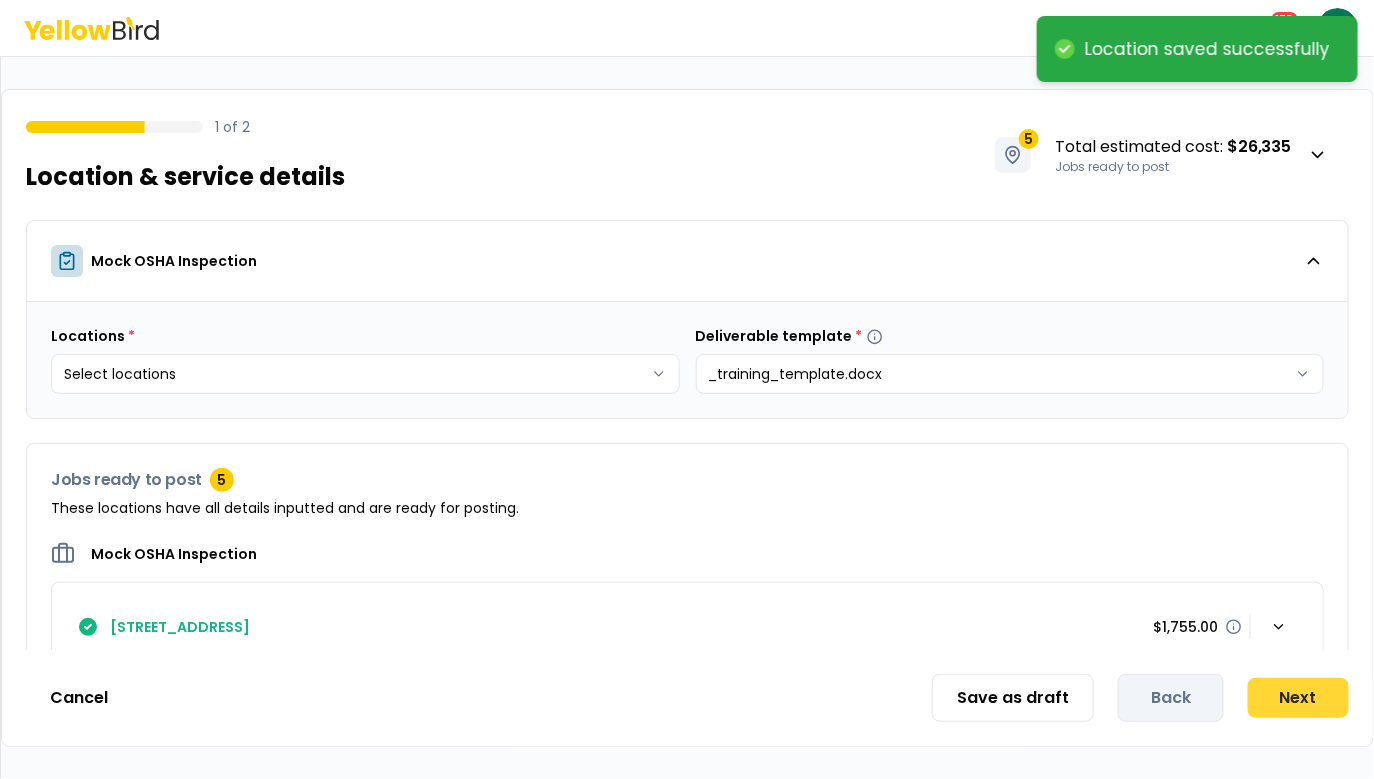 click on "Next" at bounding box center [1298, 698] 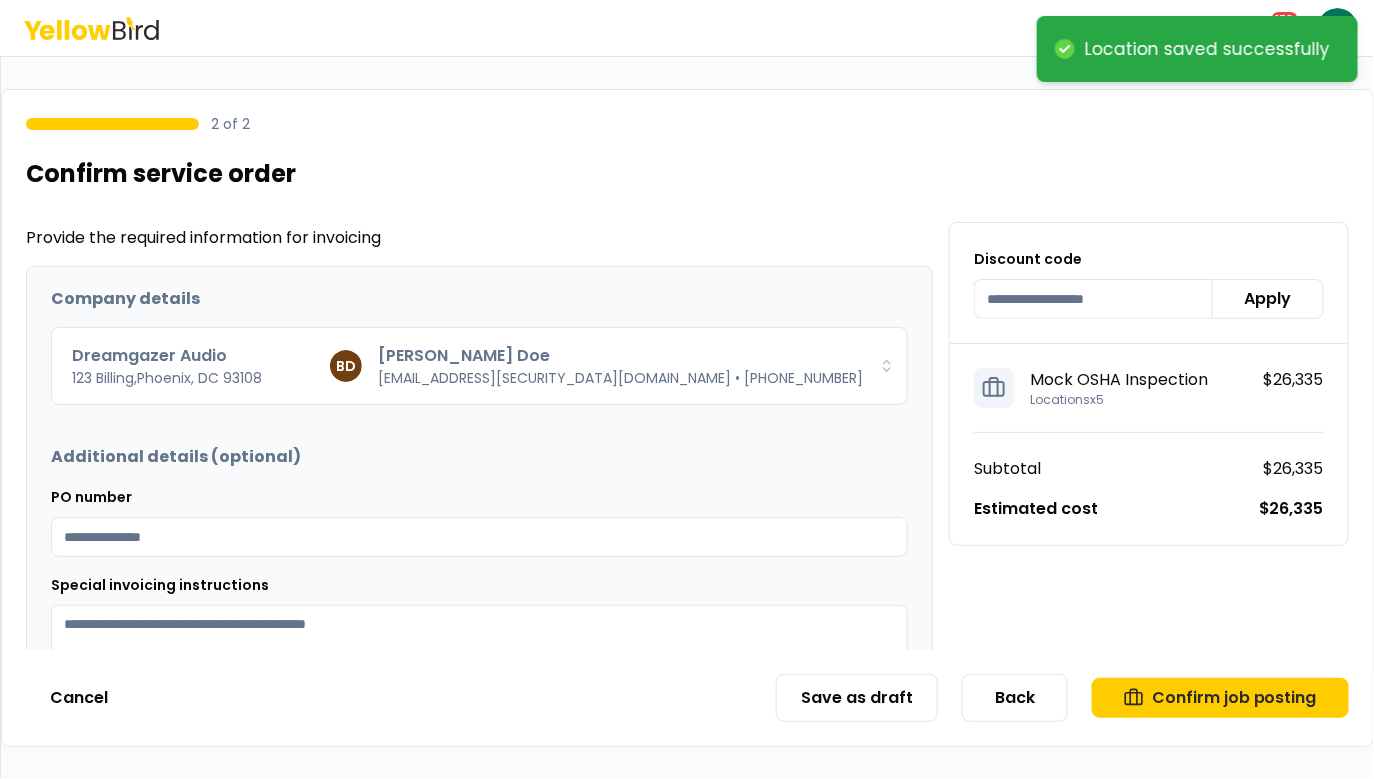 scroll, scrollTop: 235, scrollLeft: 0, axis: vertical 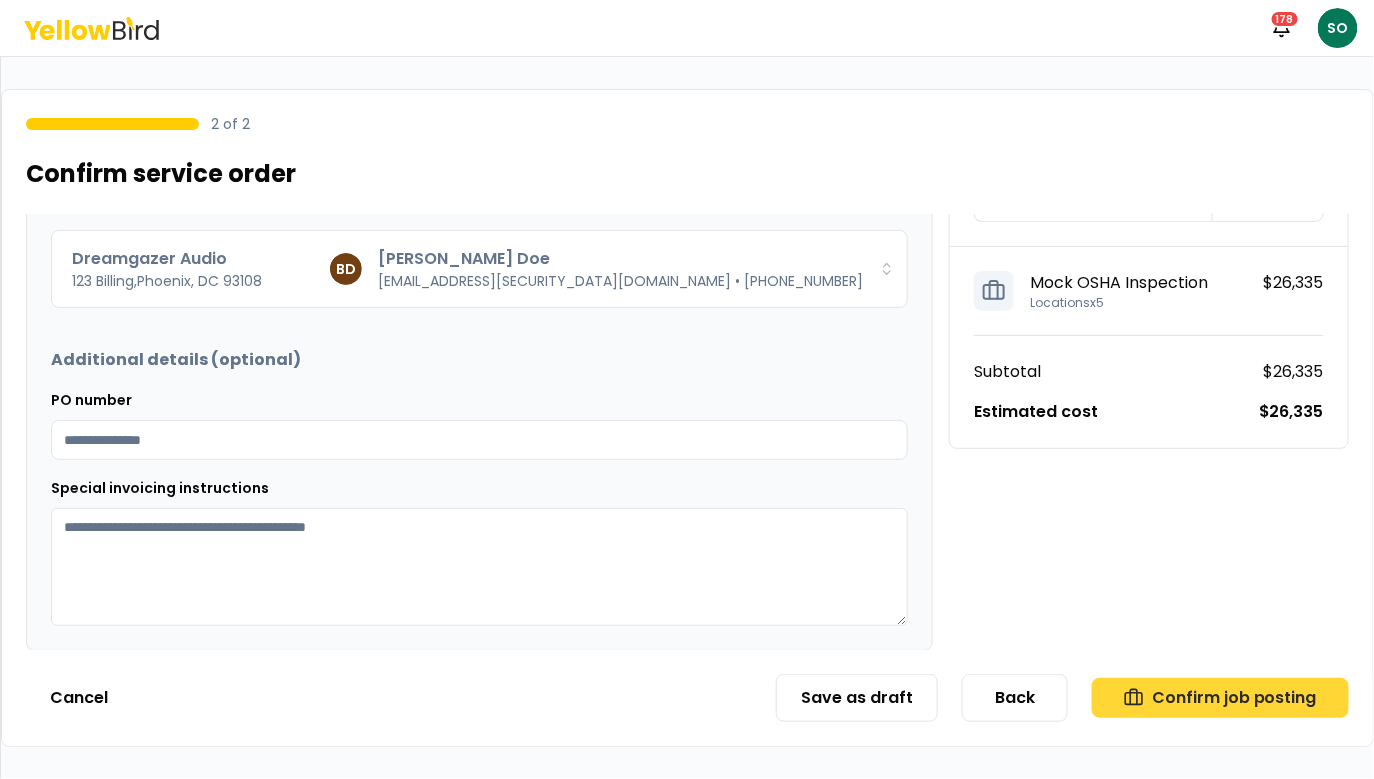 click on "Confirm job posting" at bounding box center [1220, 698] 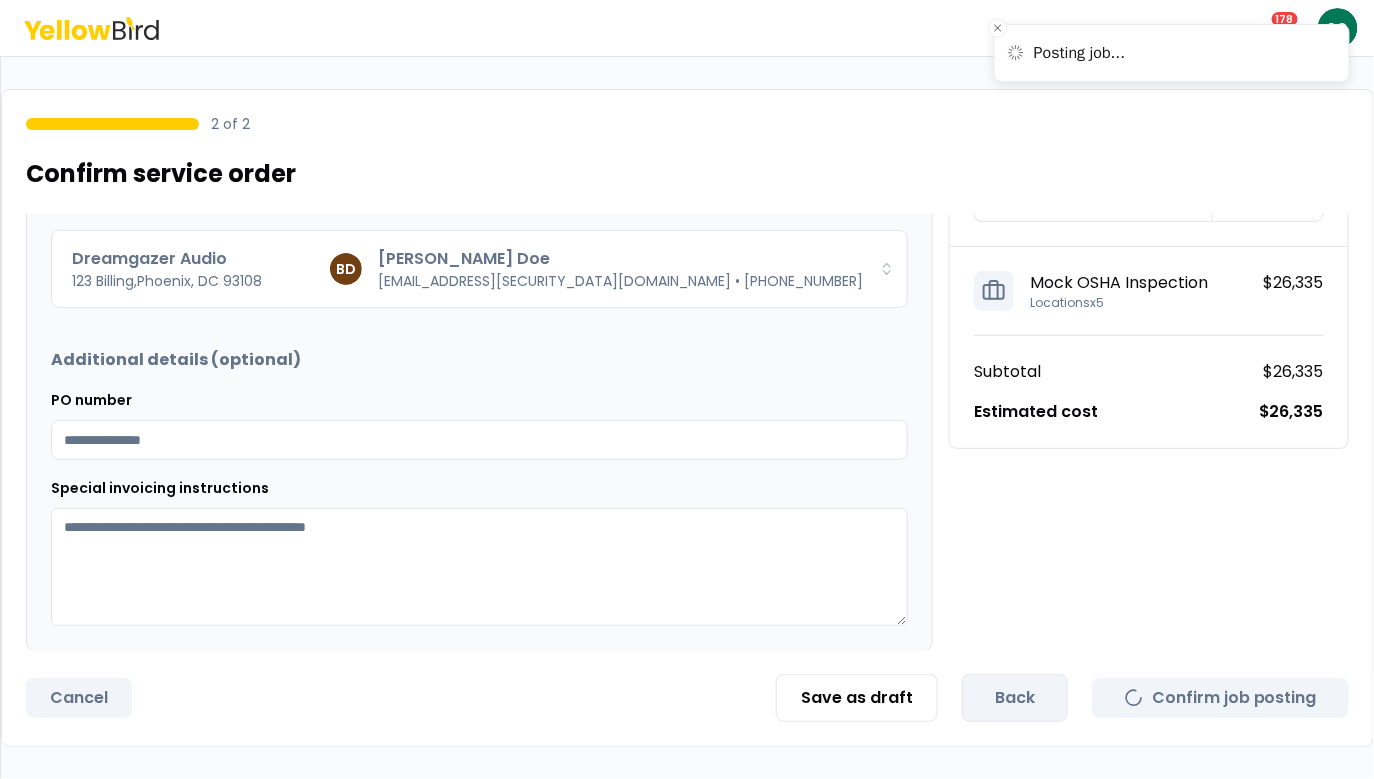 scroll, scrollTop: 0, scrollLeft: 0, axis: both 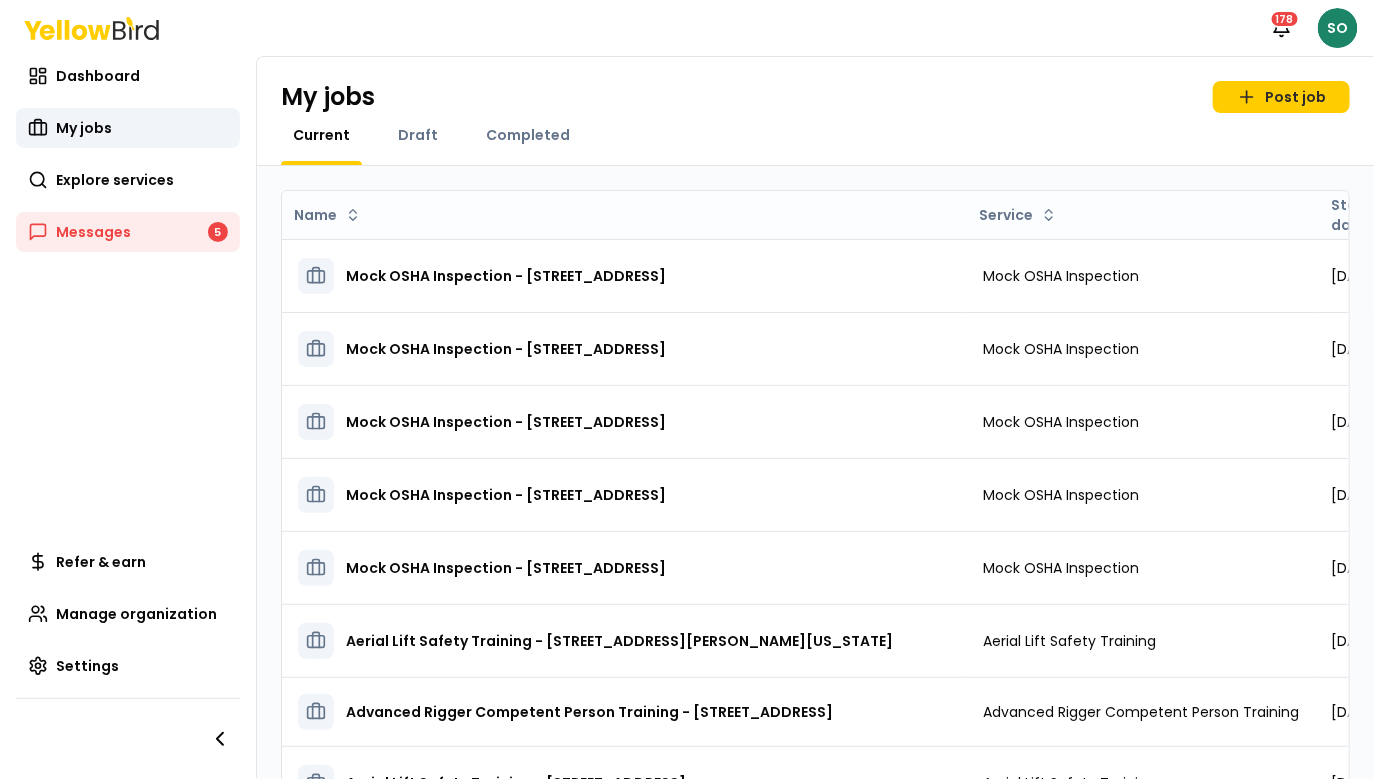 click on "Notifications 178 SO Dashboard My jobs Explore services Messages 5 Refer & earn Manage organization Settings My jobs Post job Current Draft Completed Name Service Start date Tasks Posted by Status Mock OSHA Inspection - 101 Oak St, Civic Center, CA 94102 Mock OSHA Inspection July 30, 2025 0 Scott Orgdevtest Approved Open menu Mock OSHA Inspection - 123, Street, FL 93108 Mock OSHA Inspection July 31, 2025 0 Scott Orgdevtest Approved Open menu Mock OSHA Inspection - 1306 Monterey Ave, Berkeley, CA 94707 Mock OSHA Inspection July 27, 2025 0 Scott Orgdevtest Approved Open menu Mock OSHA Inspection - 123 Street Way, Los Angeles, CA 90210 Mock OSHA Inspection July 30, 2025 0 Scott Orgdevtest Approved Open menu Mock OSHA Inspection - 123, Street, FL 93108 Mock OSHA Inspection July 16, 2025 0 Scott Orgdevtest Approved Open menu Aerial Lift Safety Training - 123 William St, New York, NY 10038 Aerial Lift Safety Training July 23, 2025 0 Scott Orgdevtest Upcoming Open menu July 23, 2025 0 Scott korch Approved" at bounding box center [687, 389] 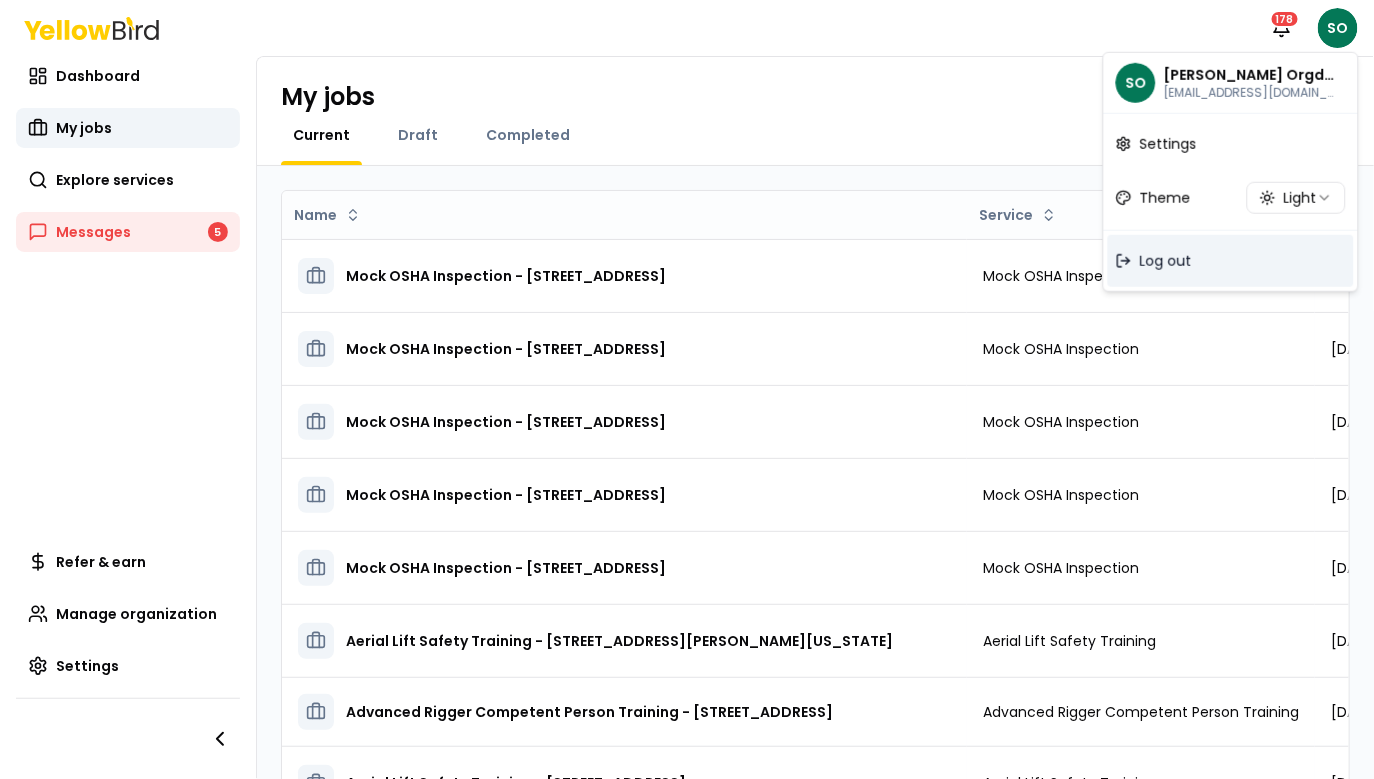 click on "Log out" at bounding box center (1231, 261) 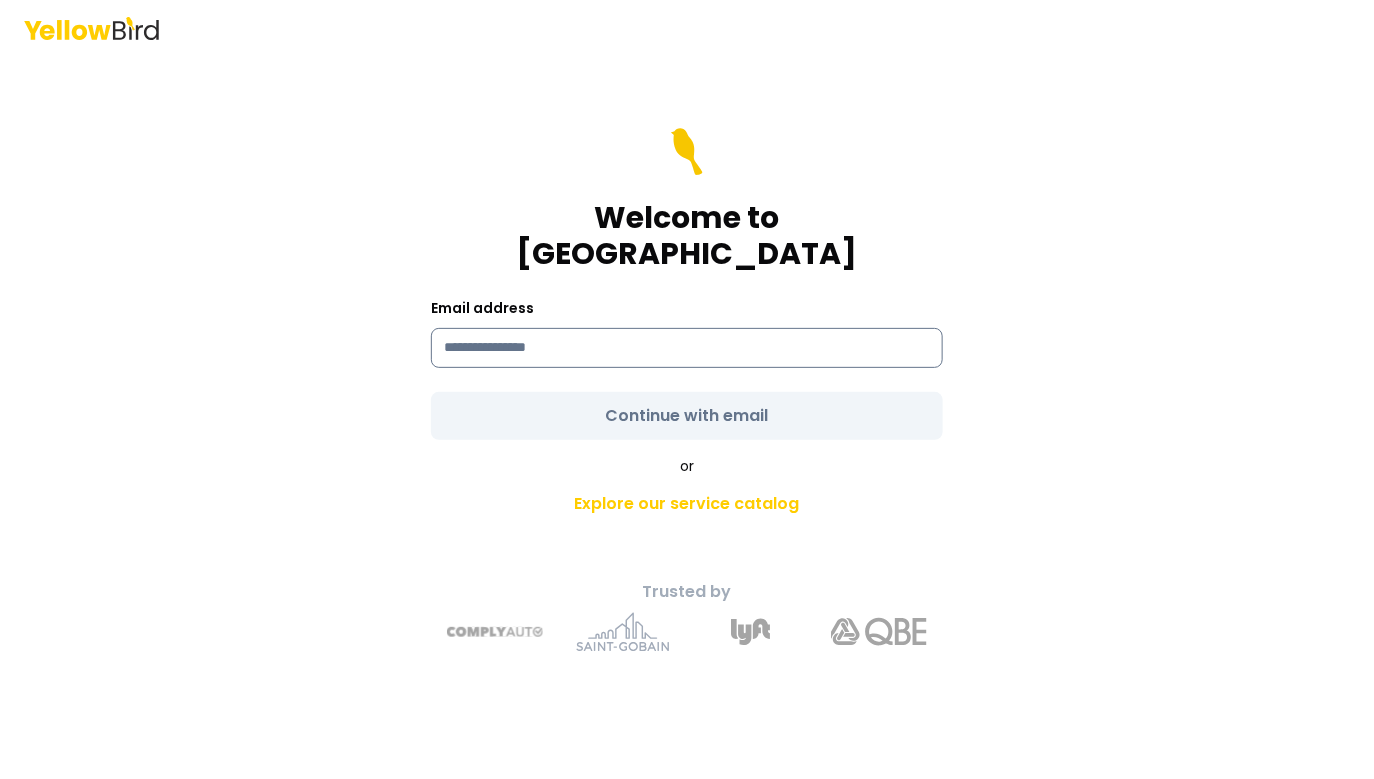 click at bounding box center (687, 348) 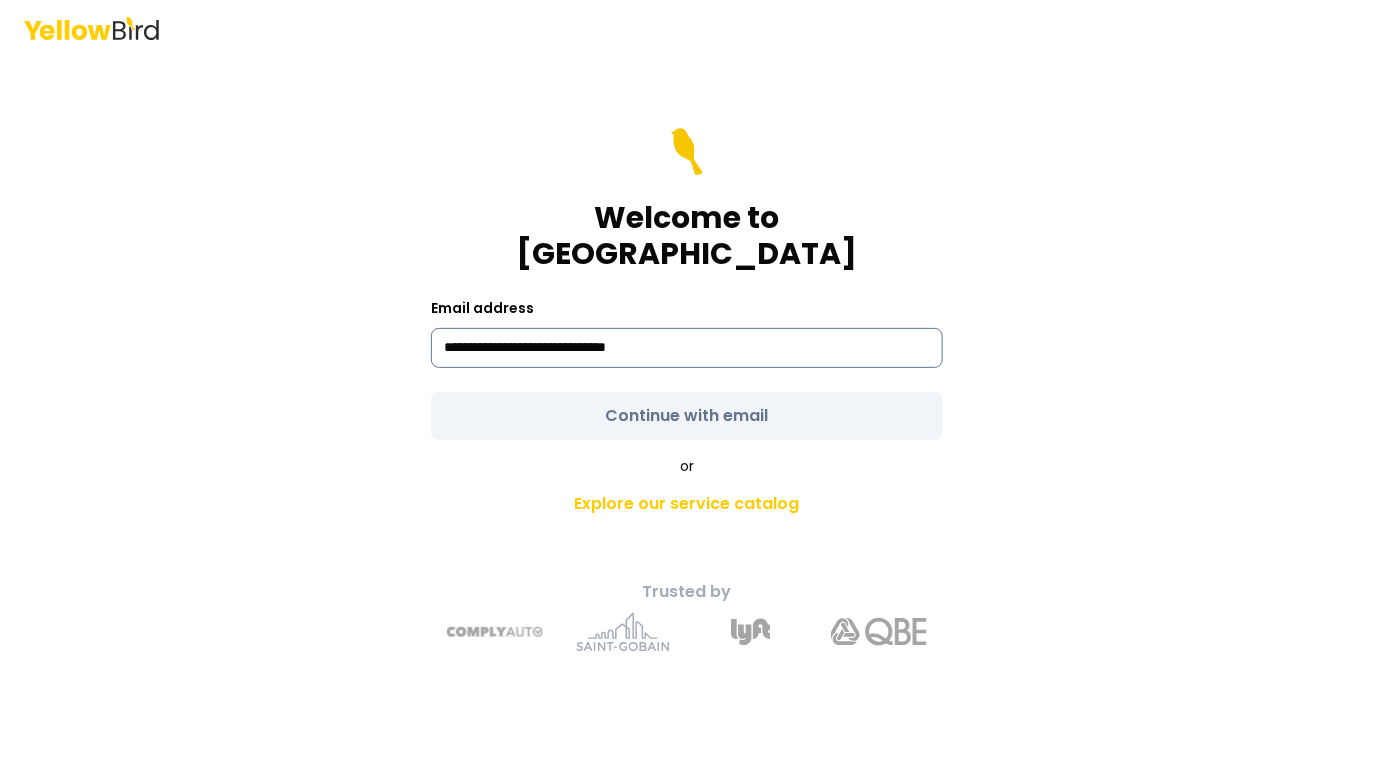 type on "**********" 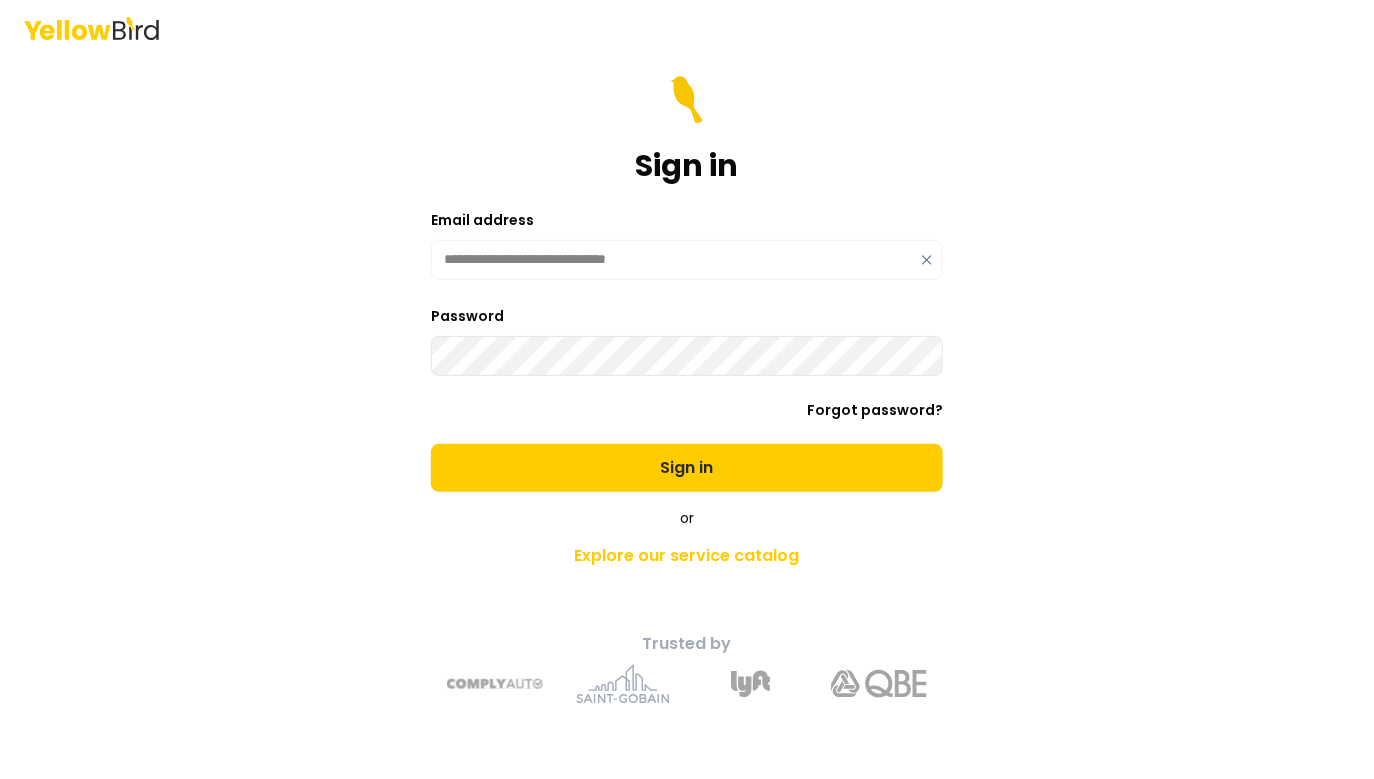 click on "Sign in" at bounding box center (687, 468) 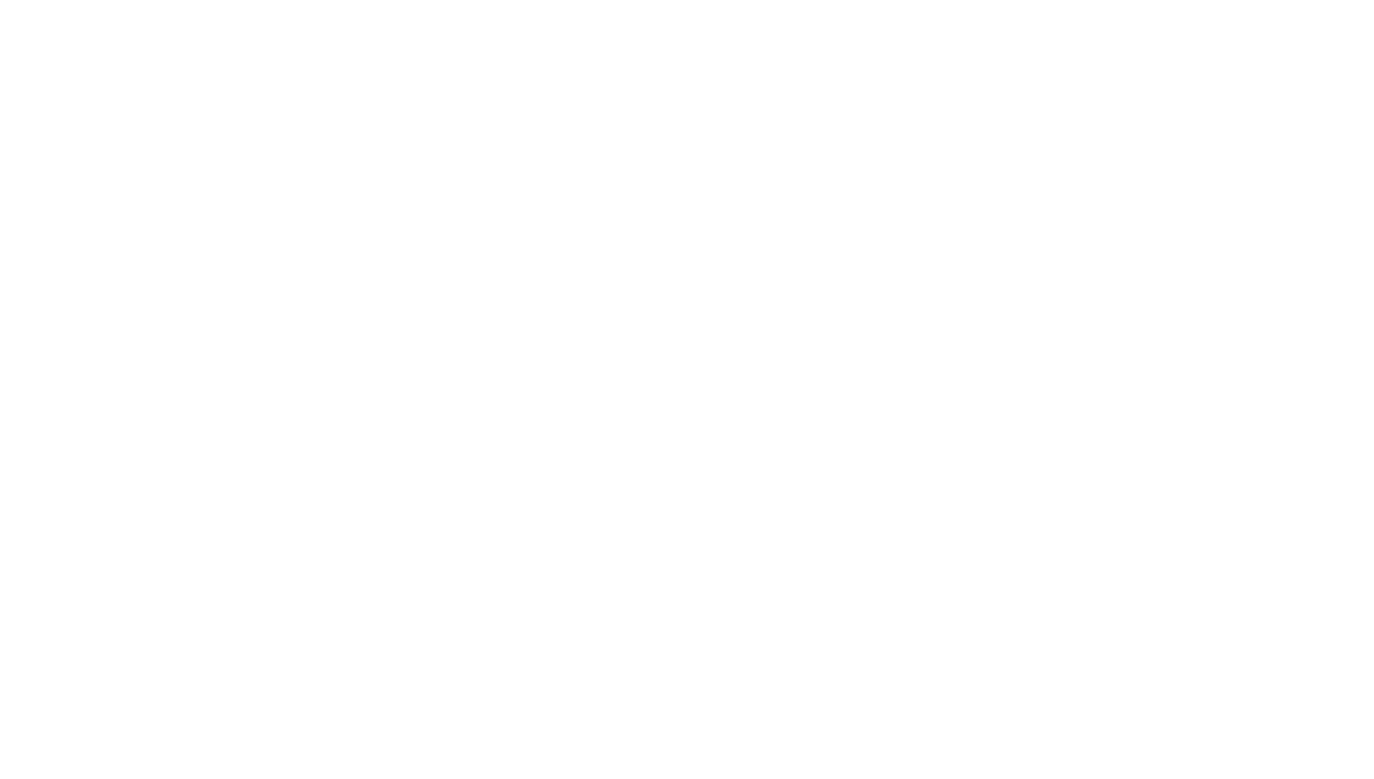 scroll, scrollTop: 0, scrollLeft: 0, axis: both 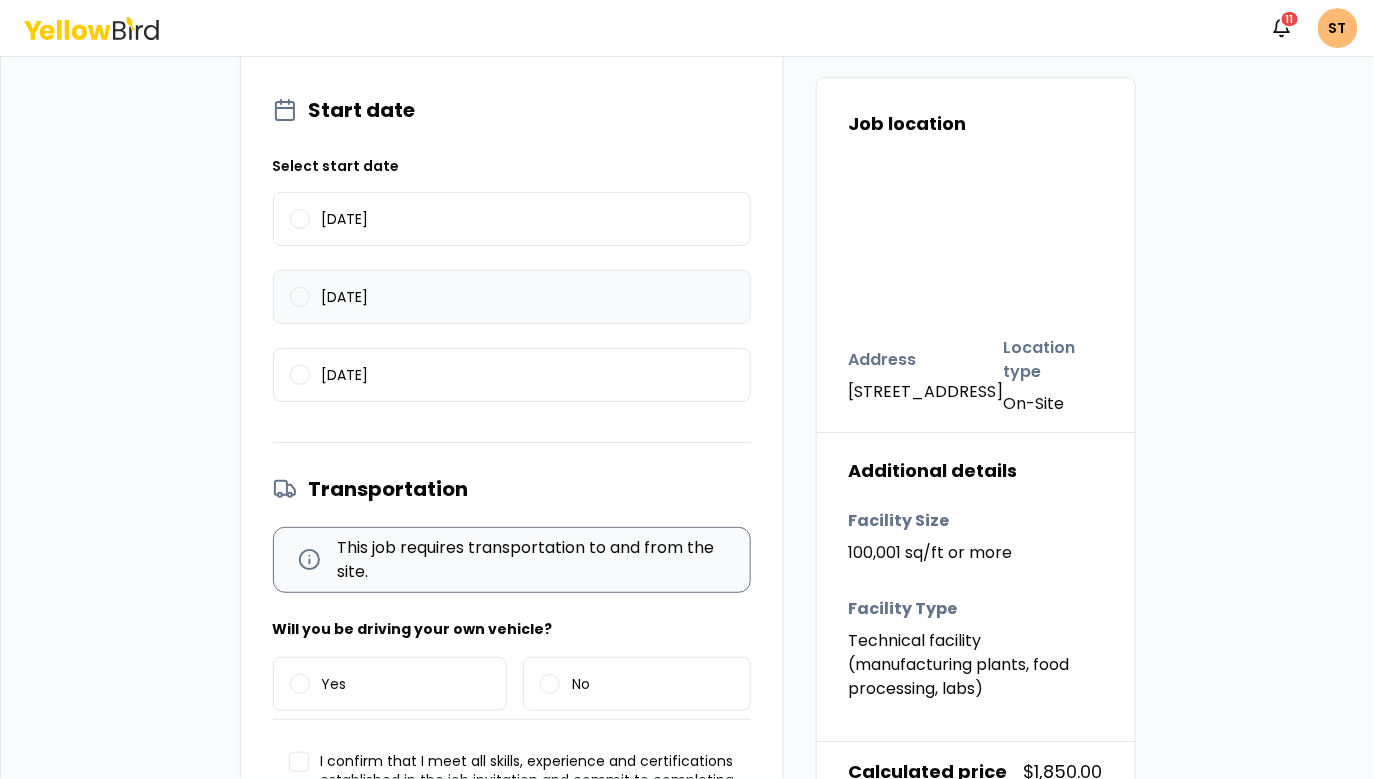 click on "07/28/2025" at bounding box center (512, 297) 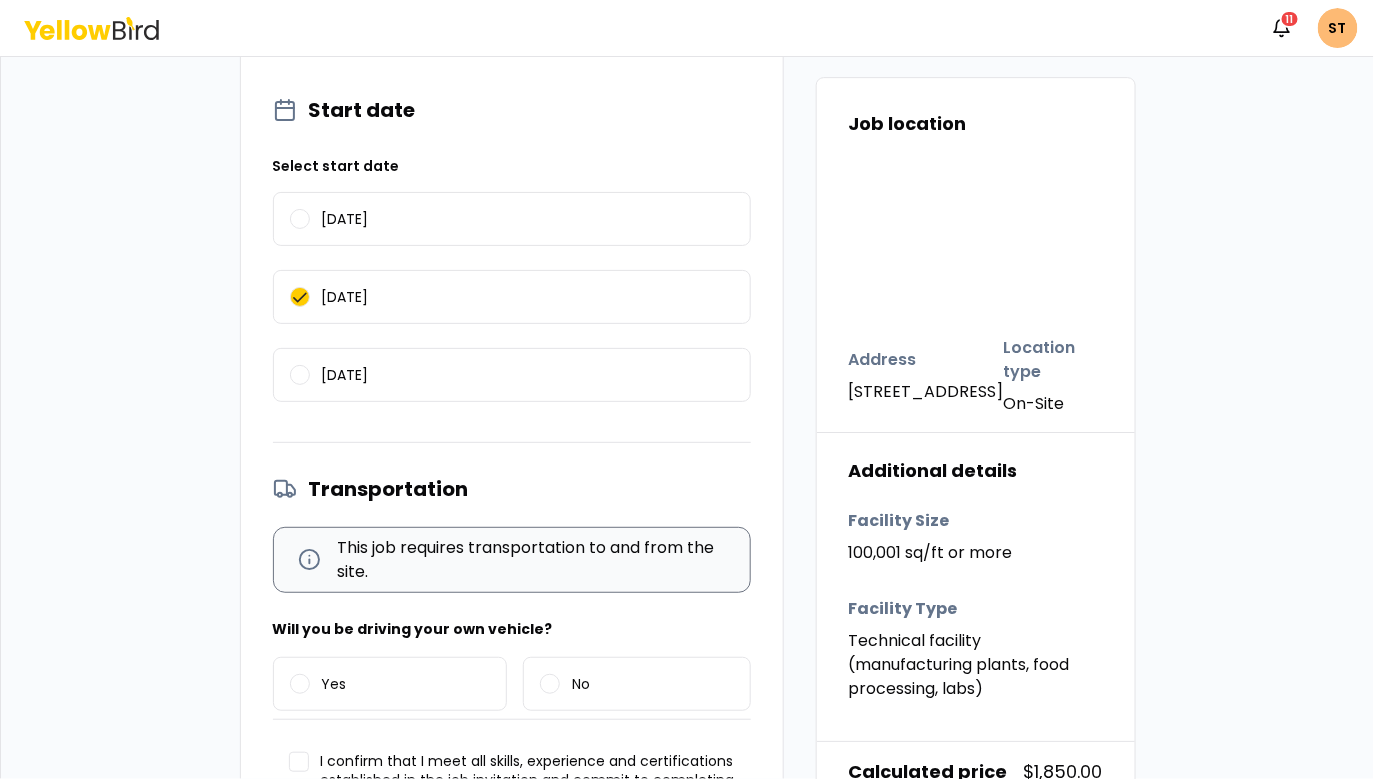scroll, scrollTop: 2315, scrollLeft: 0, axis: vertical 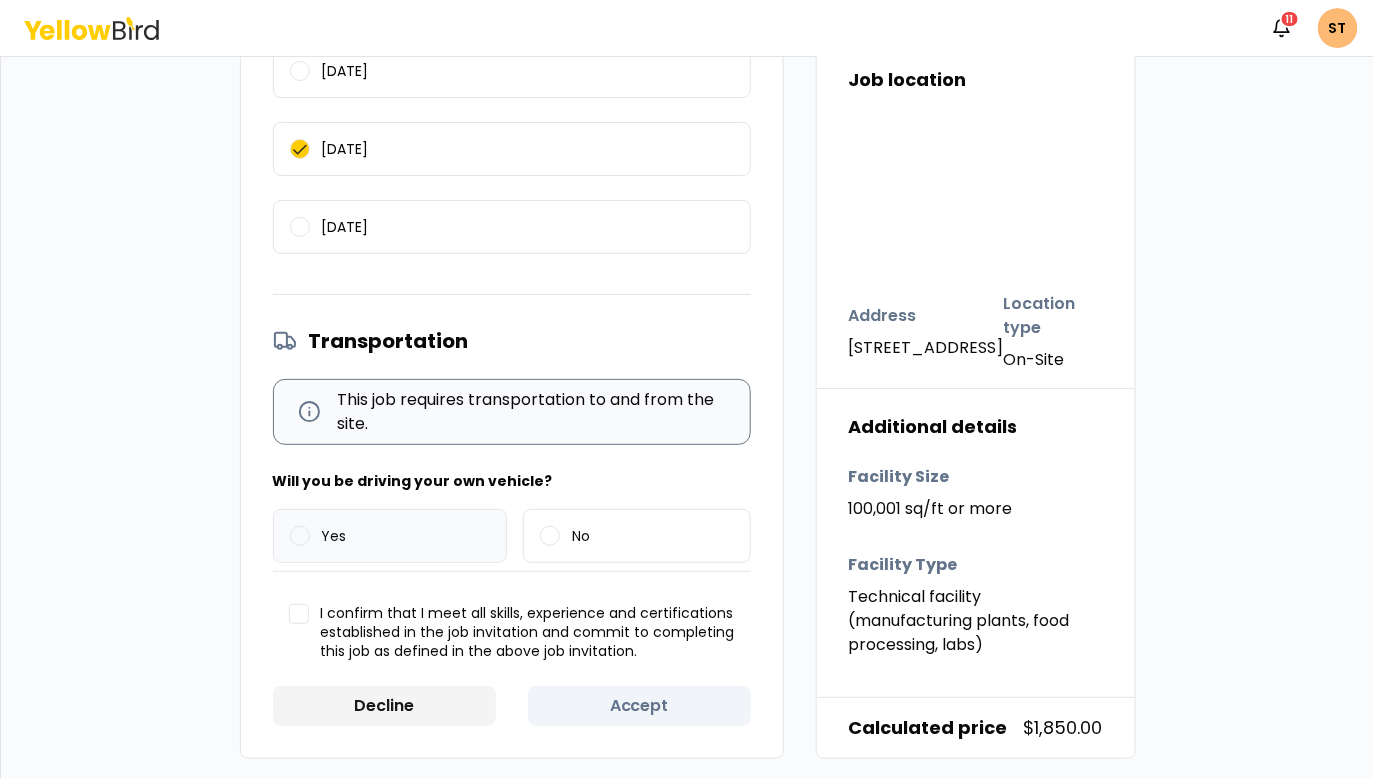click on "Yes" at bounding box center (390, 536) 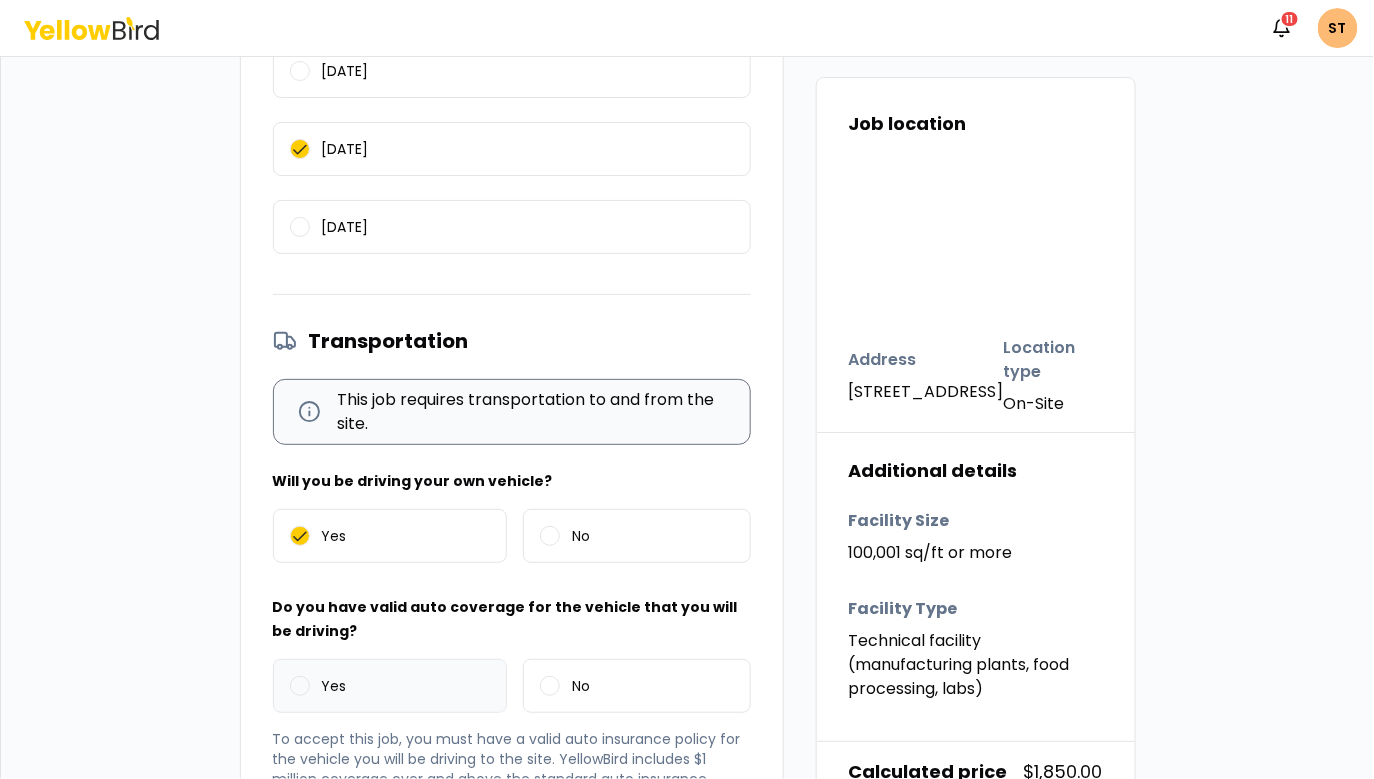 click on "Yes" at bounding box center (390, 686) 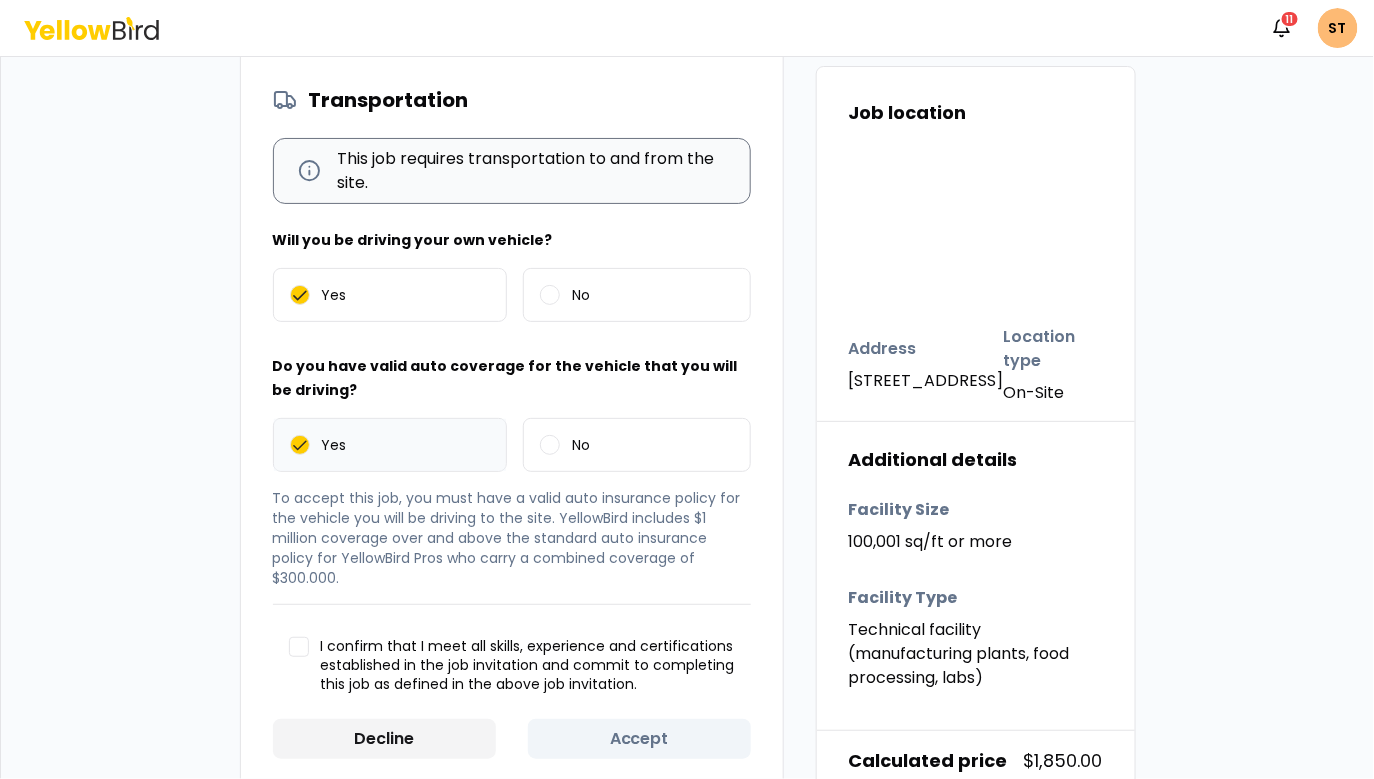 scroll, scrollTop: 2590, scrollLeft: 0, axis: vertical 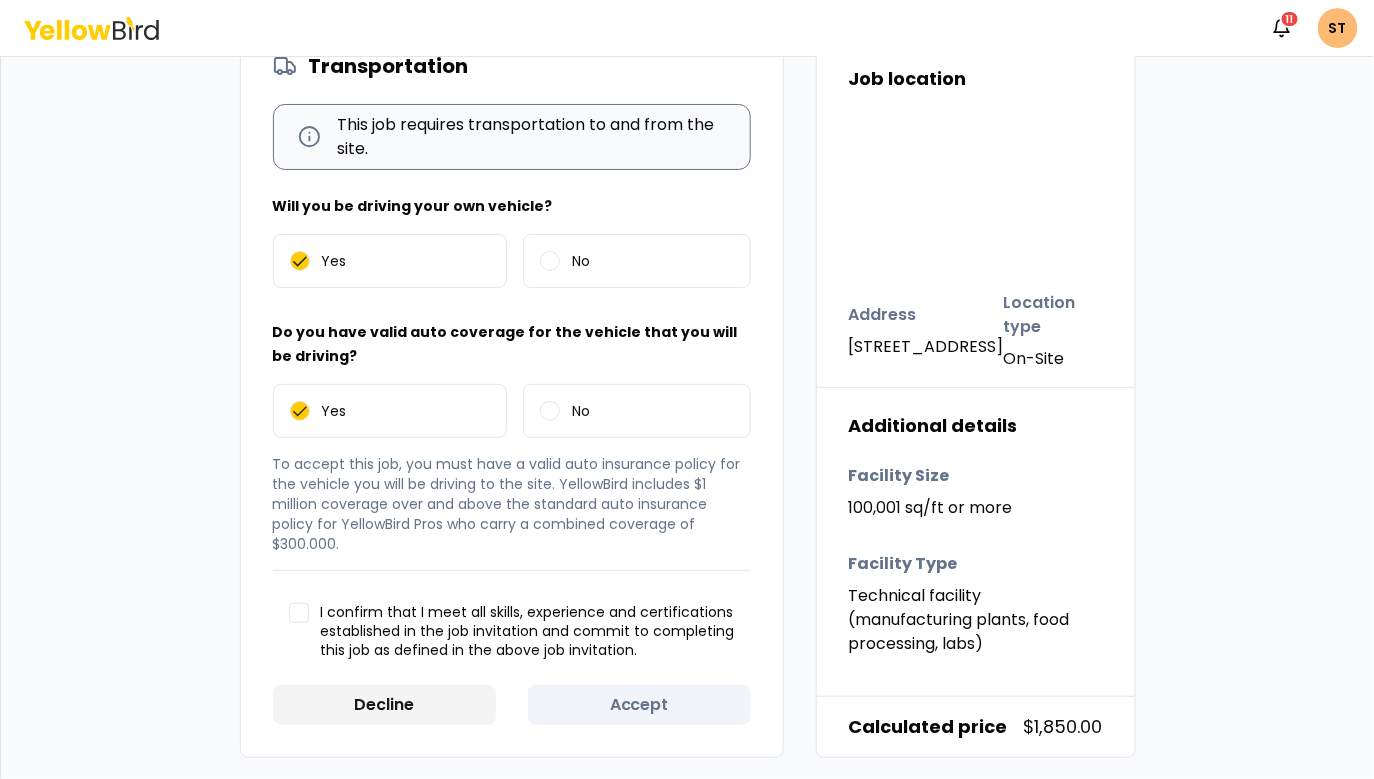 click on "I confirm that I meet all skills, experience and certifications established in the job invitation and commit to completing this job as defined in the above job invitation." at bounding box center (299, 613) 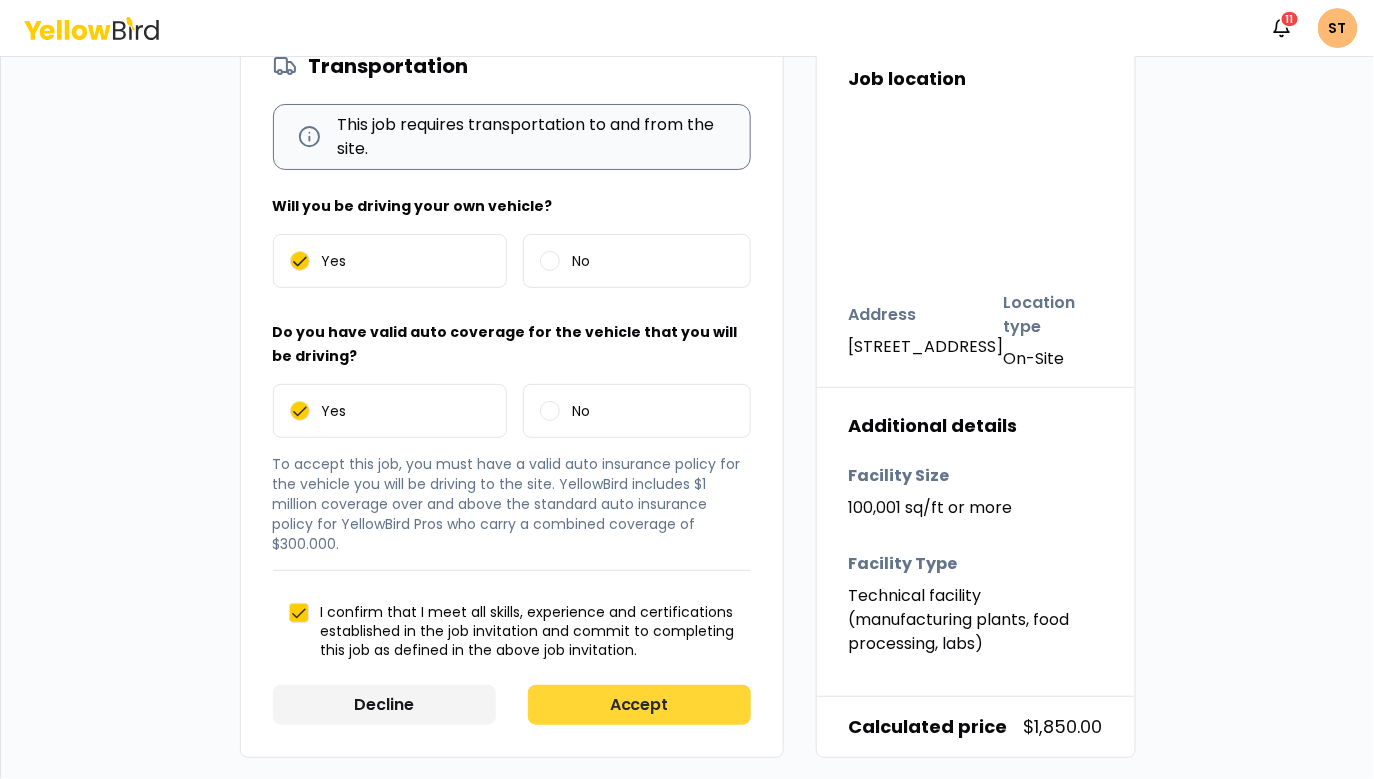 click on "Accept" at bounding box center (639, 705) 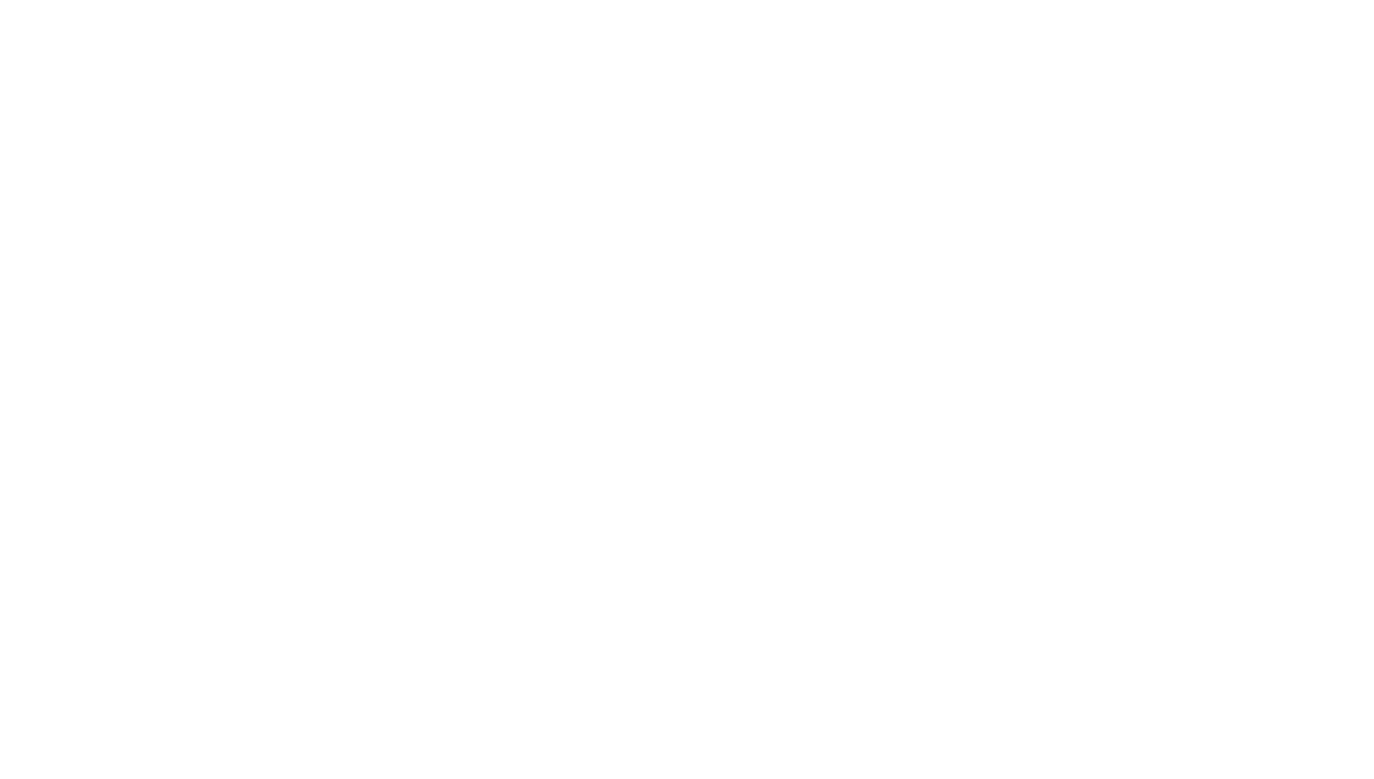 scroll, scrollTop: 0, scrollLeft: 0, axis: both 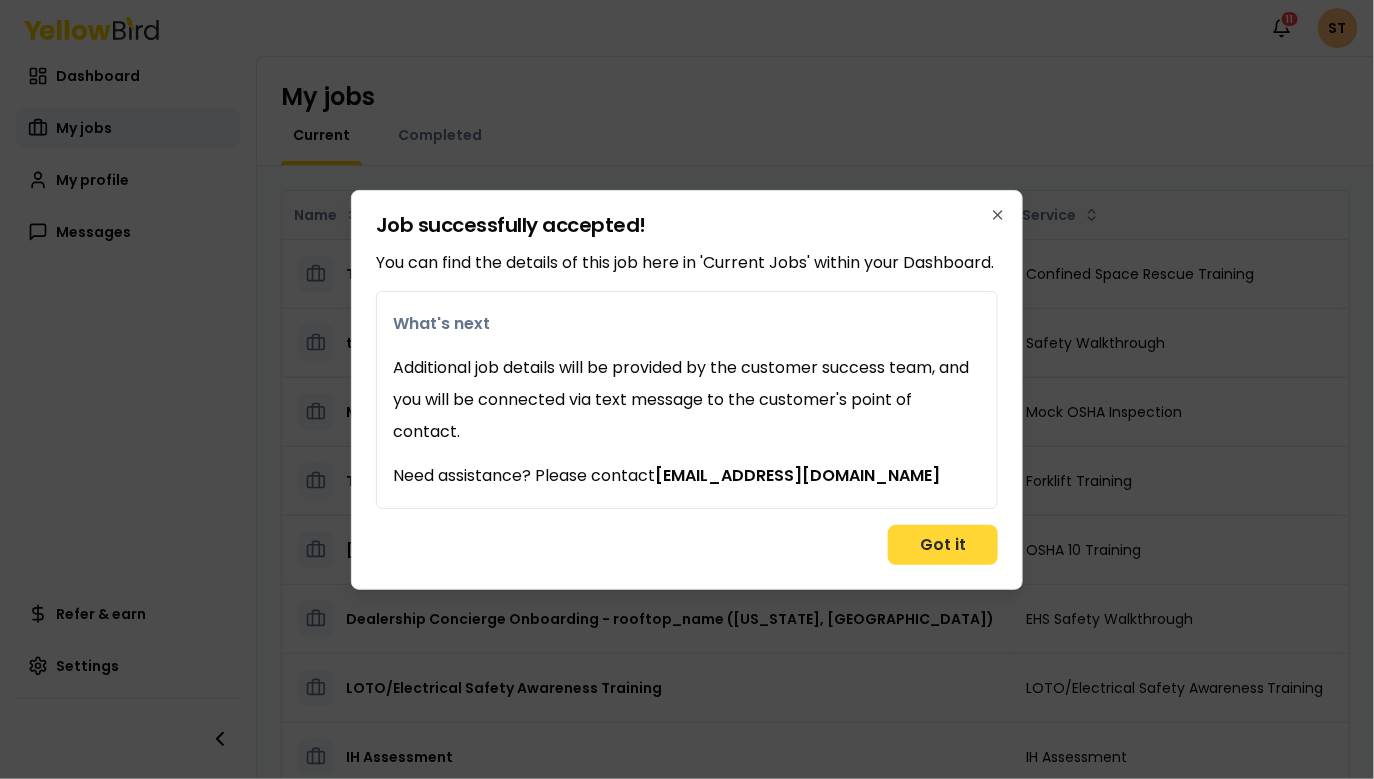 click on "Got it" at bounding box center (943, 545) 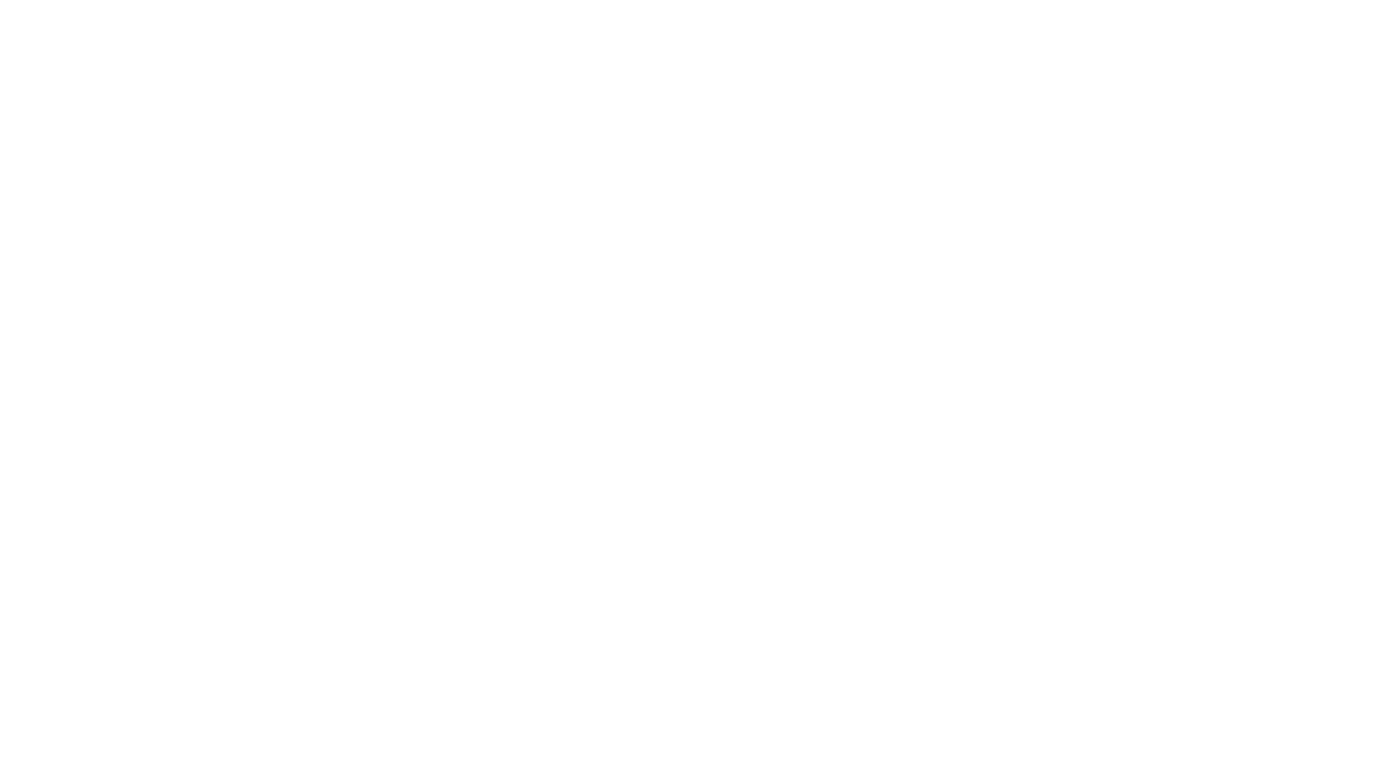 scroll, scrollTop: 0, scrollLeft: 0, axis: both 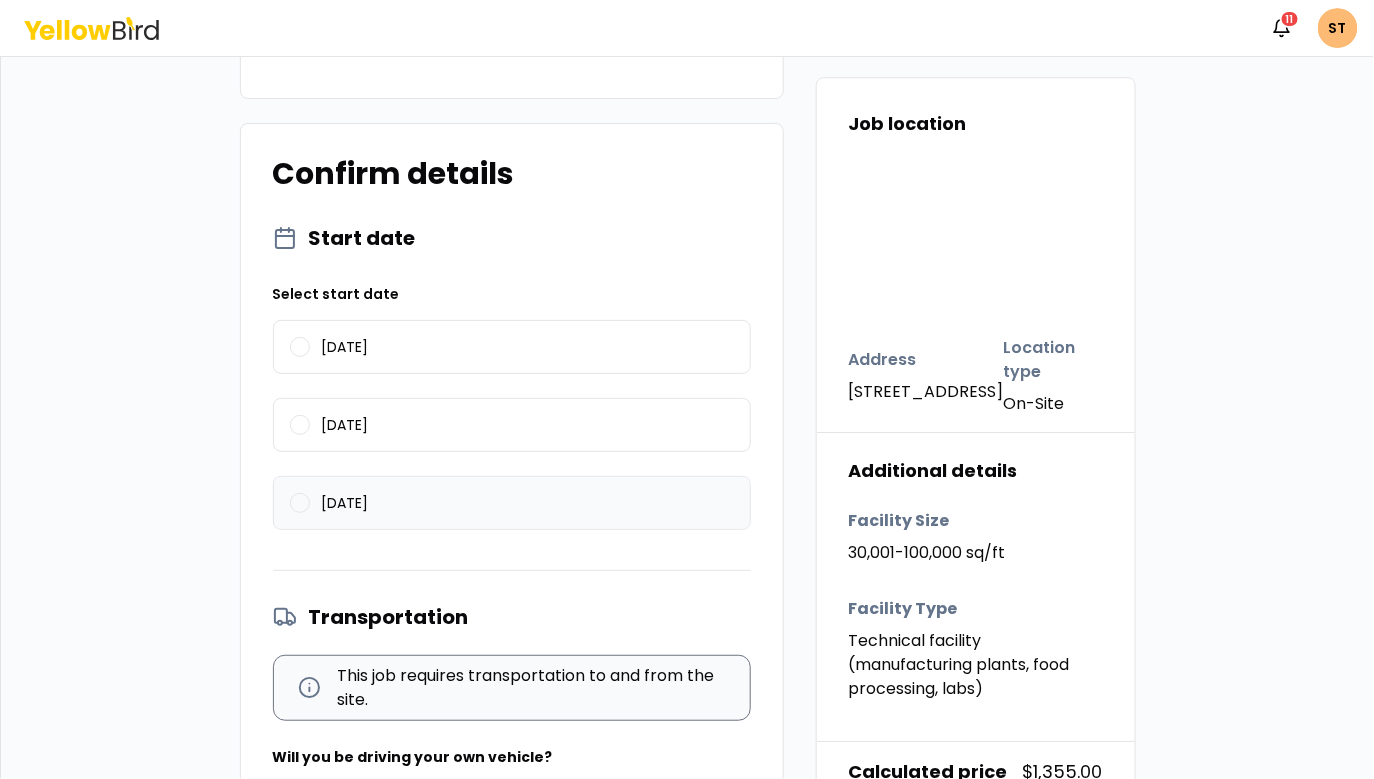 click on "08/01/2025" at bounding box center [512, 503] 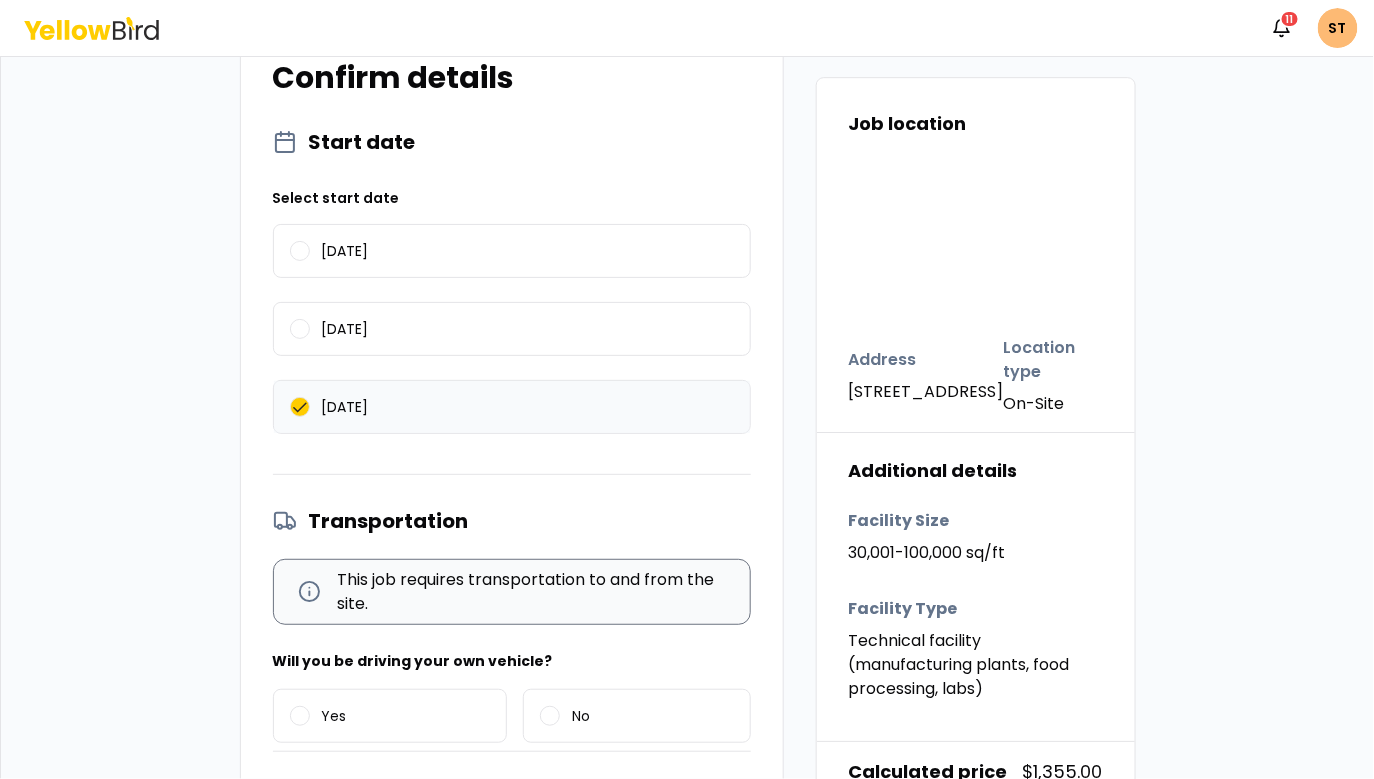 scroll, scrollTop: 2315, scrollLeft: 0, axis: vertical 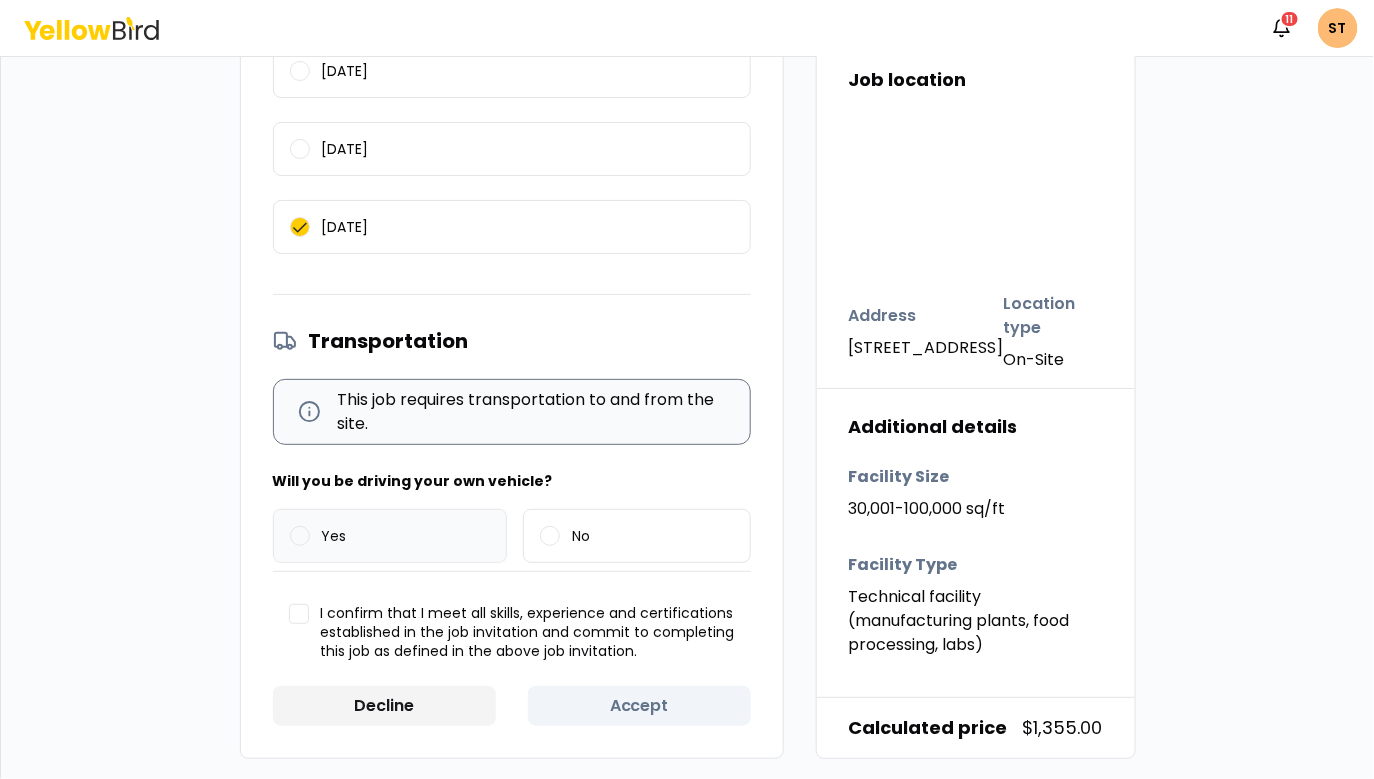 click on "Yes" at bounding box center [390, 536] 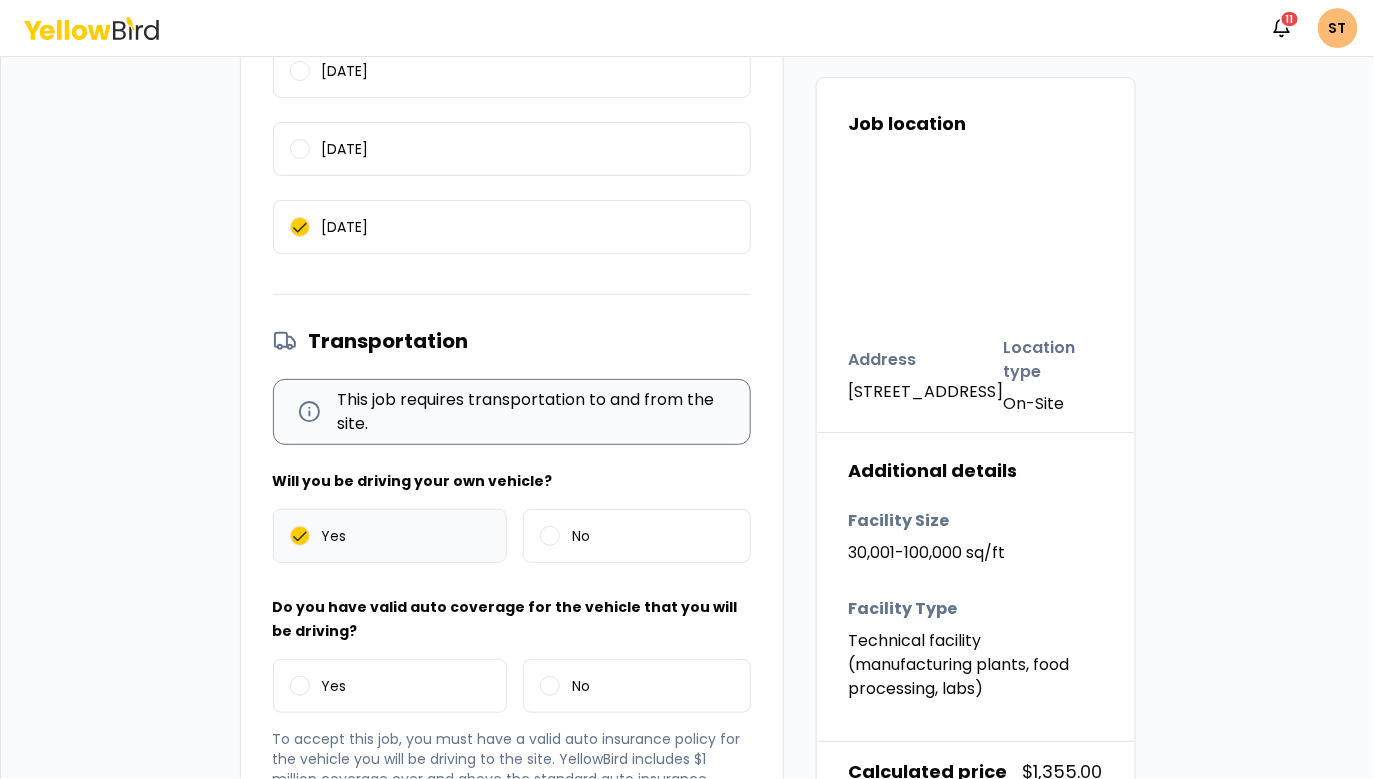 scroll, scrollTop: 2590, scrollLeft: 0, axis: vertical 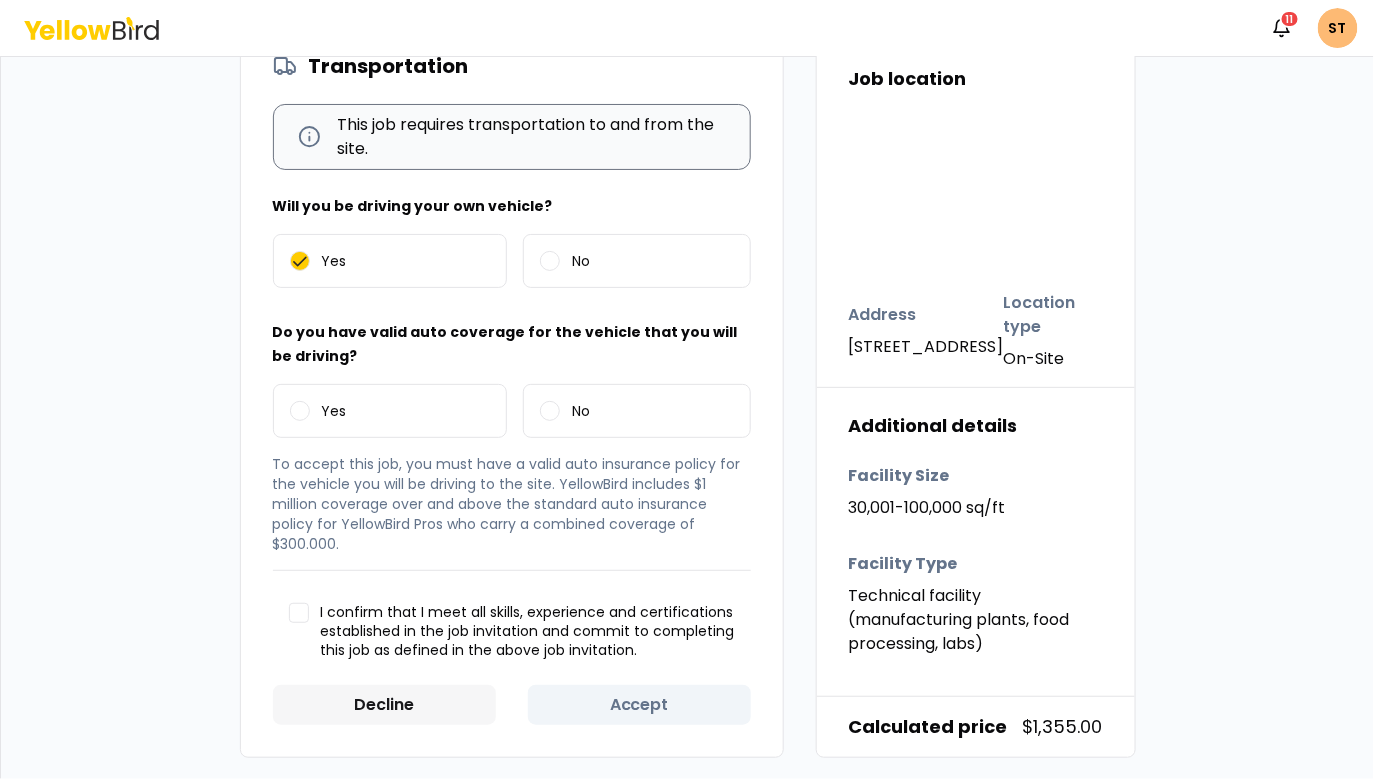 click on "Decline" at bounding box center (385, 705) 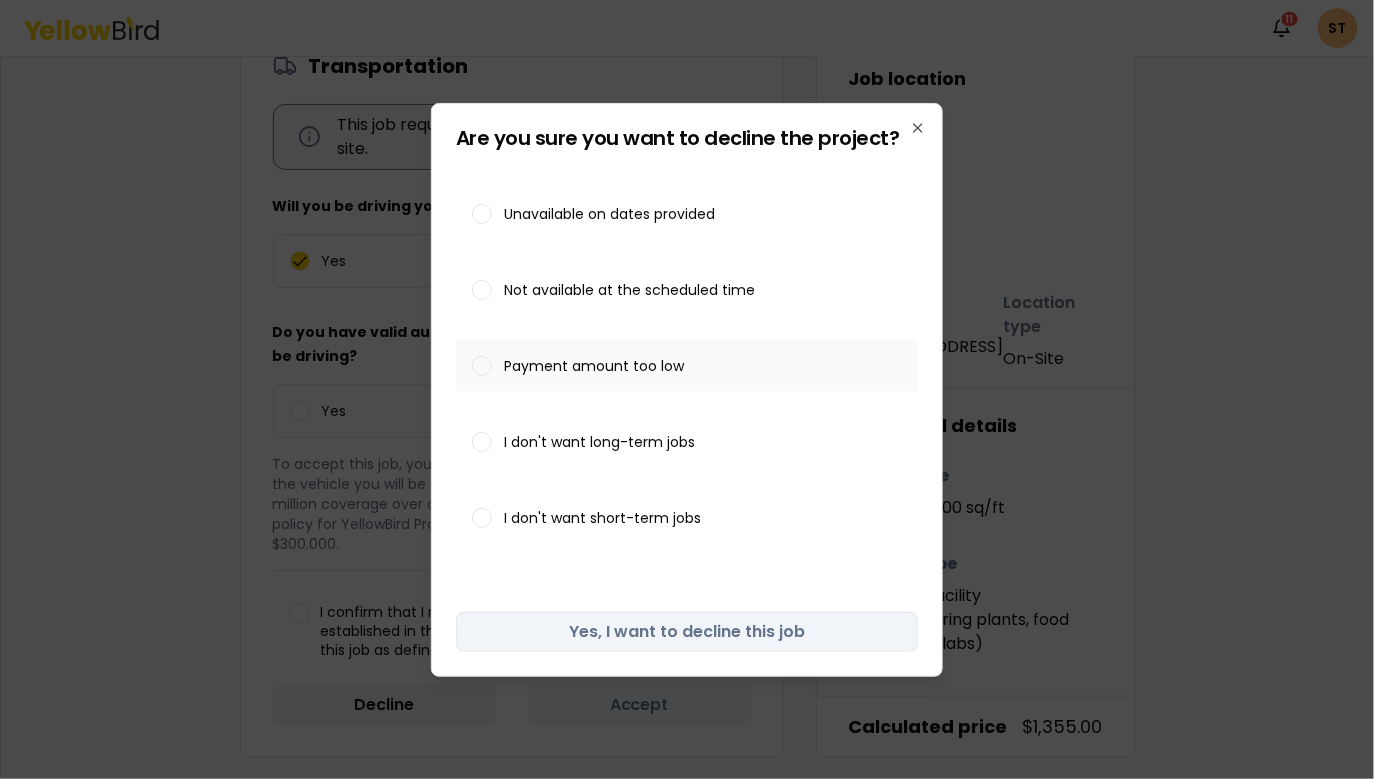 click on "Payment amount too low" at bounding box center (594, 366) 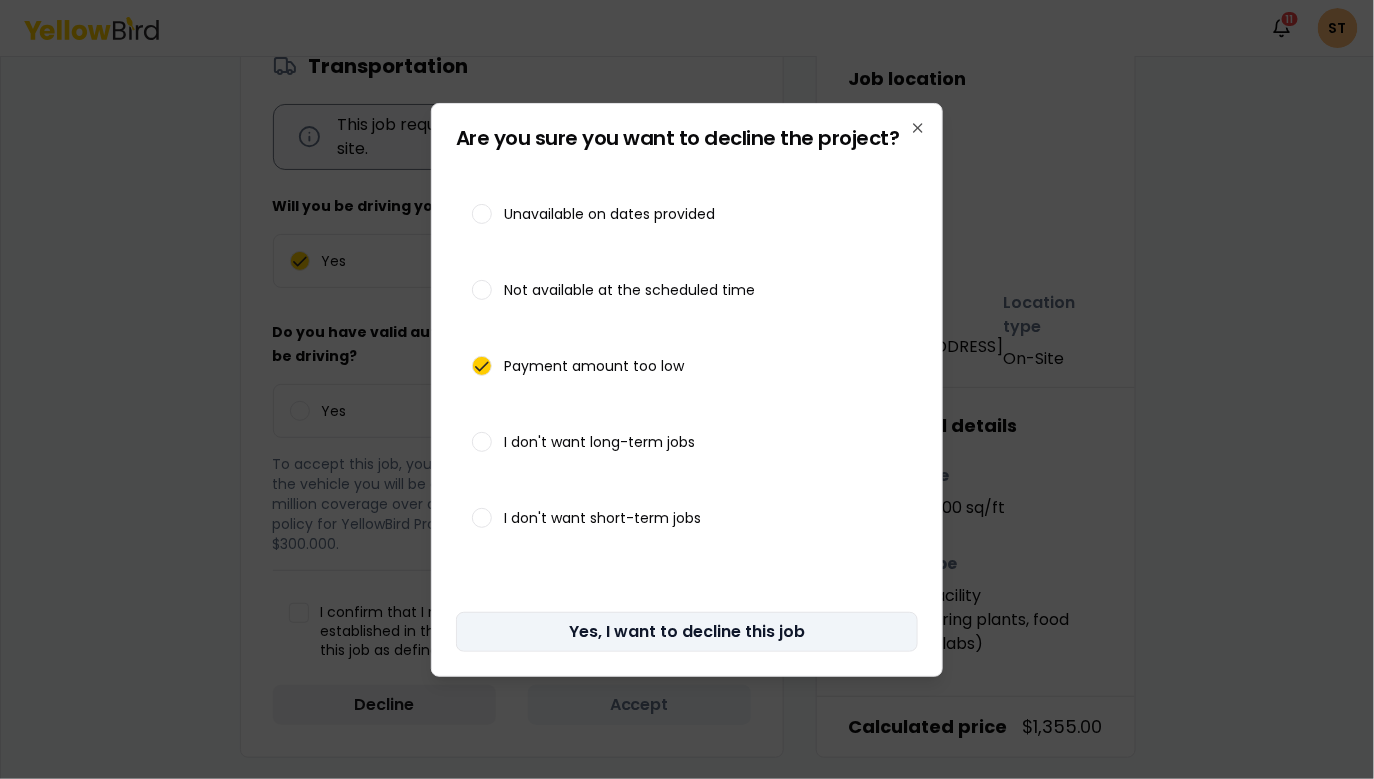 click on "Yes, I want to decline this job" at bounding box center (687, 632) 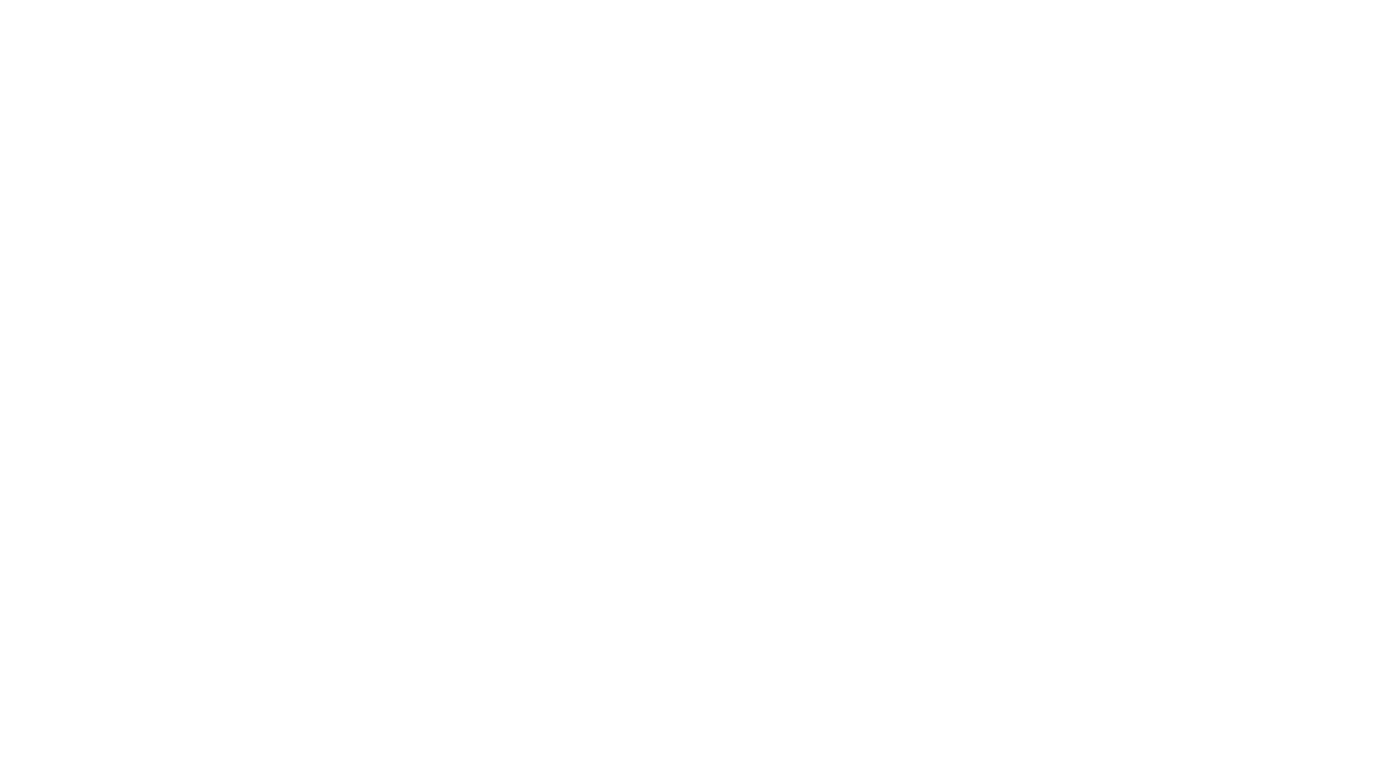 scroll, scrollTop: 0, scrollLeft: 0, axis: both 